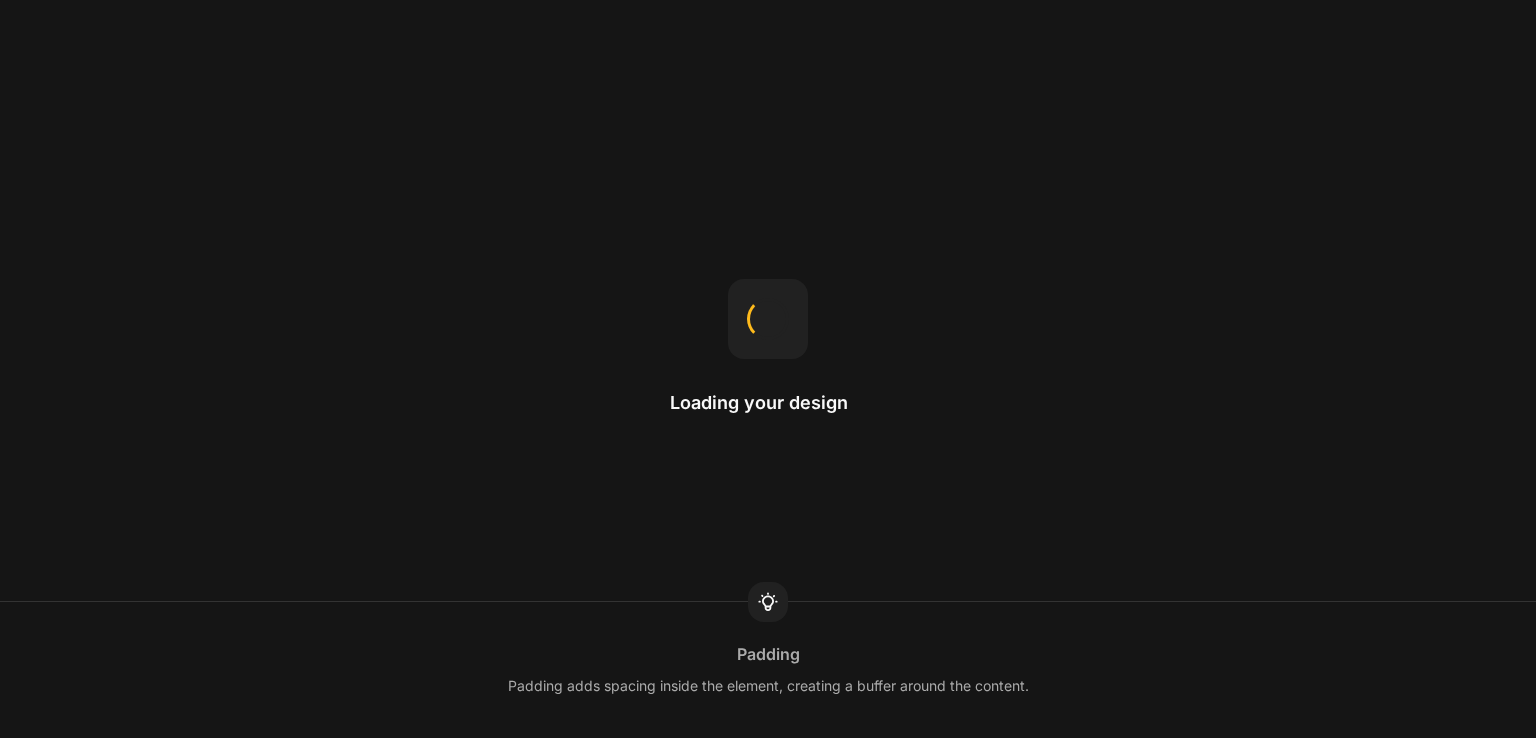 scroll, scrollTop: 0, scrollLeft: 0, axis: both 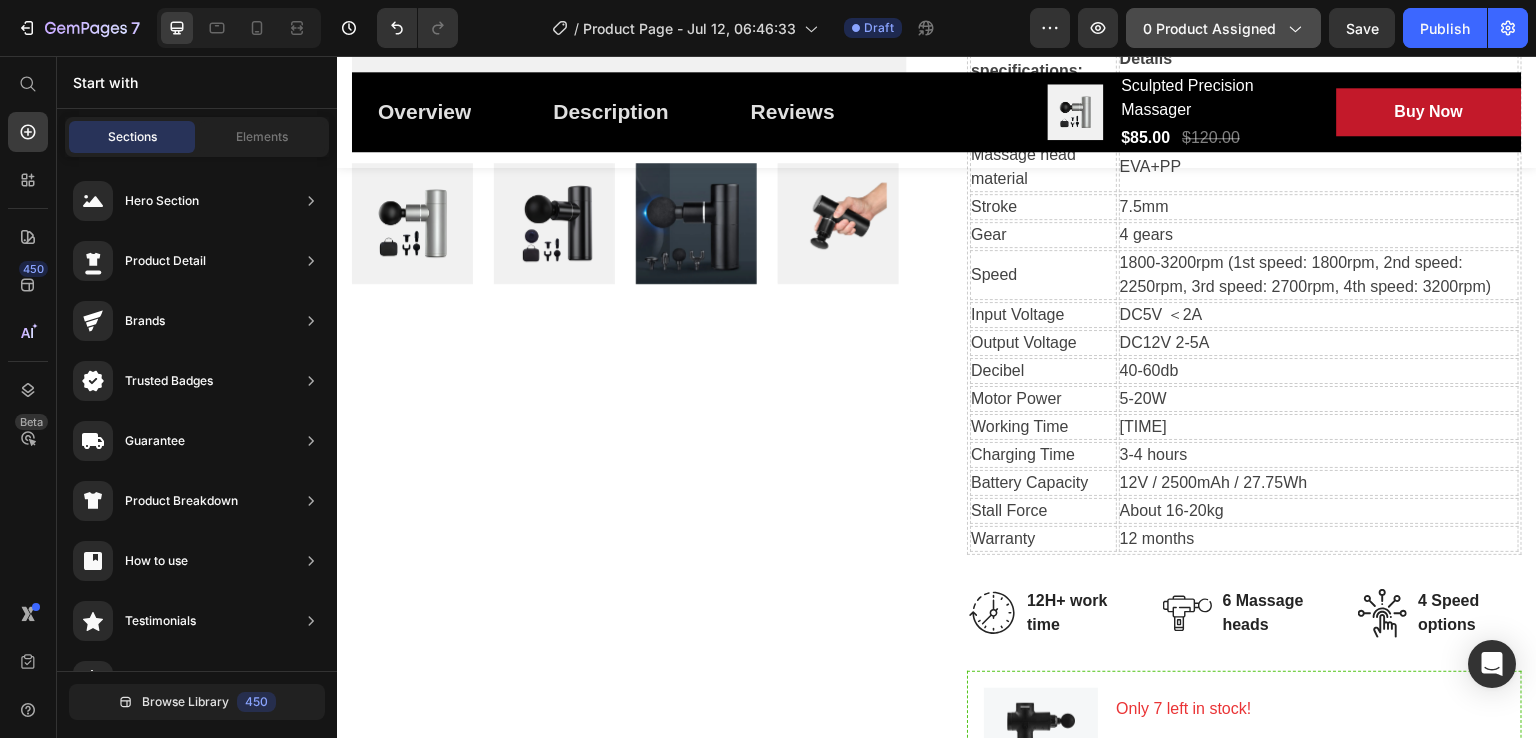 click on "0 product assigned" 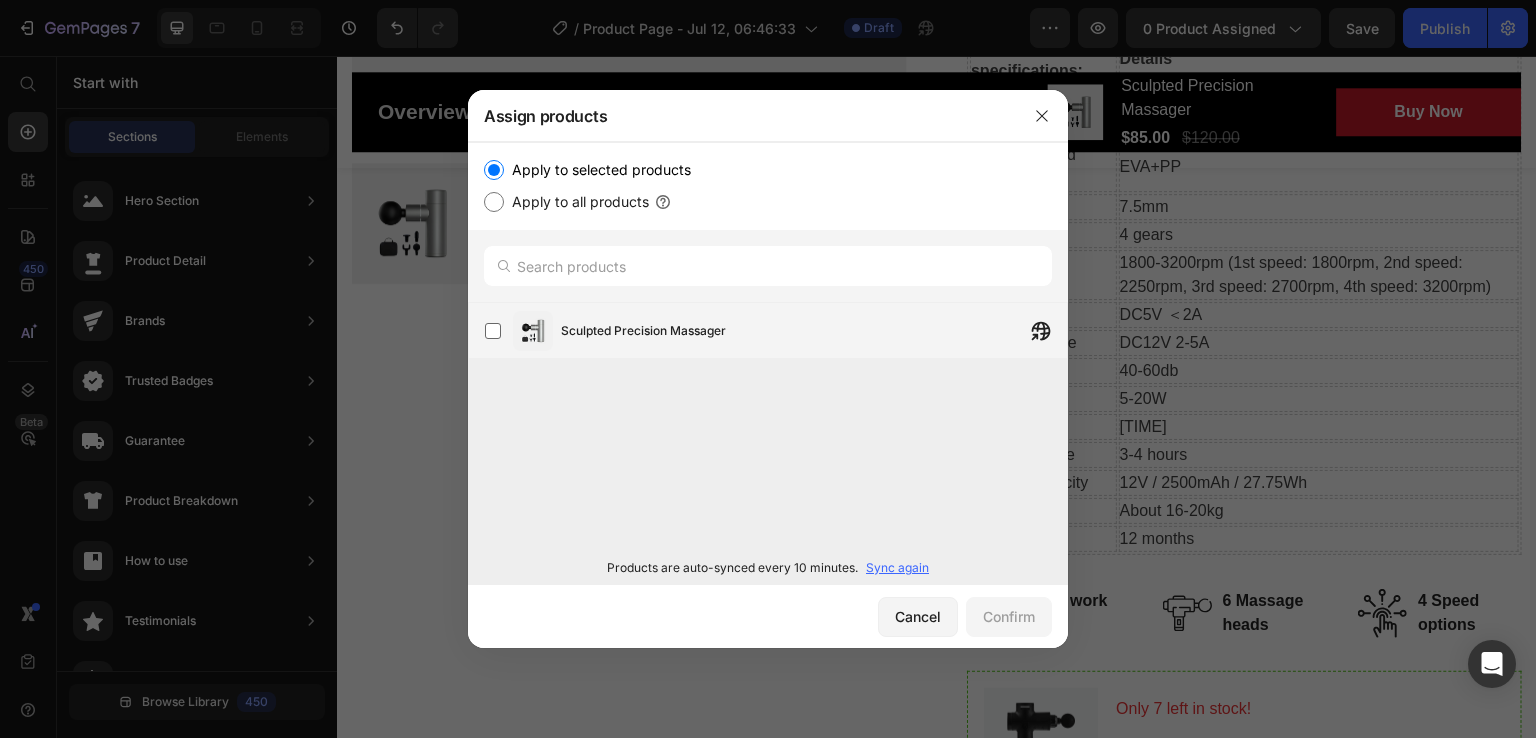 click on "Sculpted Precision Massager" at bounding box center (776, 331) 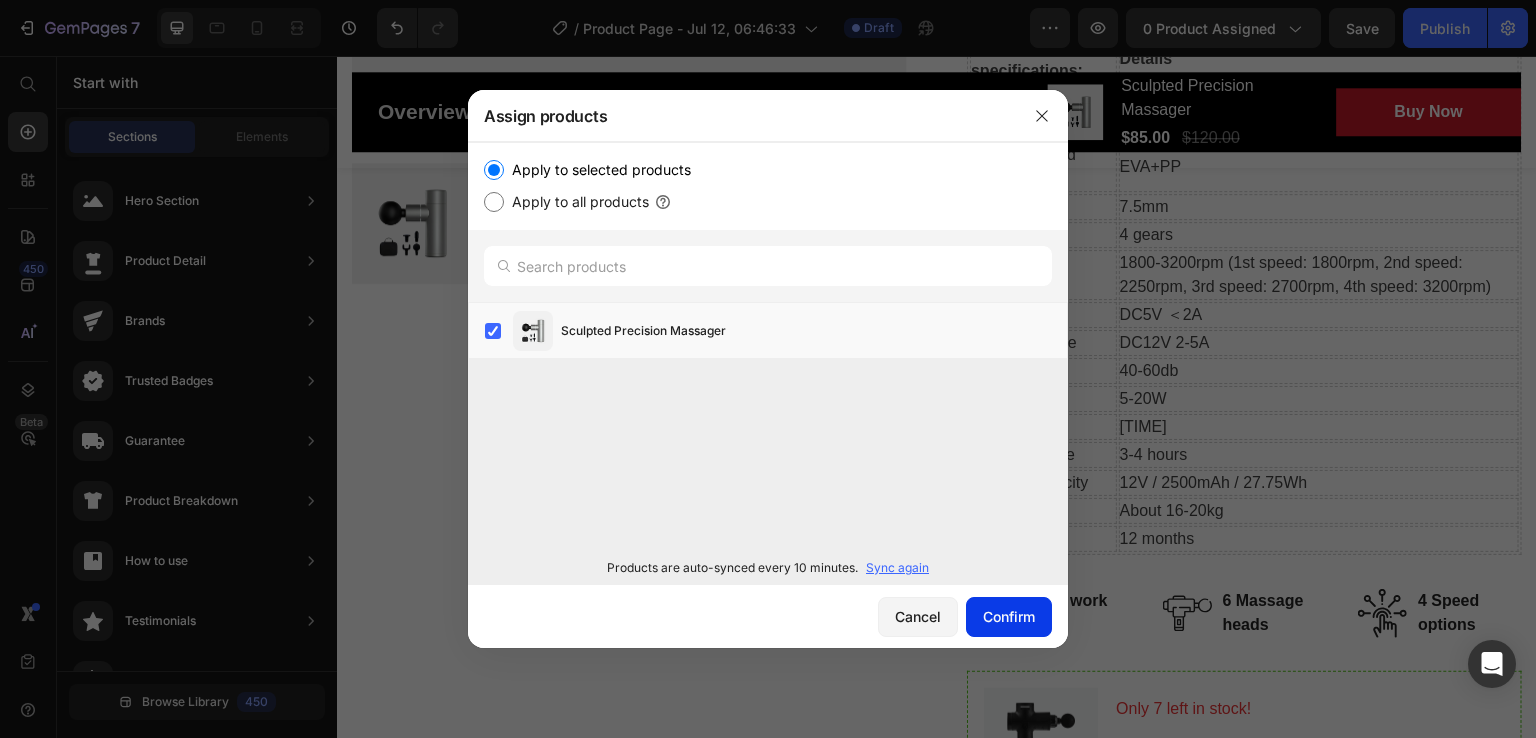 click on "Confirm" 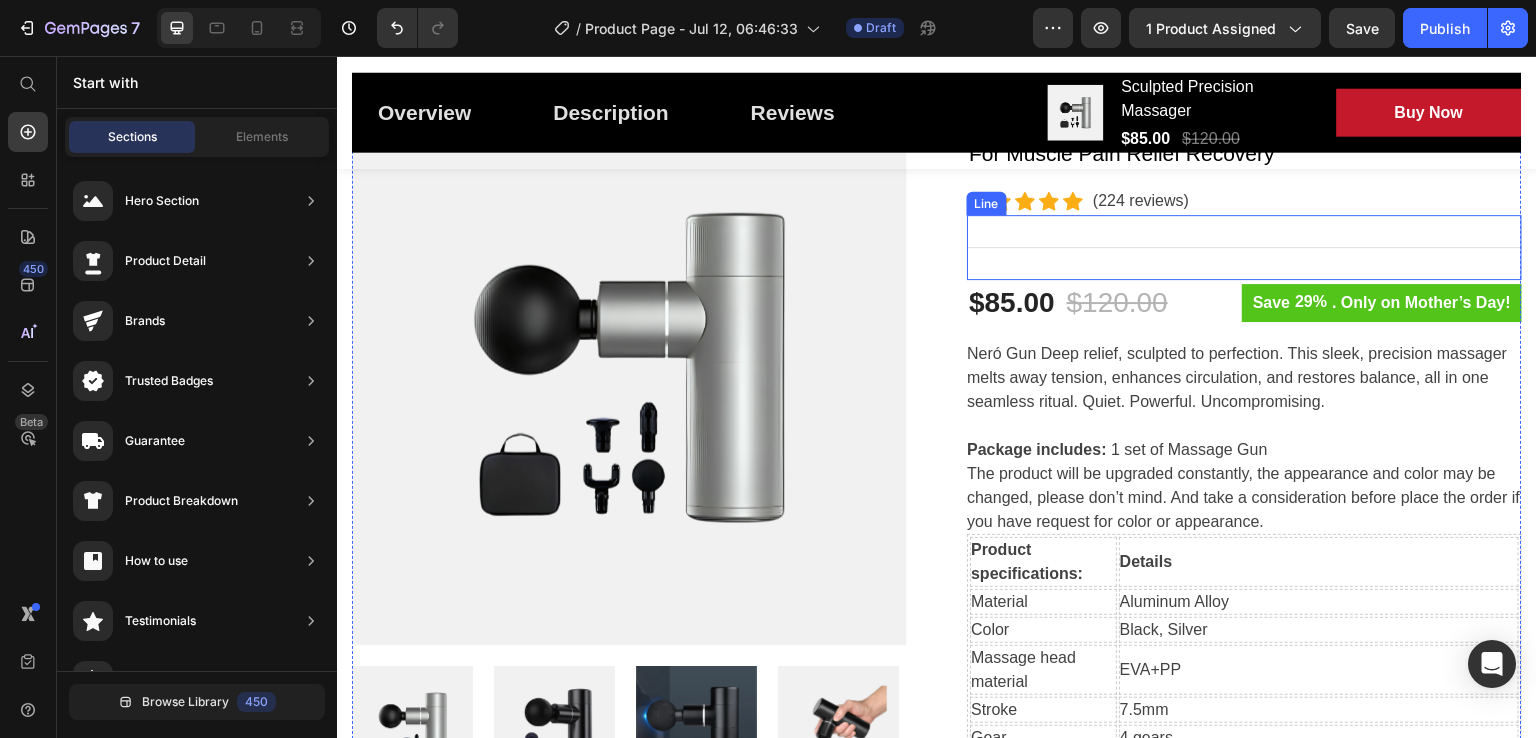 scroll, scrollTop: 300, scrollLeft: 0, axis: vertical 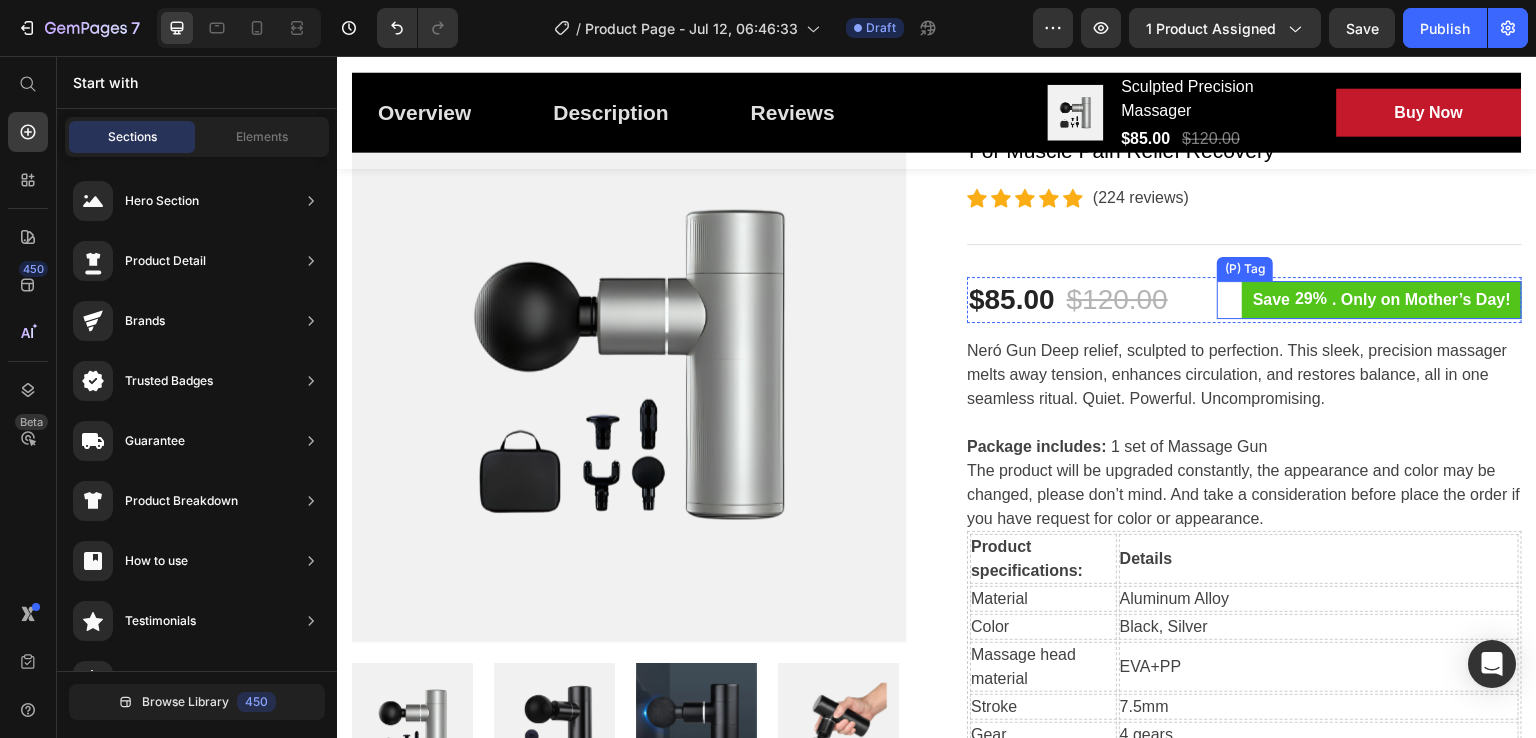 click on "29%" at bounding box center (1311, 299) 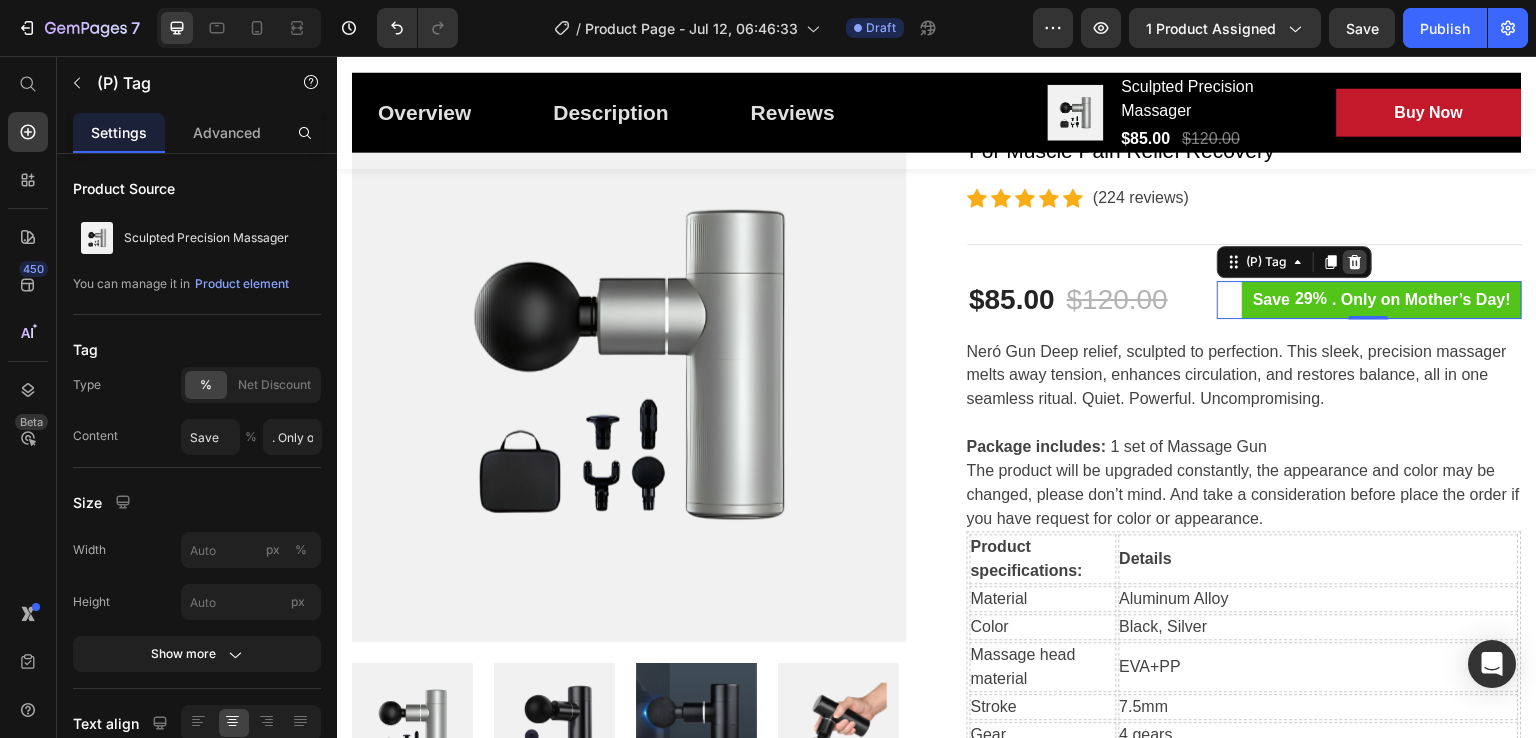 click at bounding box center [1355, 262] 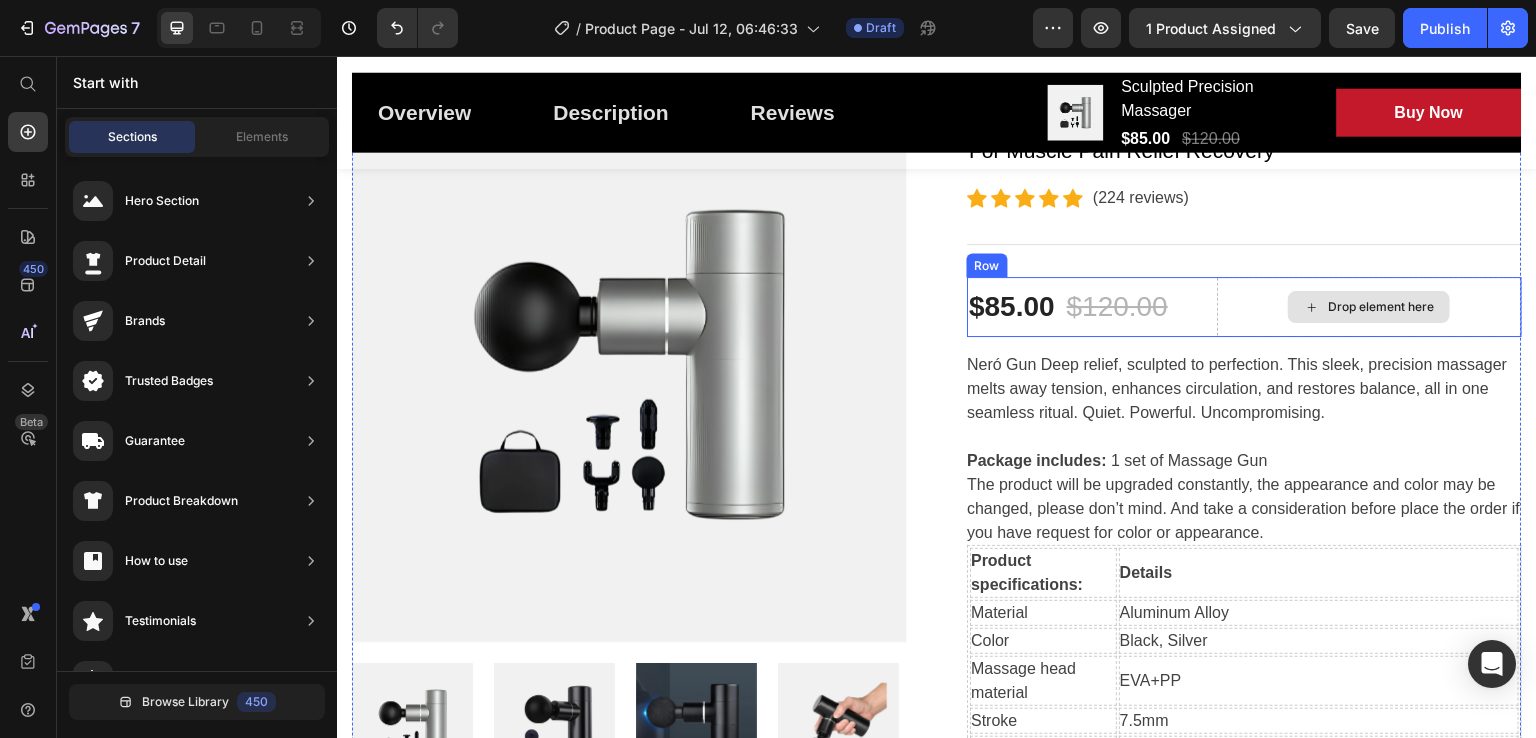 click on "$85.00 (P) Price $120.00 (P) Price Row
Drop element here Row" at bounding box center (1244, 307) 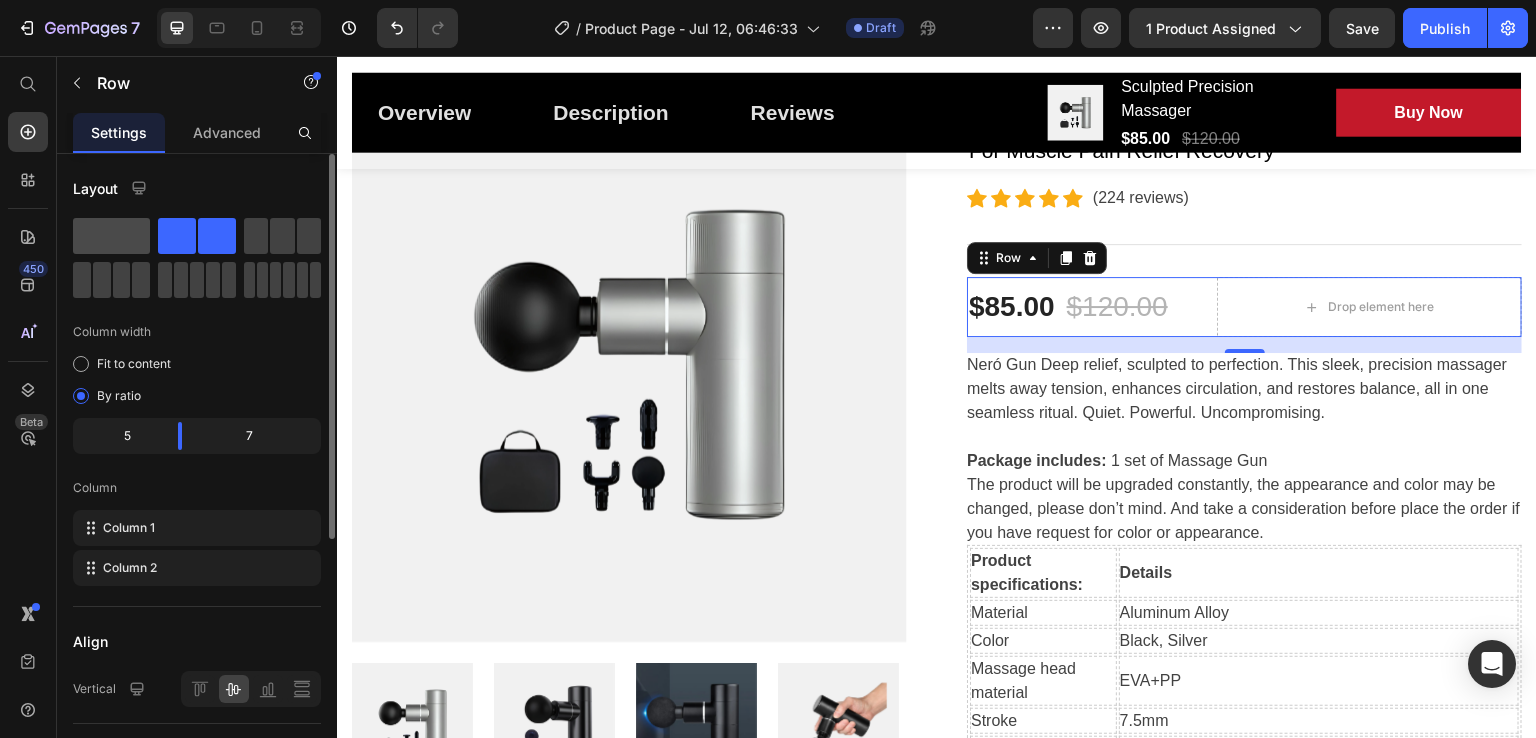 click 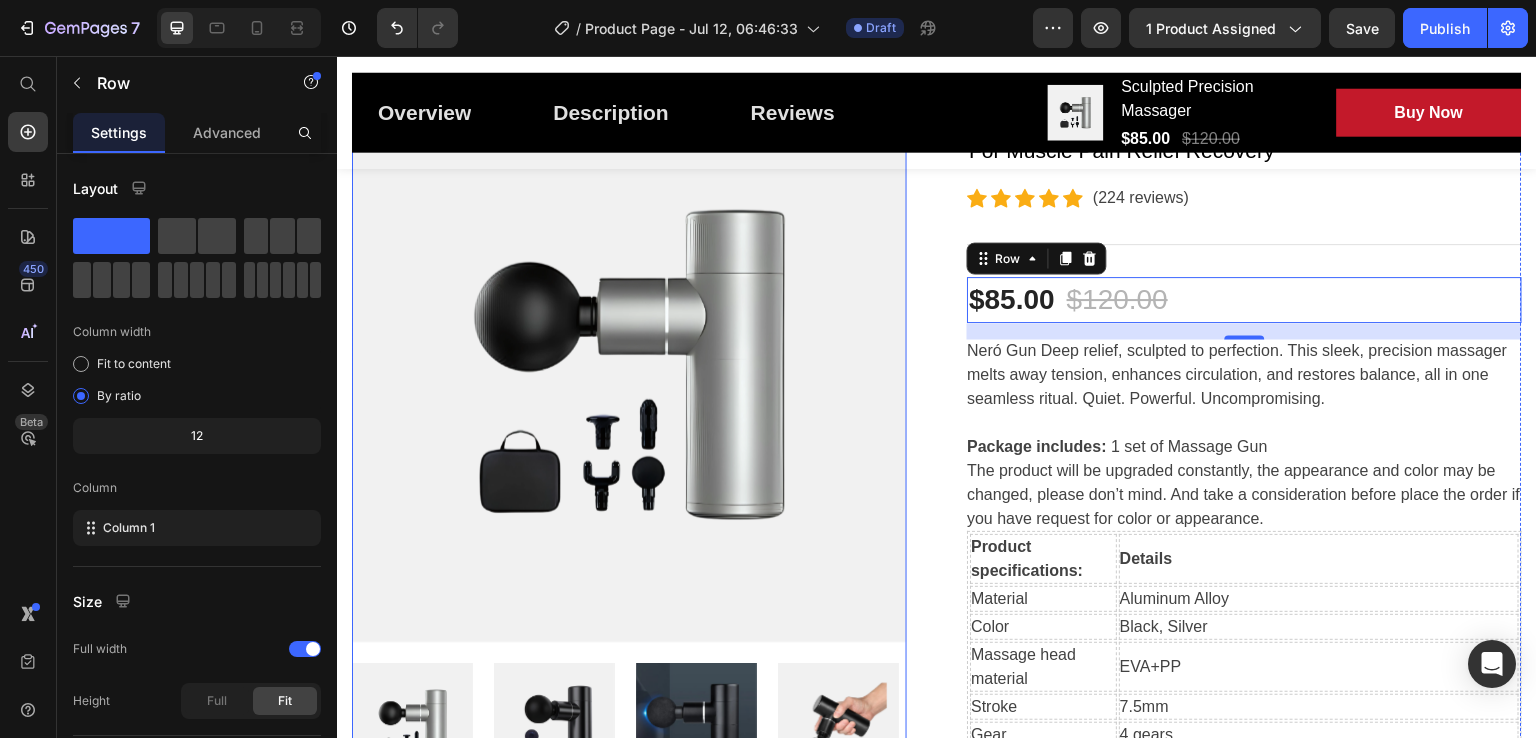 click on "Neró Gun Deep relief, sculpted to perfection. This sleek, precision massager melts away tension, enhances circulation, and restores balance, all in one seamless ritual. Quiet. Powerful. Uncompromising.                                            Package includes:   1 set of Massage Gun
The product will be upgraded constantly, the appearance and color may be changed, please don’t mind. And take a consideration before place the order if you have request for color or appearance.
Product specifications:
Details
Material
Aluminum Alloy
Color
Black, Silver
Massage head material
EVA+PP
Stroke
7.5mm
Gear
4 gears
Speed
1800-3200rpm (1st speed: 1800rpm, 2nd speed: 2250rpm, 3rd speed: 2700rpm, 4th speed: 3200rpm)
Input Voltage
DC5V ＜2A
Output Voltage
DC12V 2-5A
Decibel
40-60db
Motor Power
5-20W
Working Time
5 hours
Charging Time
3-4 hours
Battery Capacity
12V / 2500mAh / 27.75Wh" at bounding box center [1244, 697] 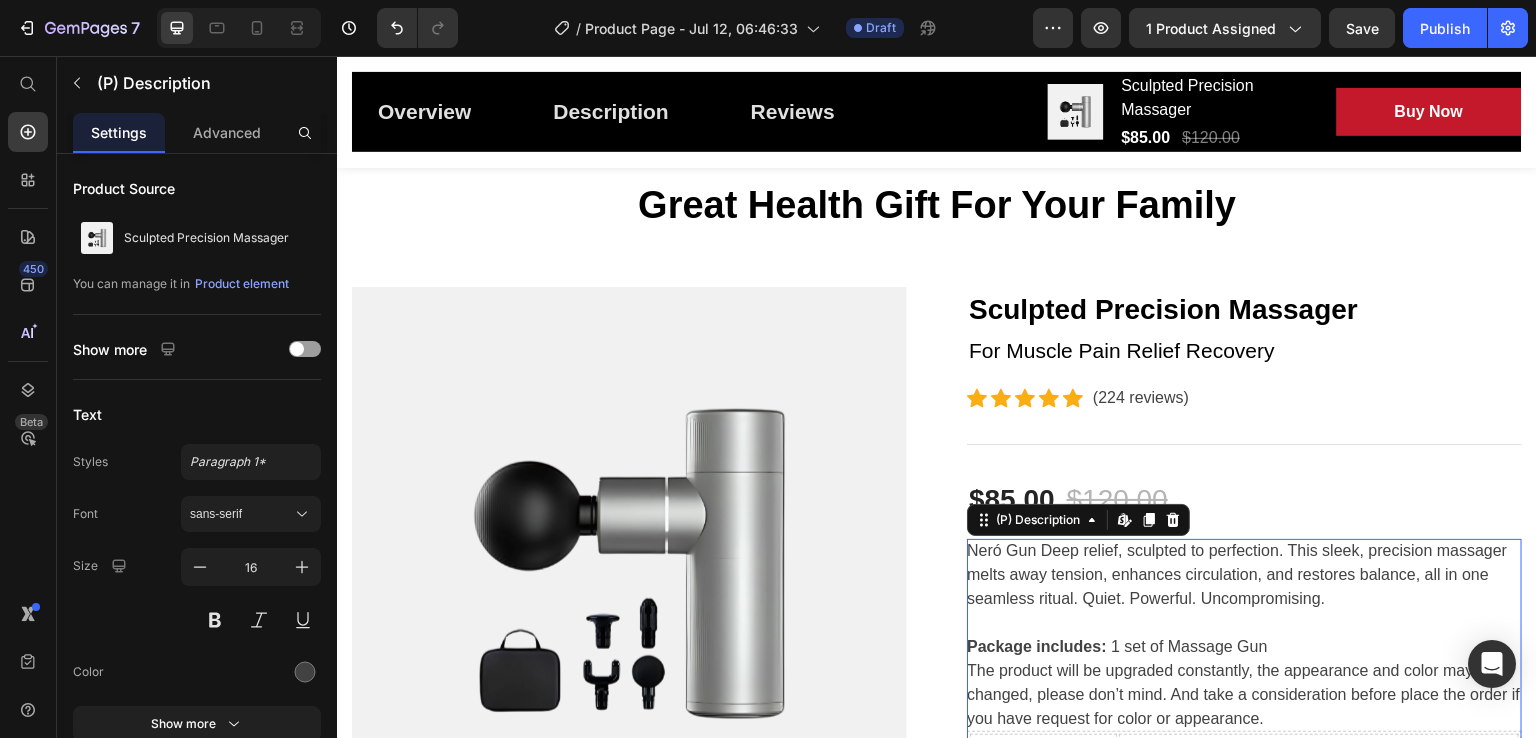 scroll, scrollTop: 200, scrollLeft: 0, axis: vertical 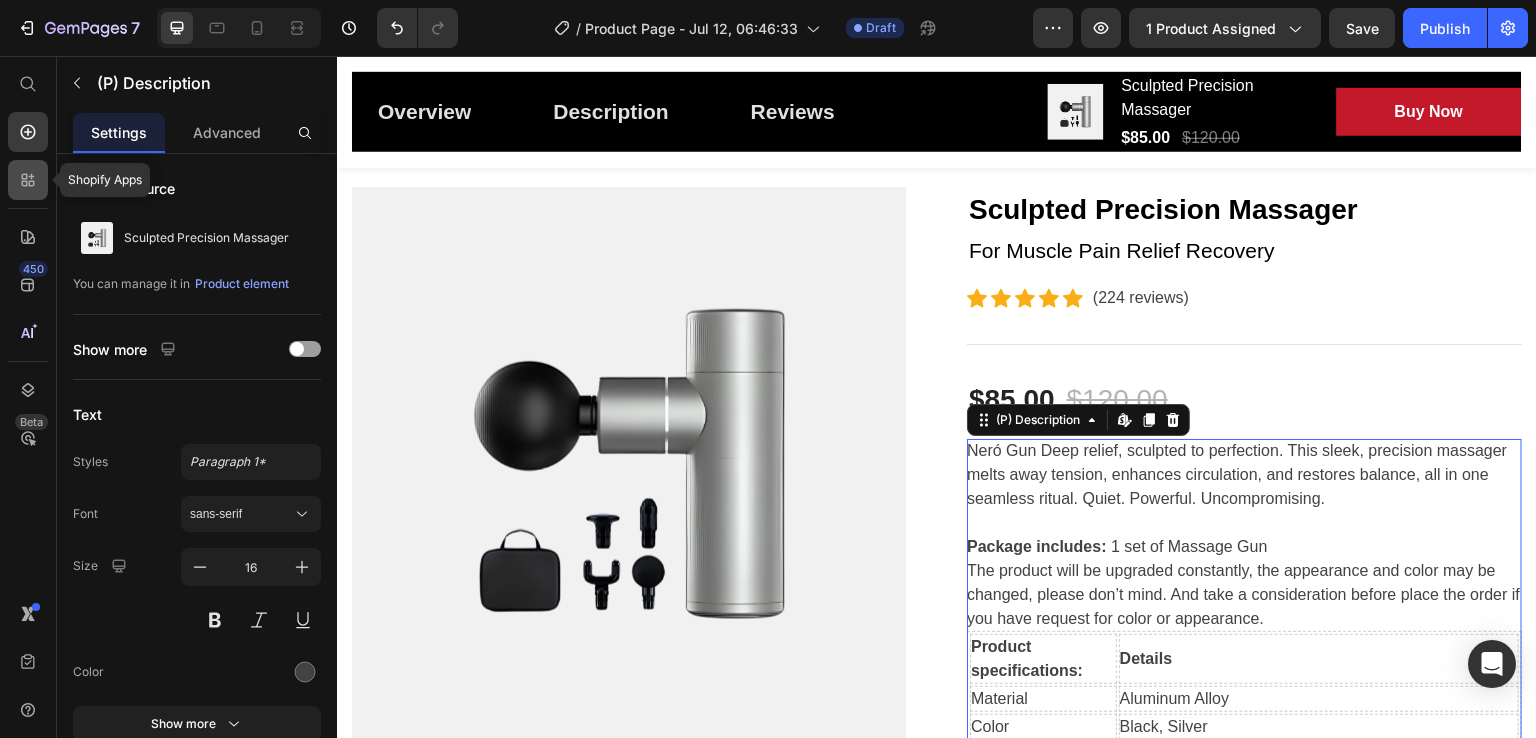 click 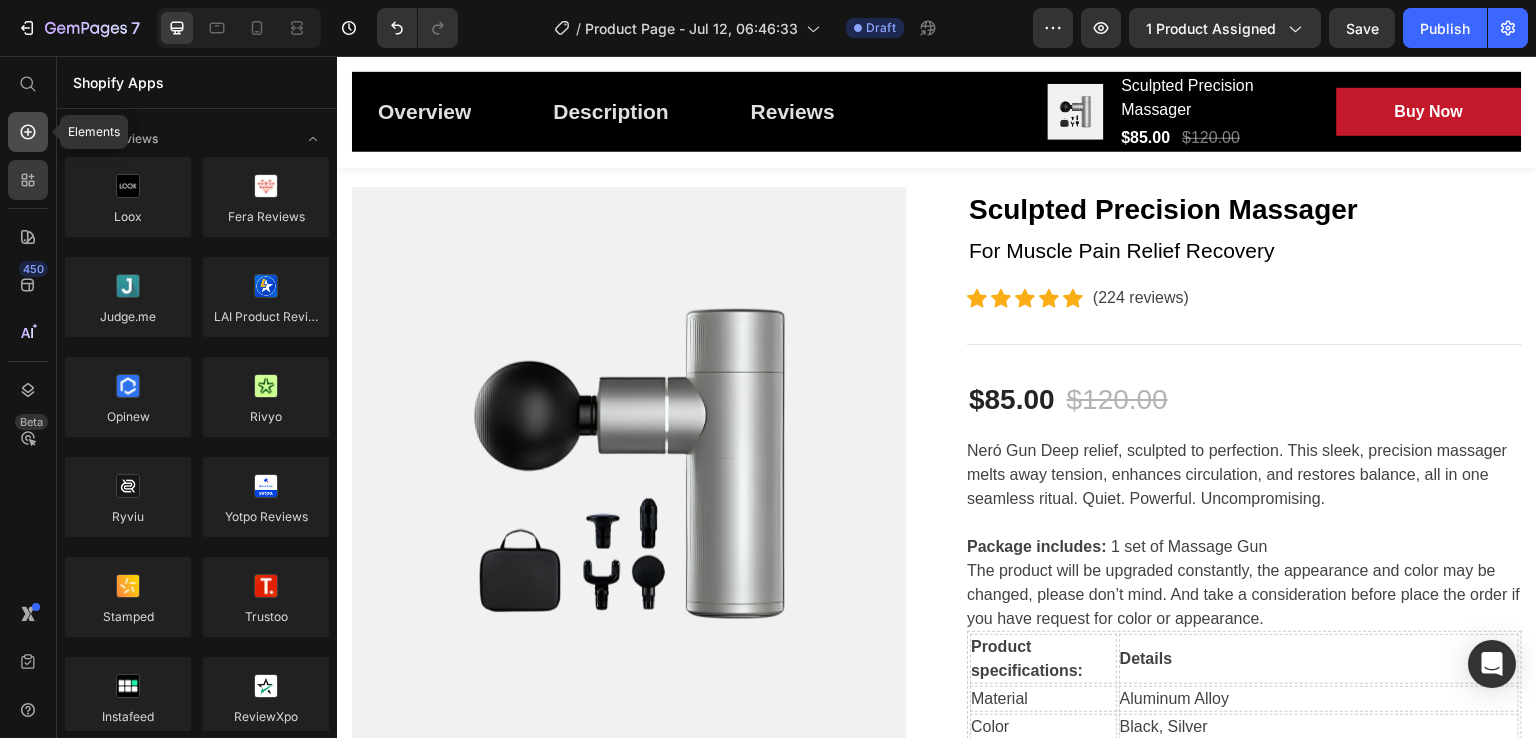click 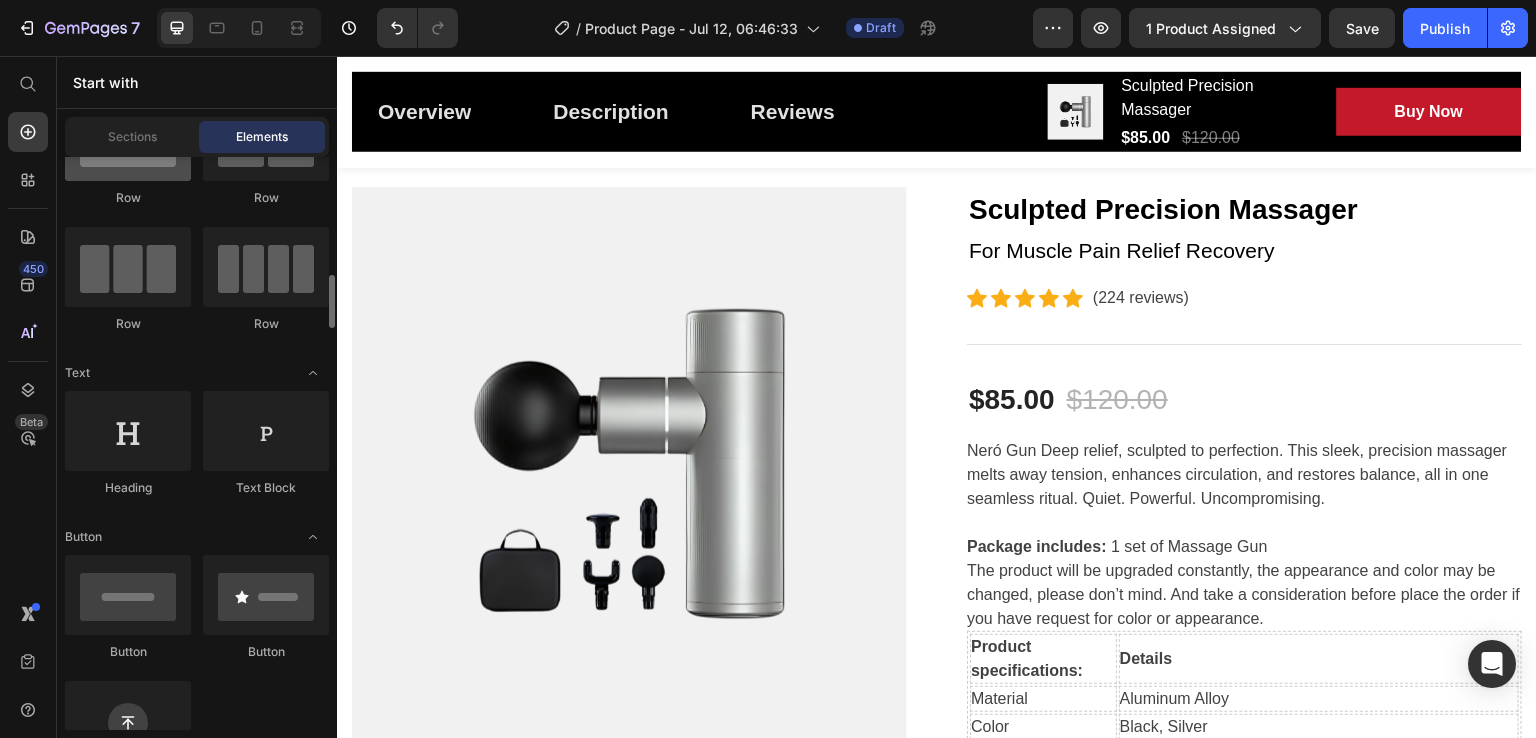 scroll, scrollTop: 200, scrollLeft: 0, axis: vertical 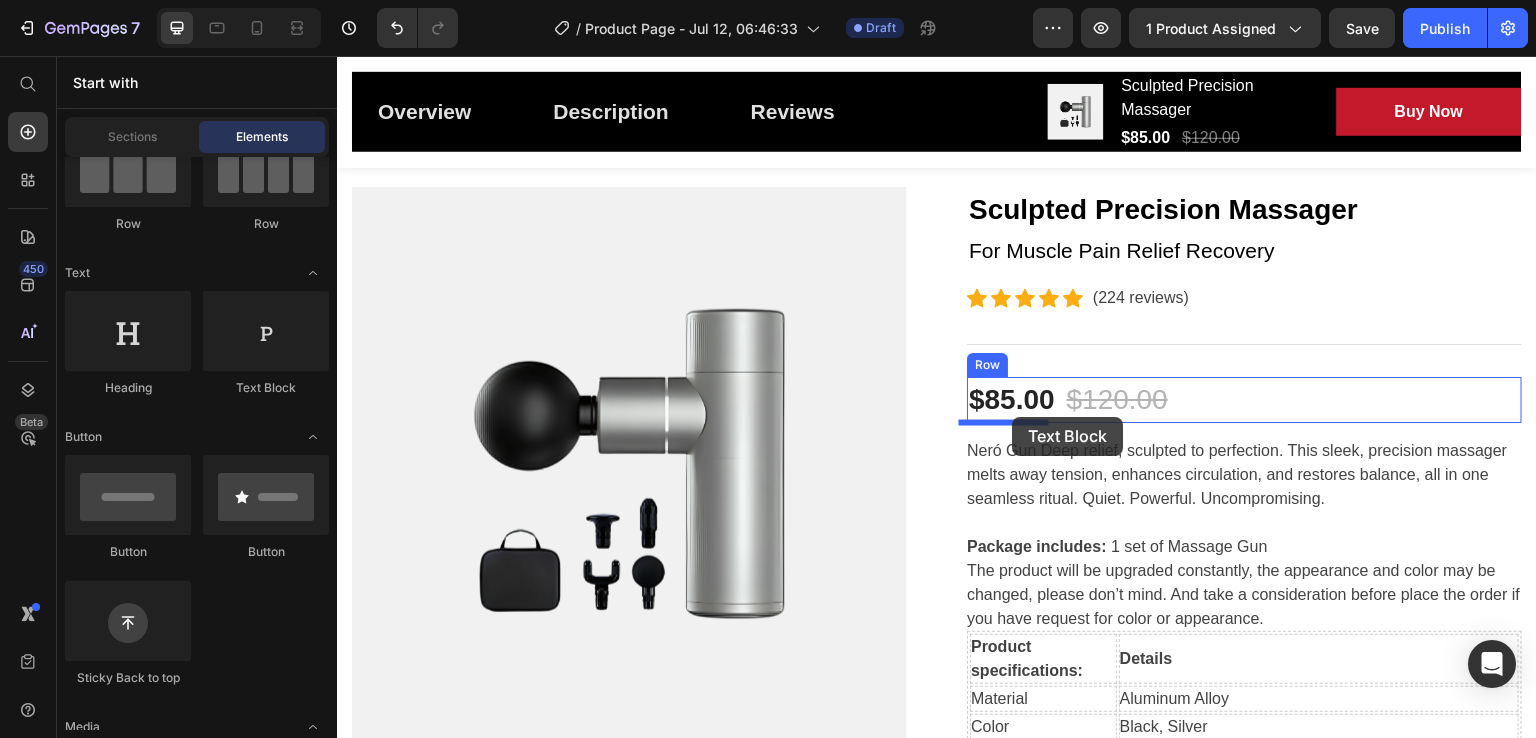 drag, startPoint x: 437, startPoint y: 404, endPoint x: 1013, endPoint y: 417, distance: 576.14667 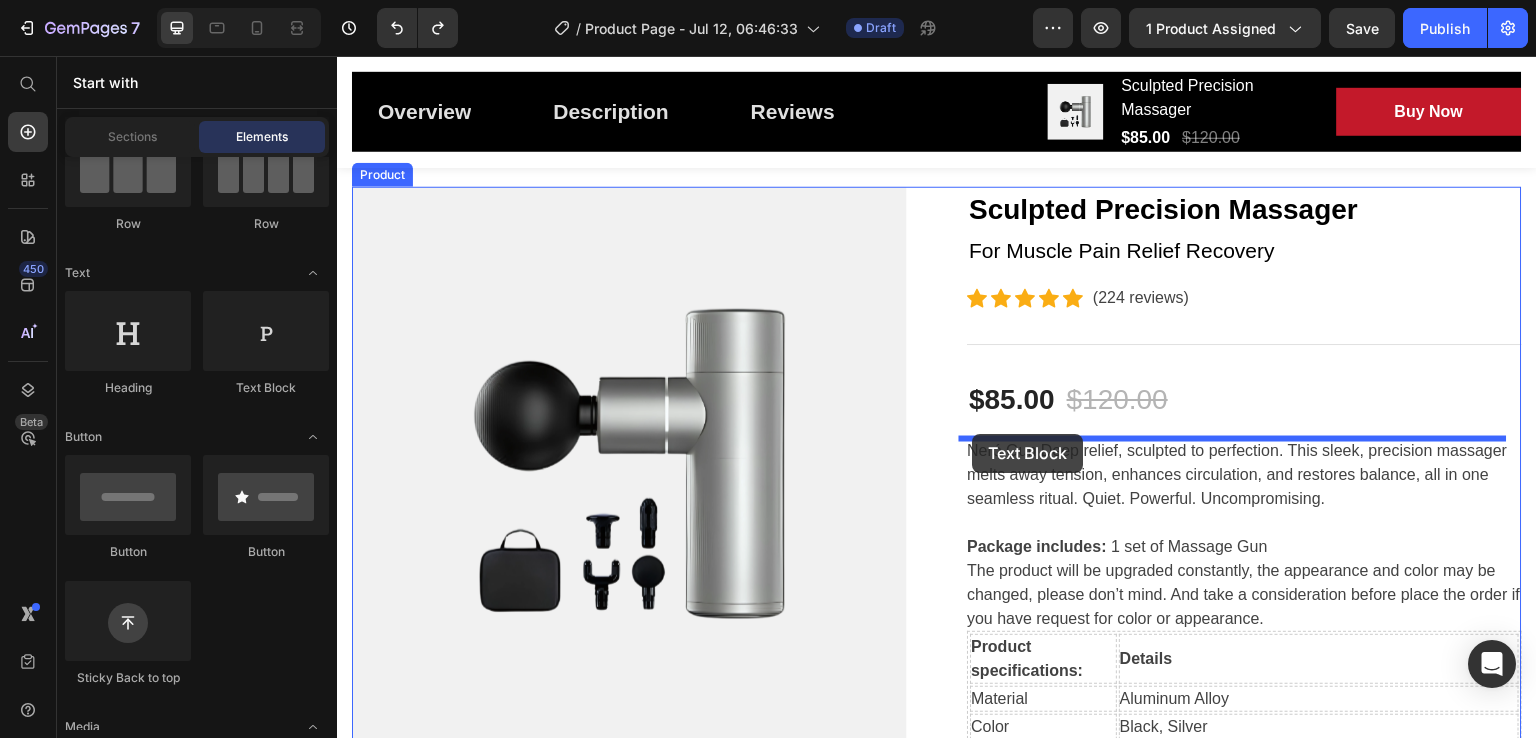 drag, startPoint x: 691, startPoint y: 426, endPoint x: 973, endPoint y: 434, distance: 282.11346 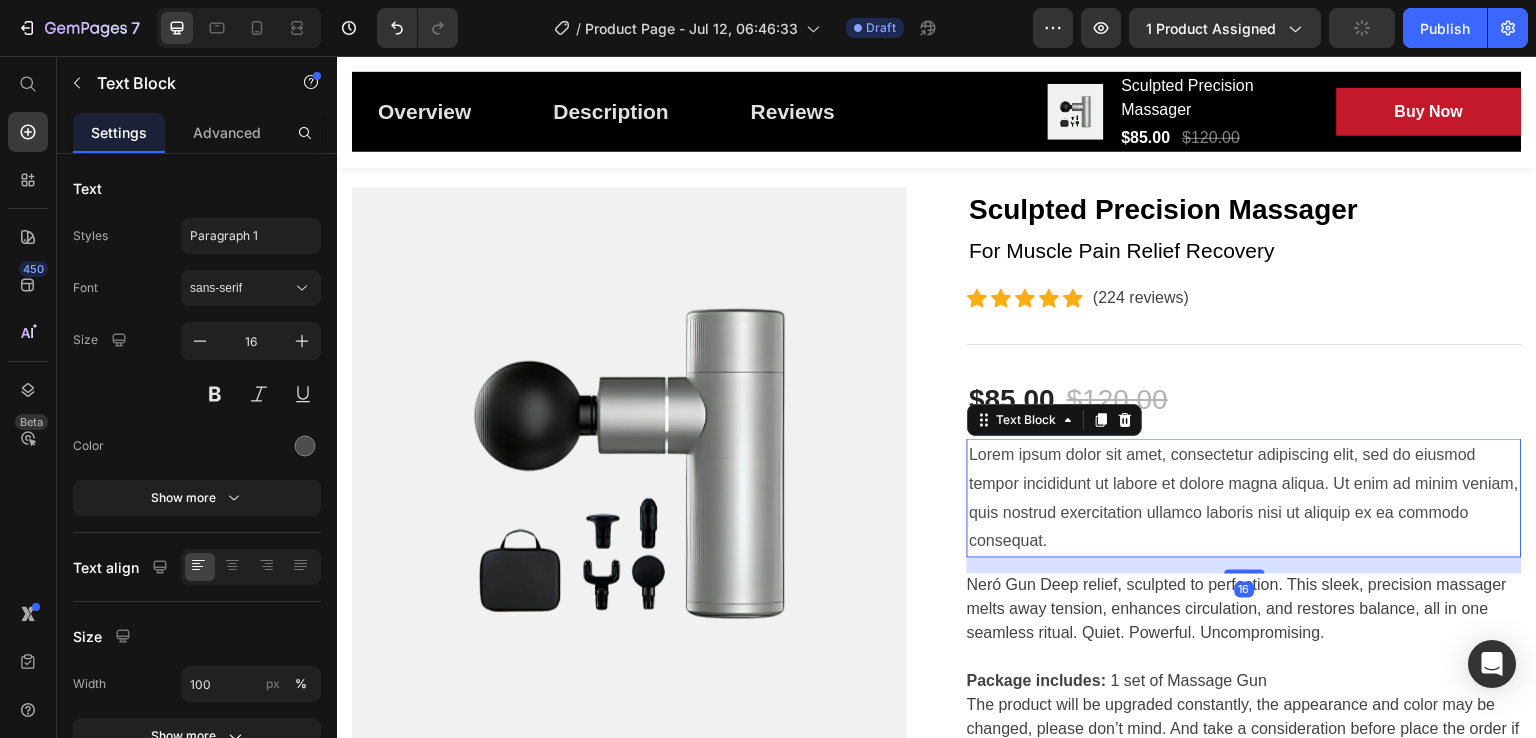 click on "Lorem ipsum dolor sit amet, consectetur adipiscing elit, sed do eiusmod tempor incididunt ut labore et dolore magna aliqua. Ut enim ad minim veniam, quis nostrud exercitation ullamco laboris nisi ut aliquip ex ea commodo consequat." at bounding box center [1244, 498] 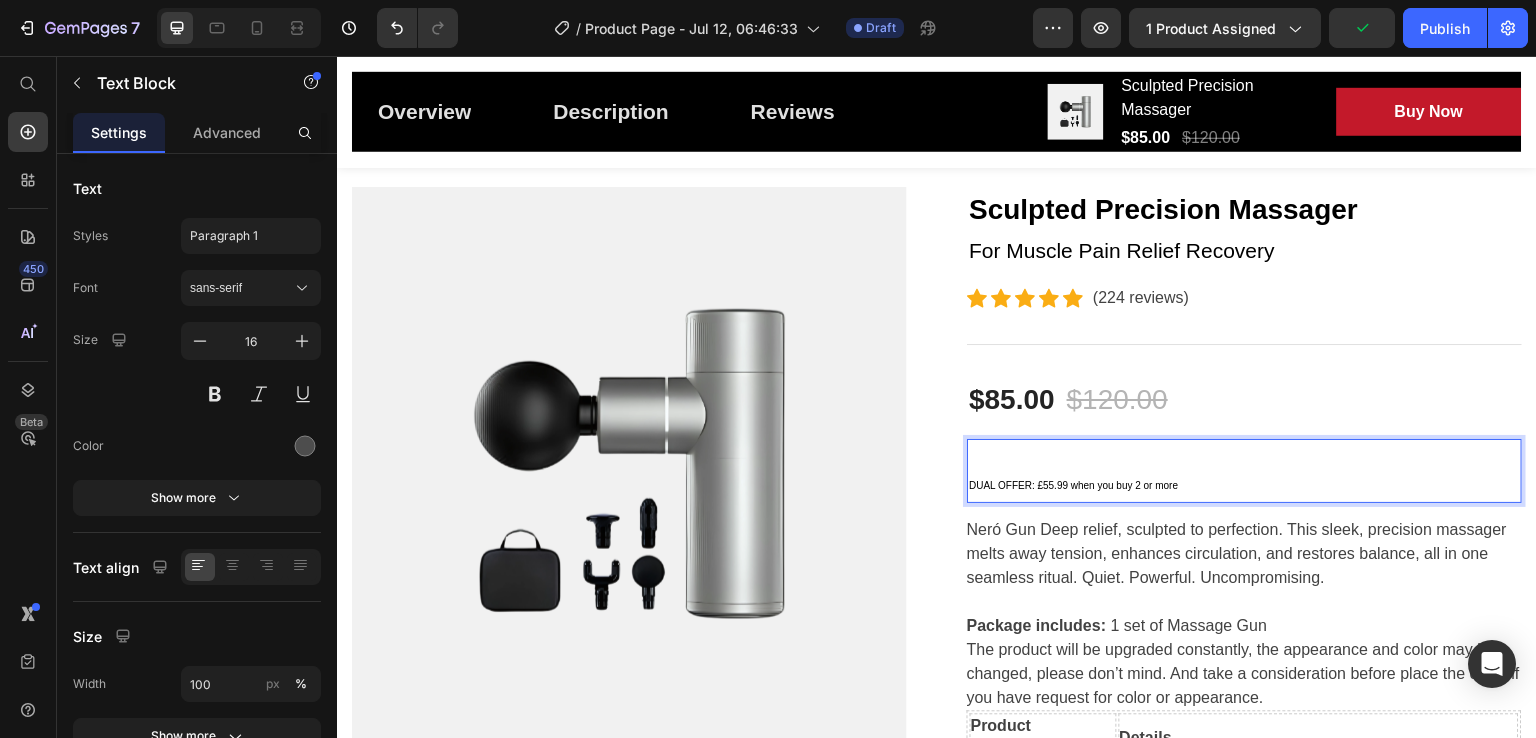 click on "DUAL OFFER: £55.99 when you buy 2 or more" at bounding box center (1244, 471) 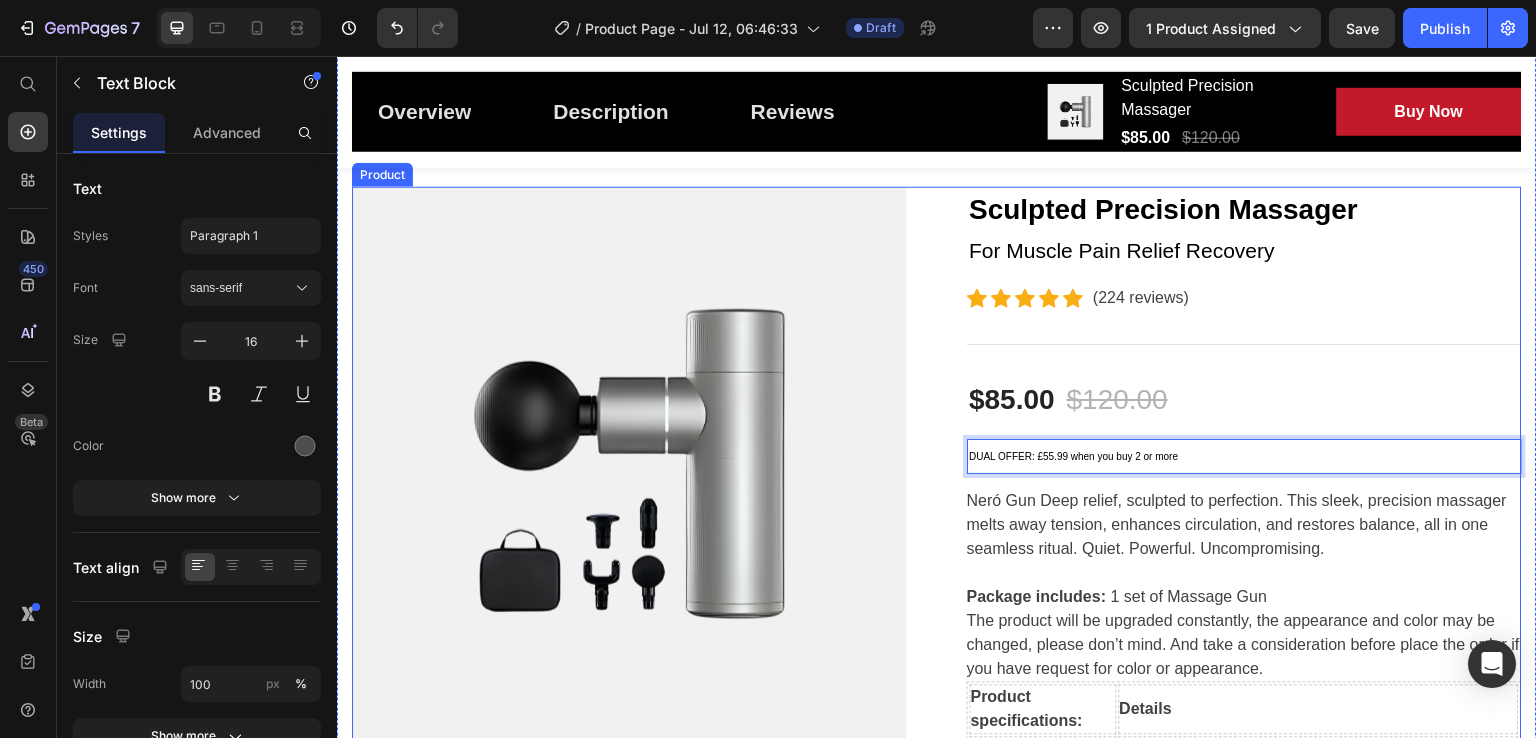 click on "Sculpted Precision Massager (P) Title For Muscle Pain Relief Recovery Text block                Icon                Icon                Icon                Icon                Icon Icon List Hoz (224 reviews) Text block Row                Title Line $85.00 (P) Price $120.00 (P) Price Row Row DUAL OFFER: £55.99 when you buy 2 or more Text Block   16 Neró Gun Deep relief, sculpted to perfection. This sleek, precision massager melts away tension, enhances circulation, and restores balance, all in one seamless ritual. Quiet. Powerful. Uncompromising.                                            Package includes:   1 set of Massage Gun
The product will be upgraded constantly, the appearance and color may be changed, please don’t mind. And take a consideration before place the order if you have request for color or appearance.
Product specifications:
Details
Material
Aluminum Alloy
Color
Black, Silver
Massage head material
EVA+PP
Stroke
7.5mm" at bounding box center (1244, 1032) 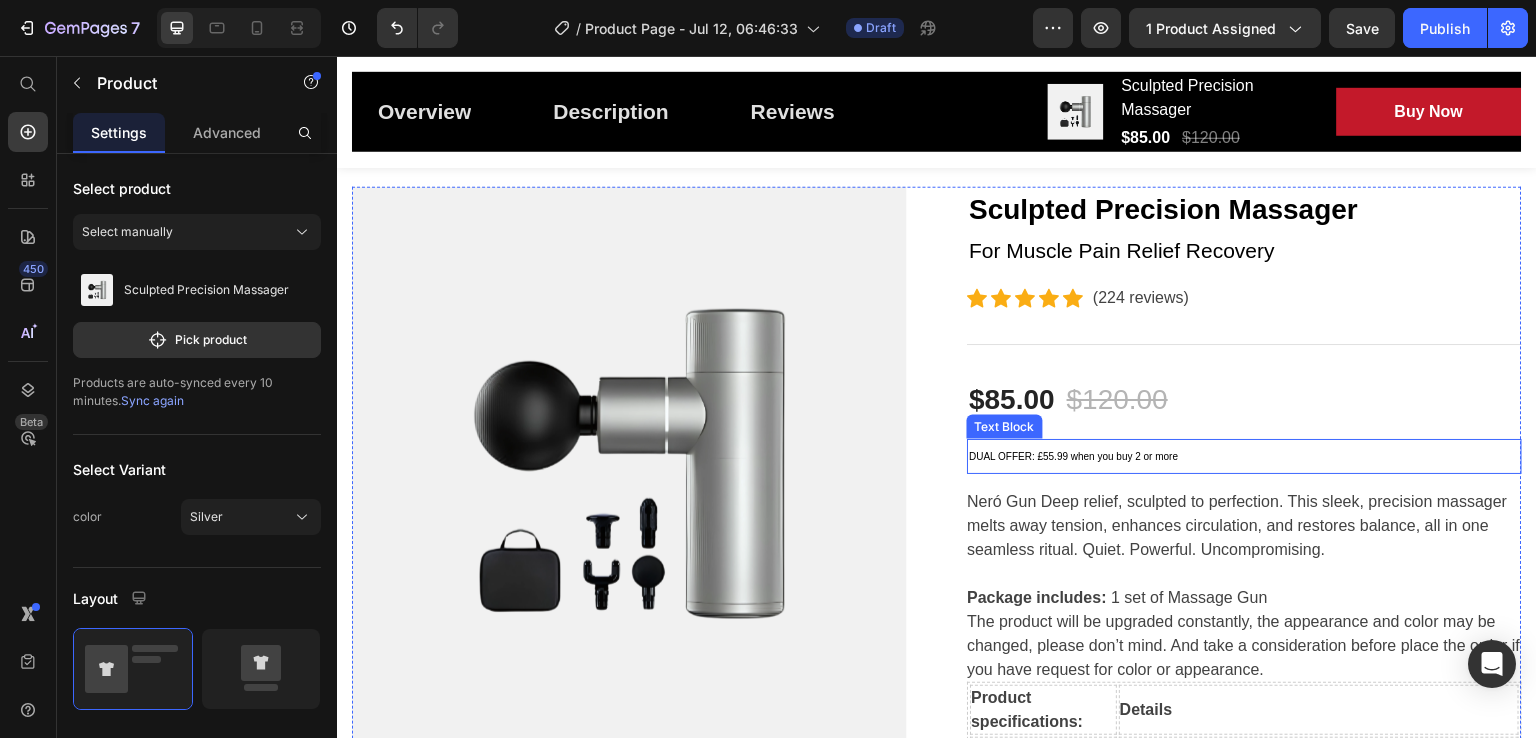 click on "DUAL OFFER: £55.99 when you buy 2 or more" at bounding box center (1073, 456) 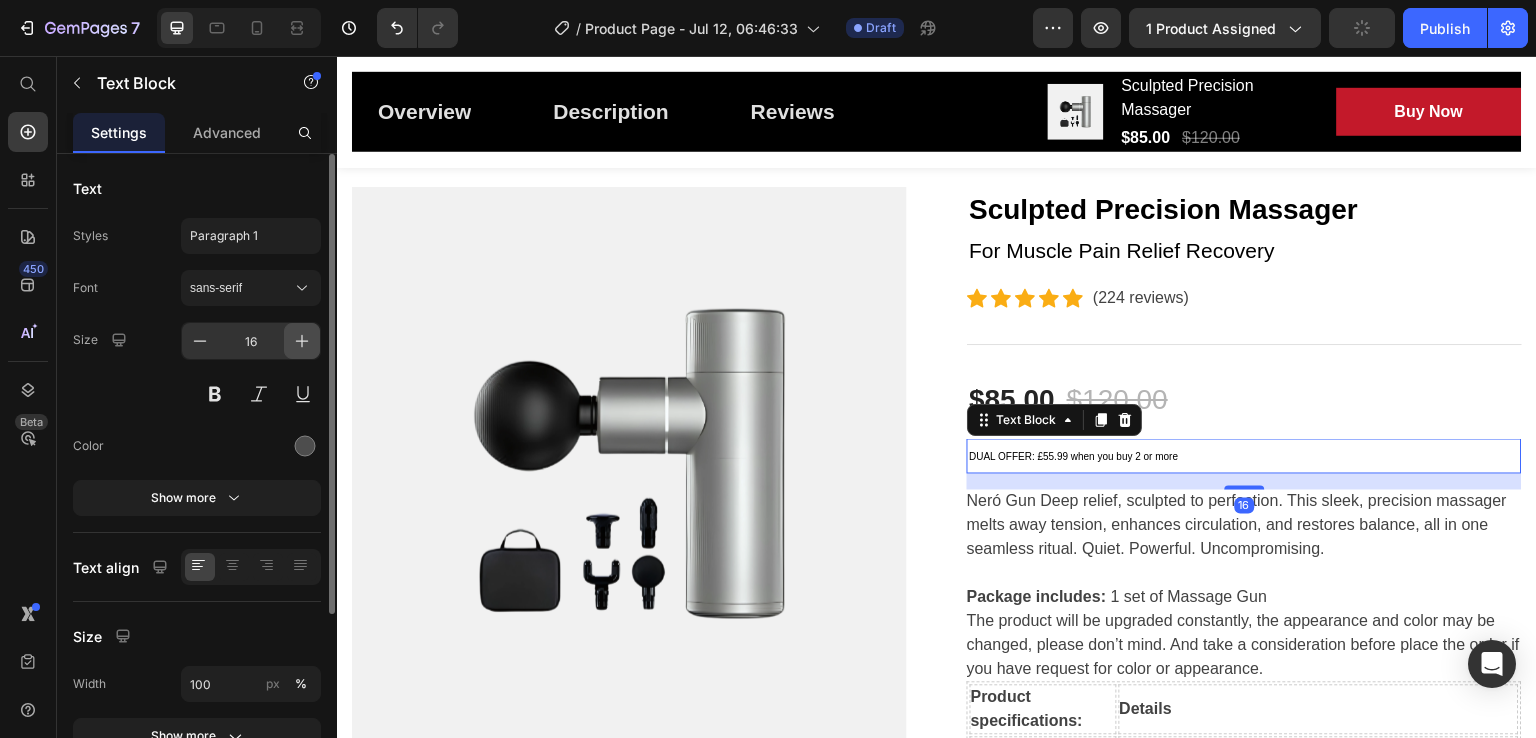 click 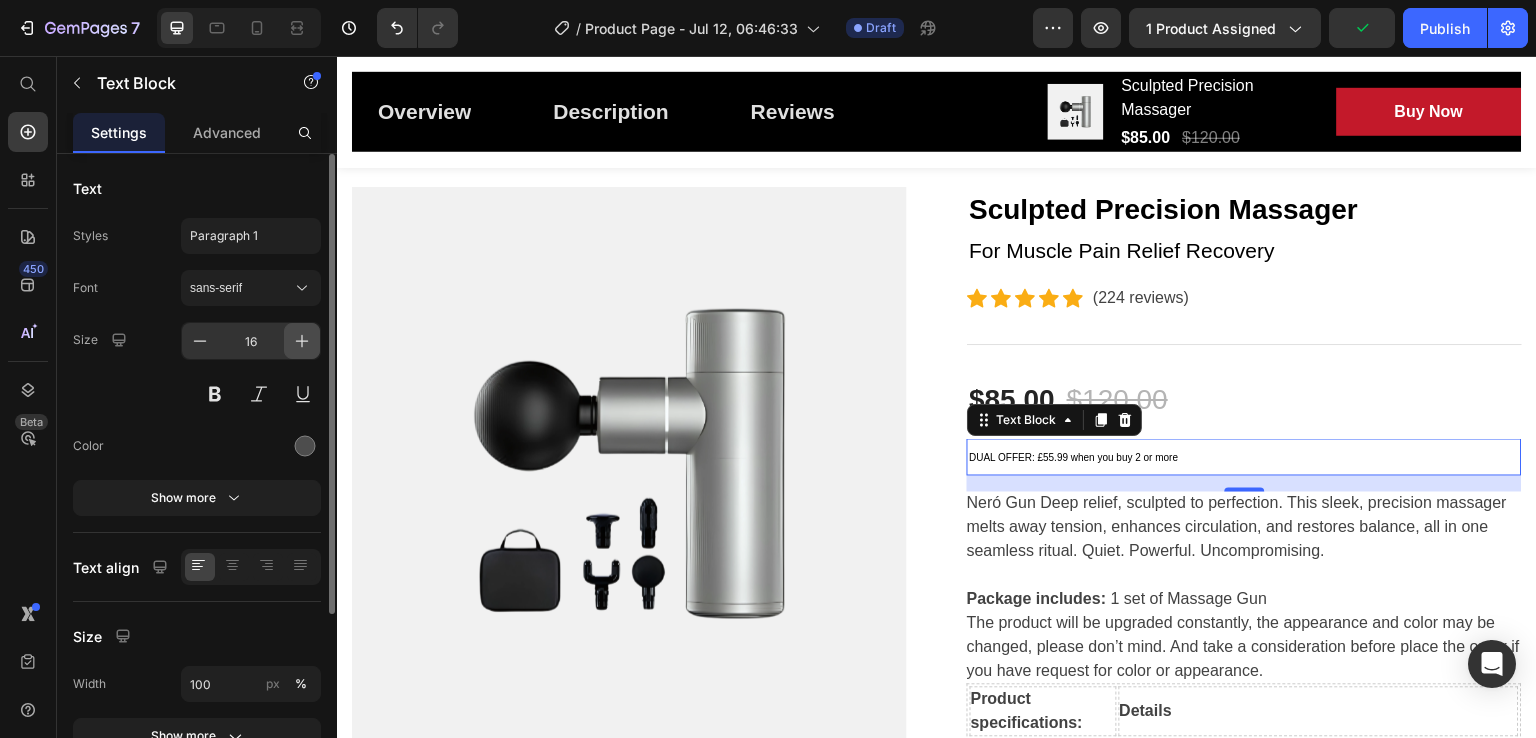 click 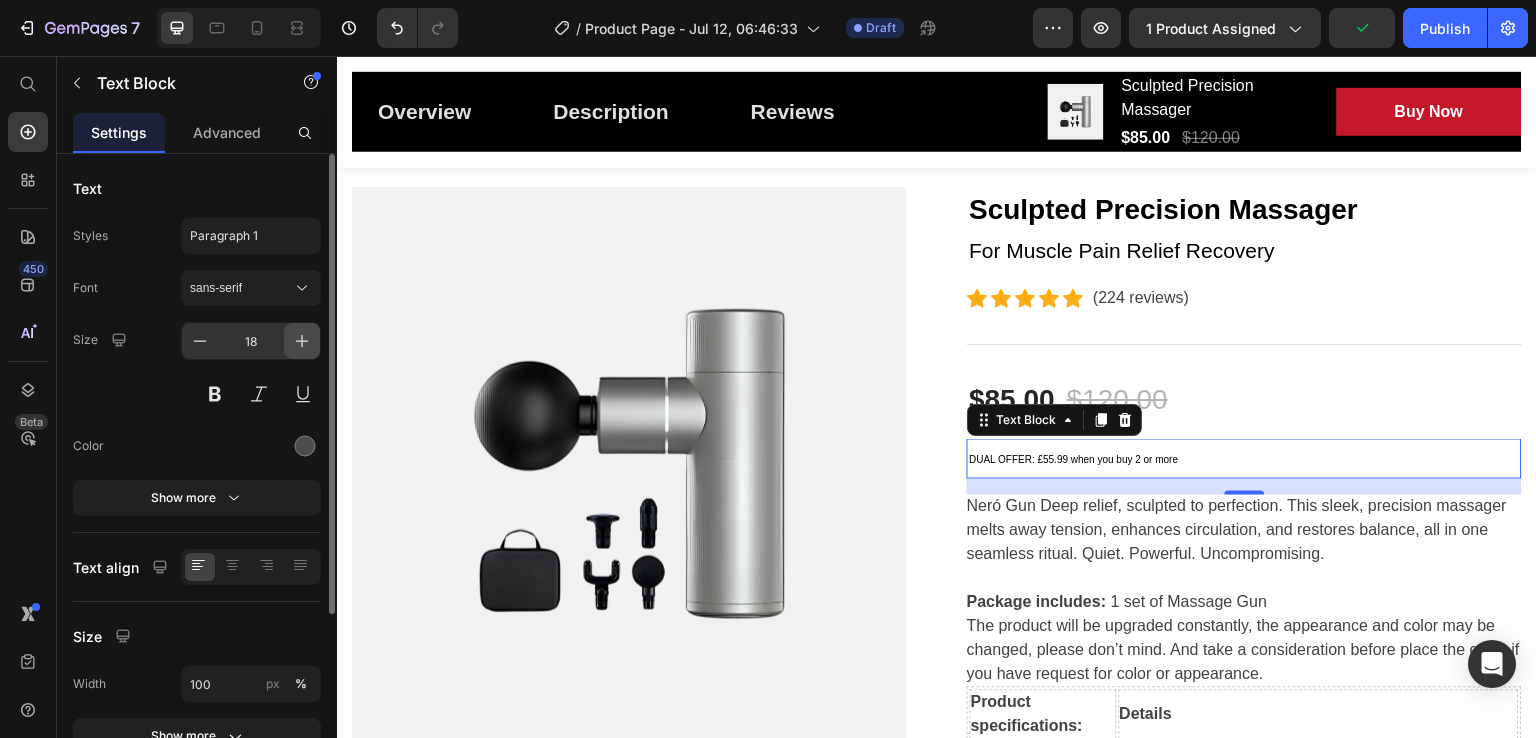click 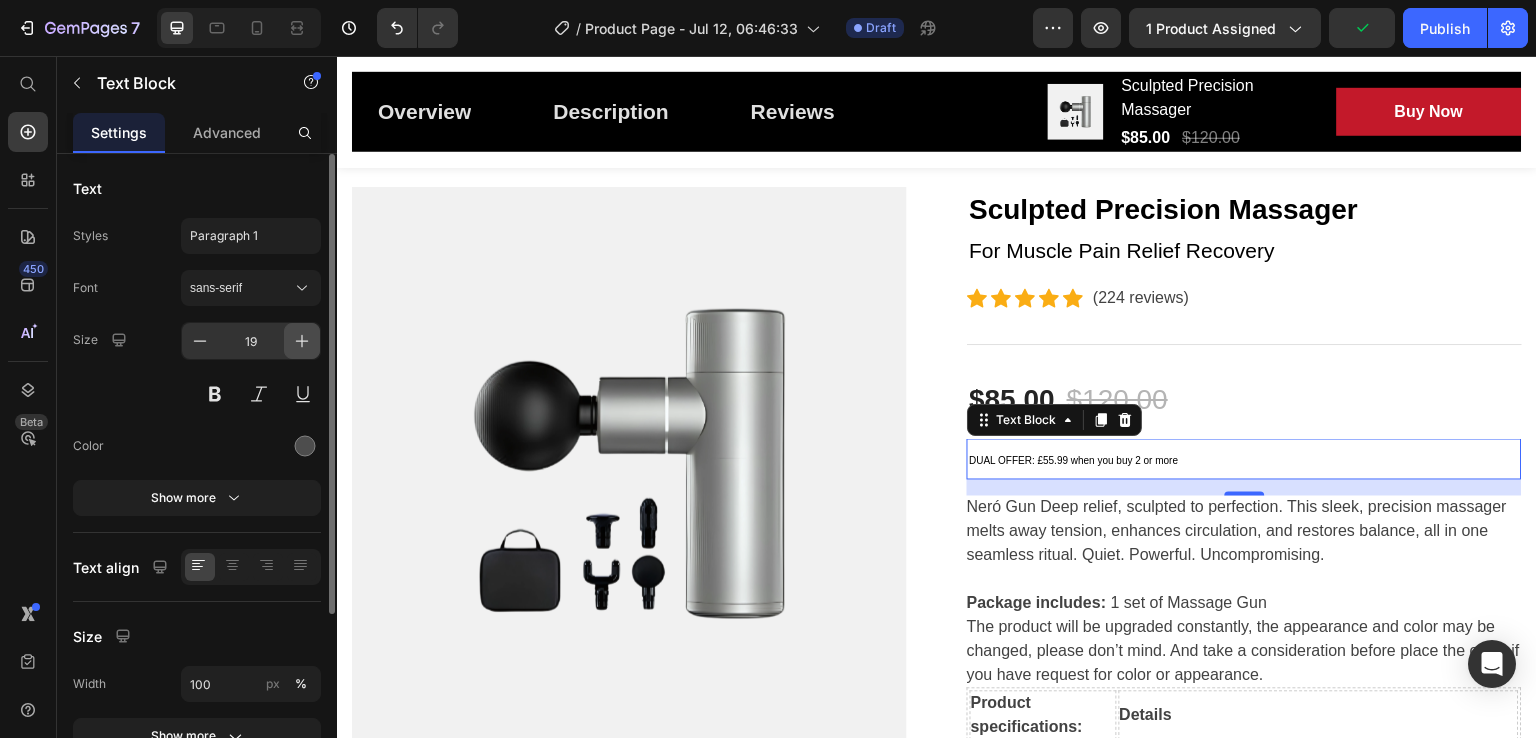 click 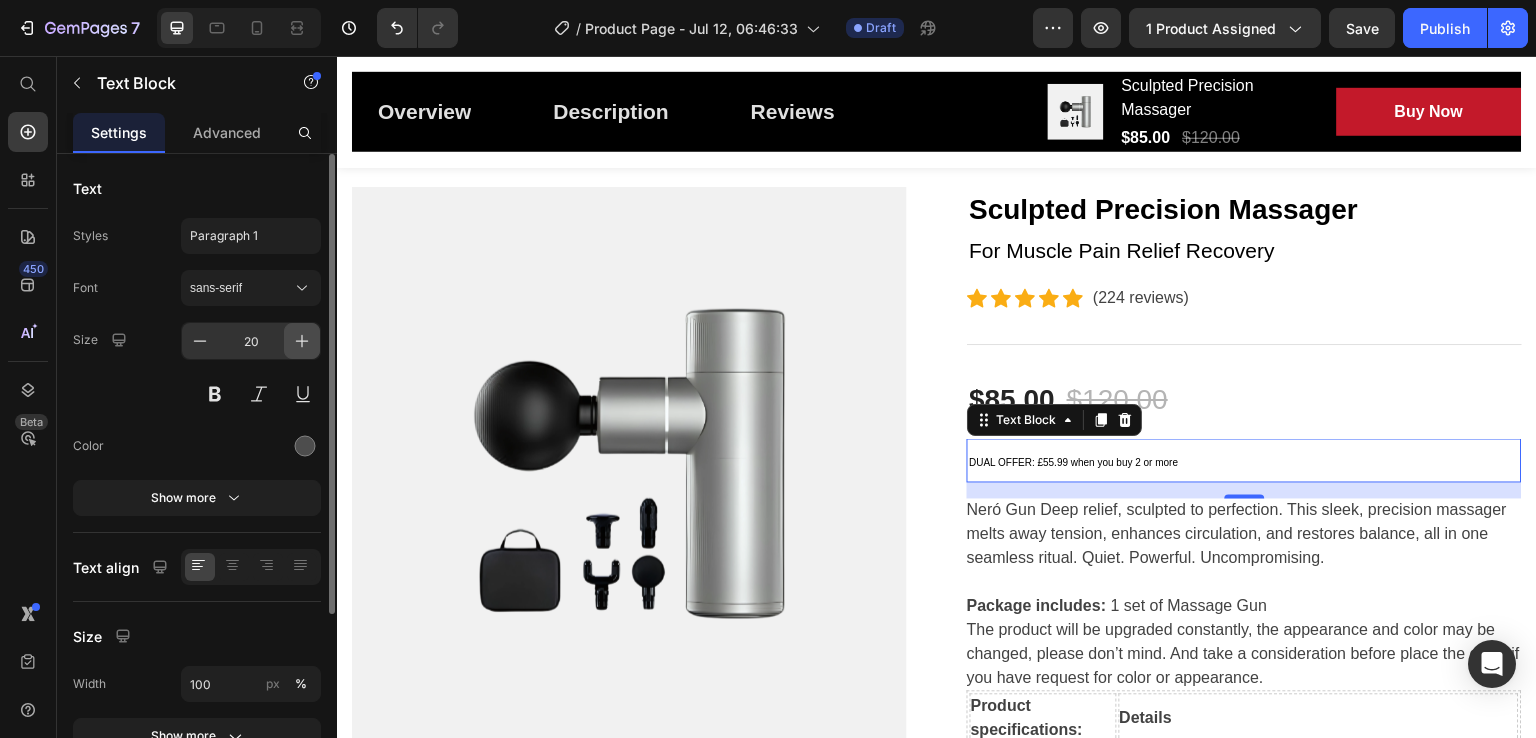 click 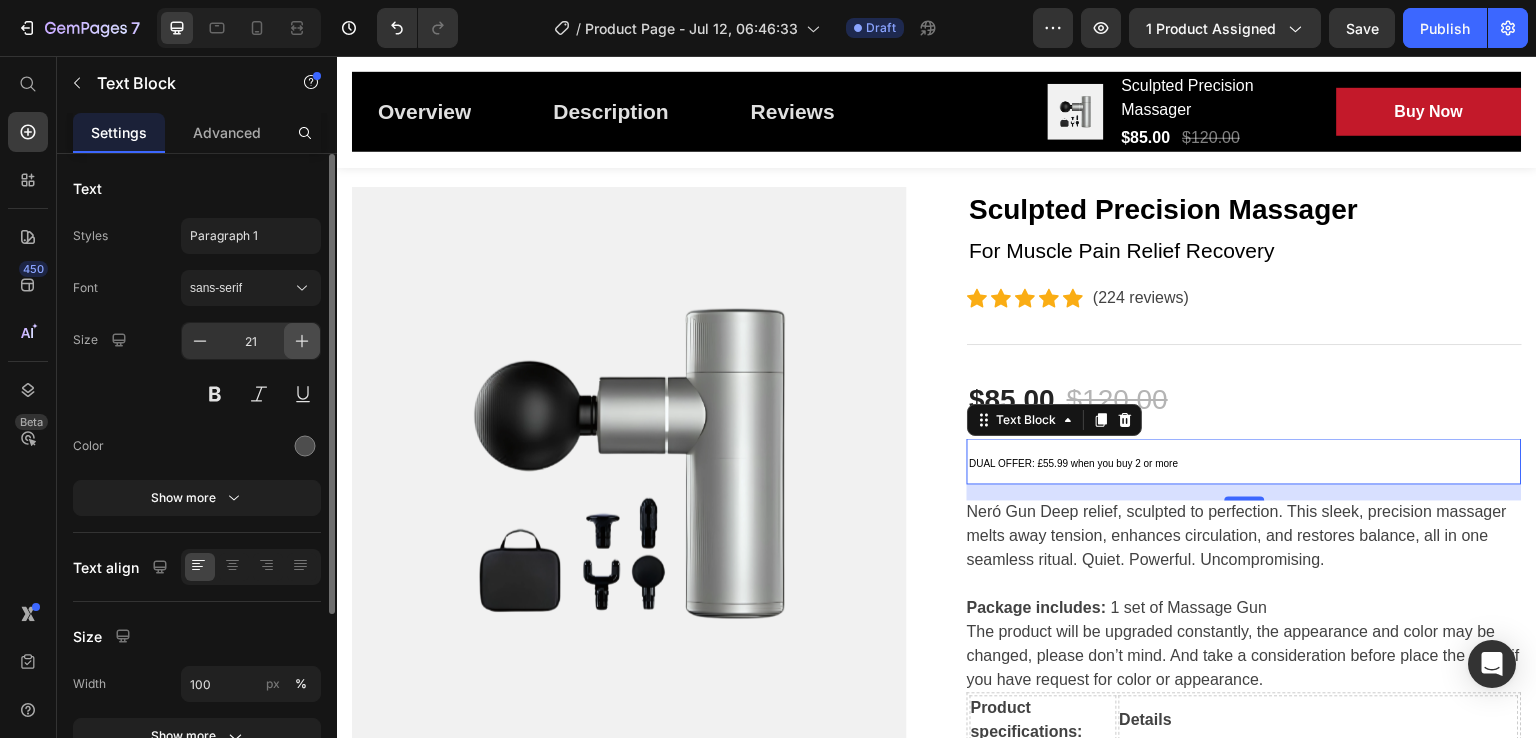 click 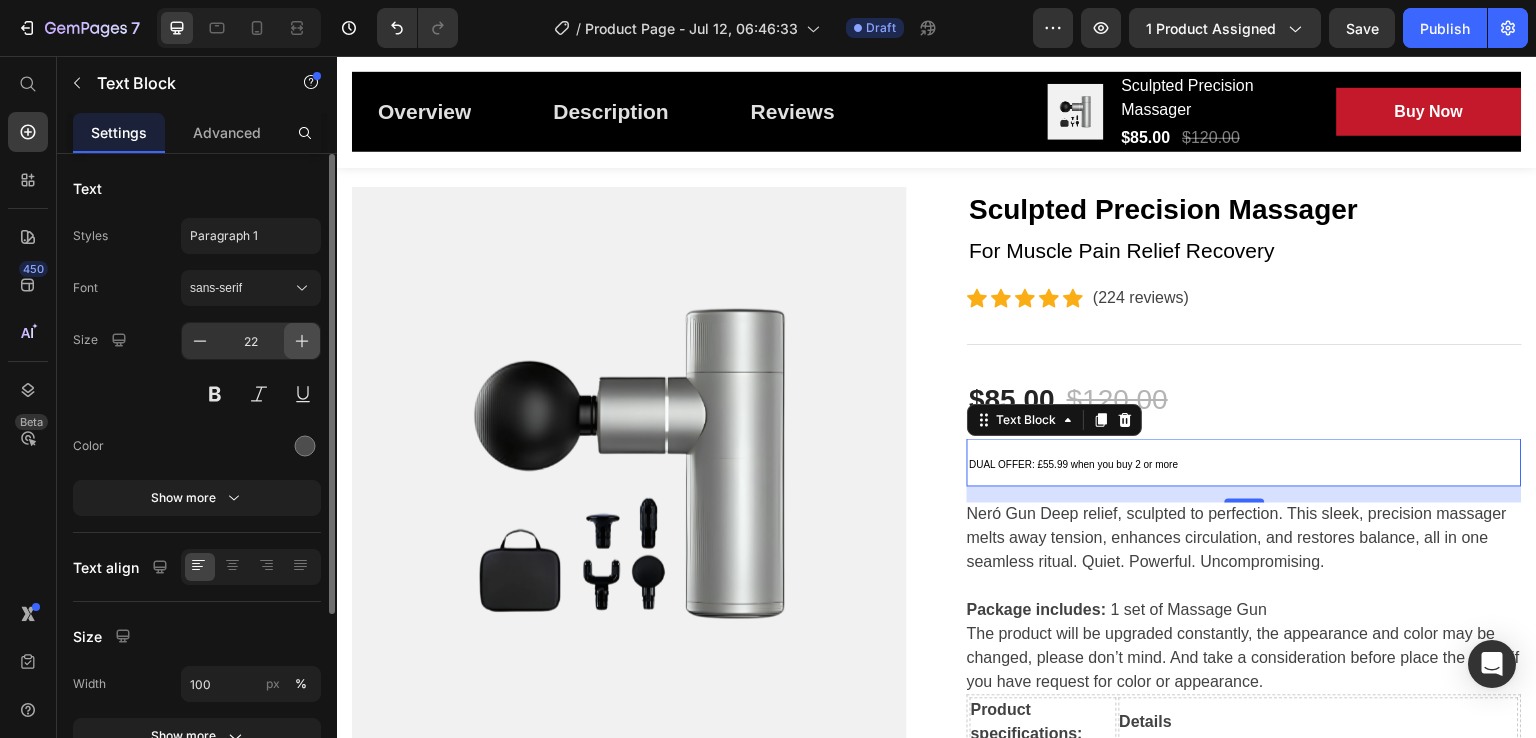 click 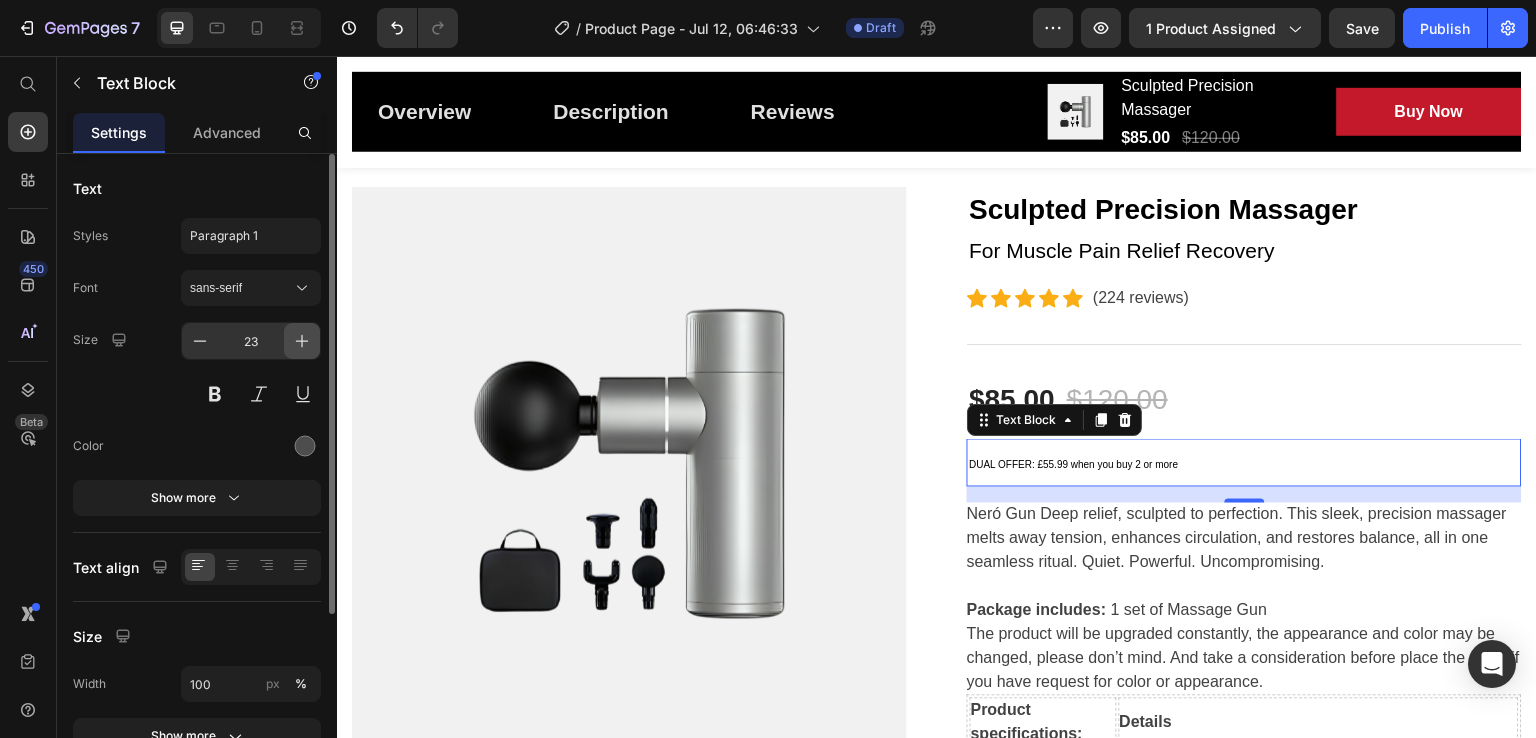 click 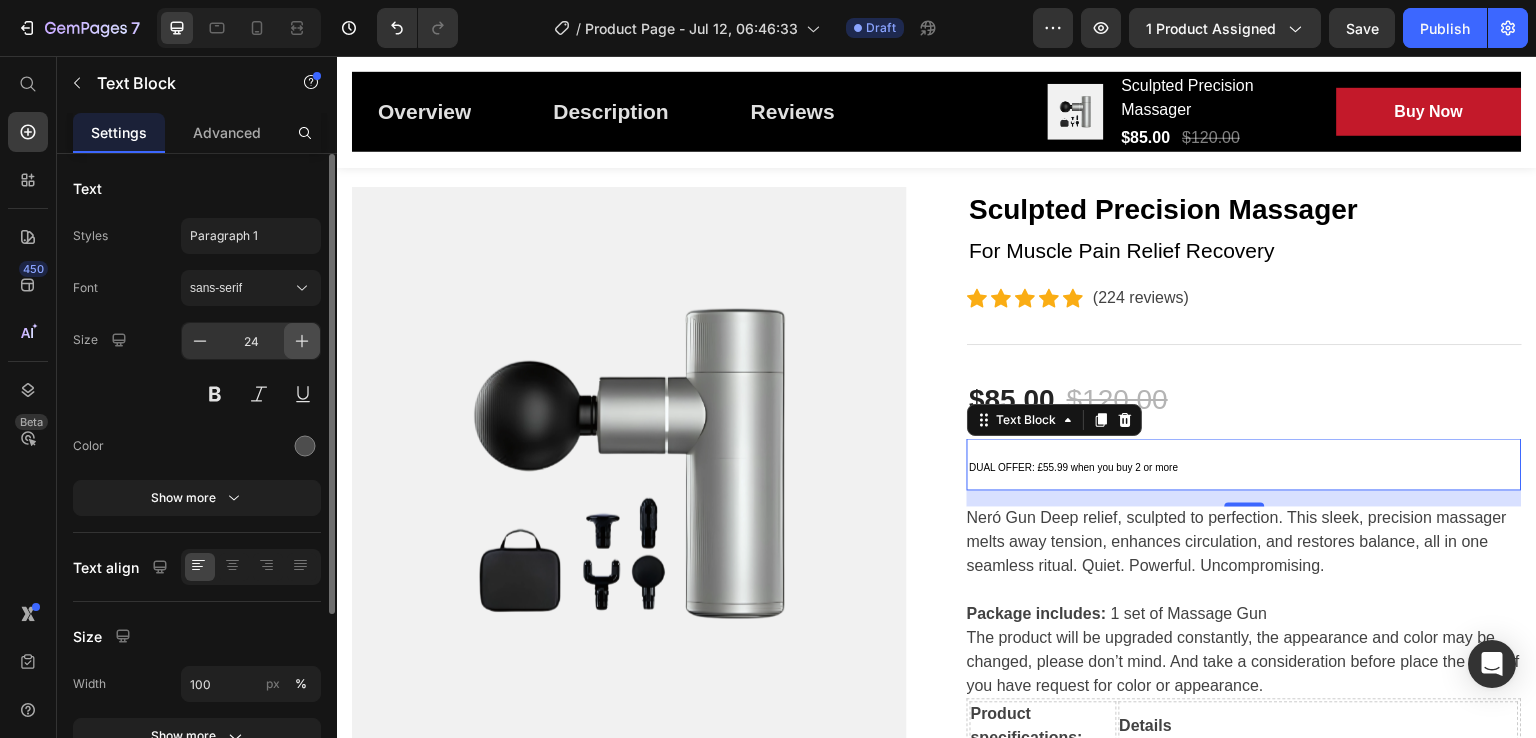 click 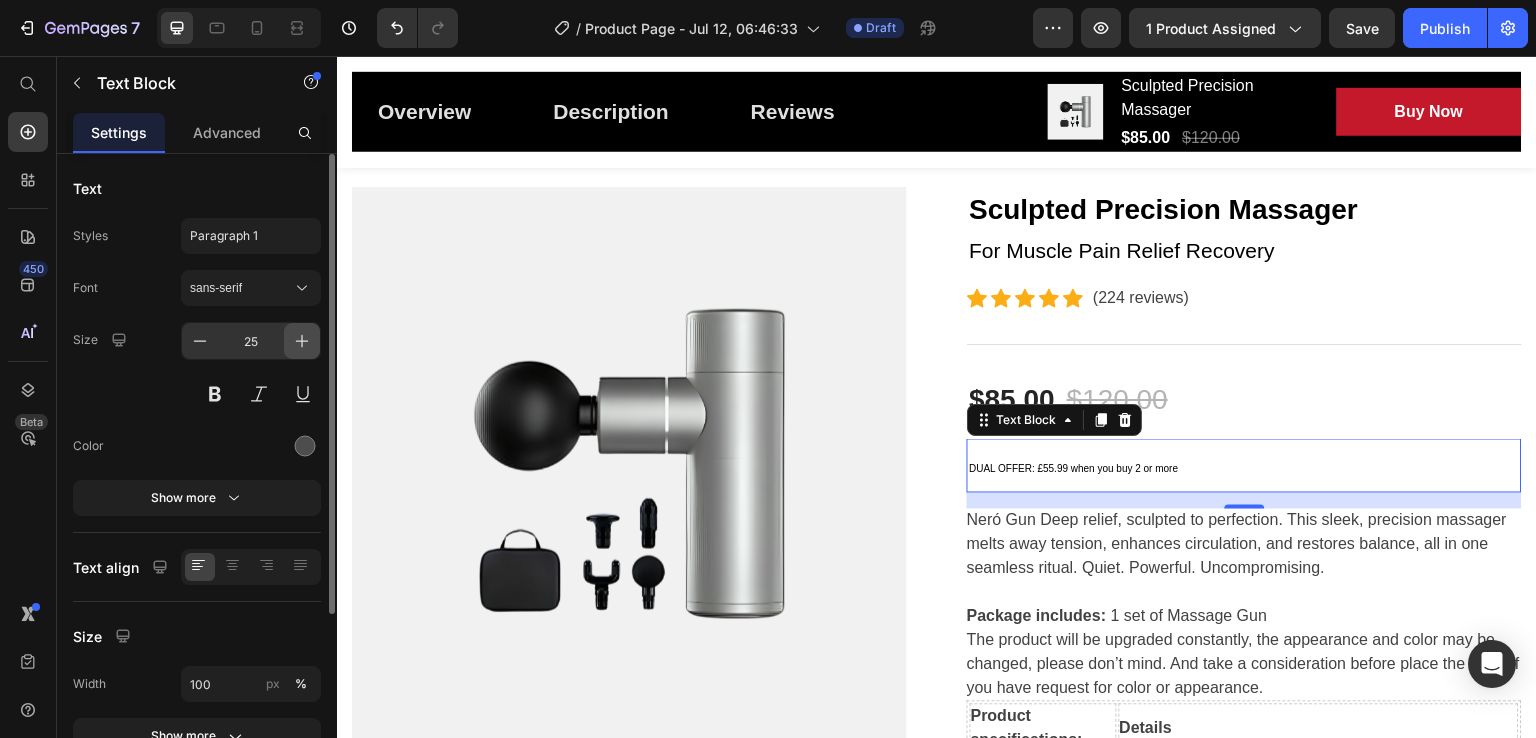 click 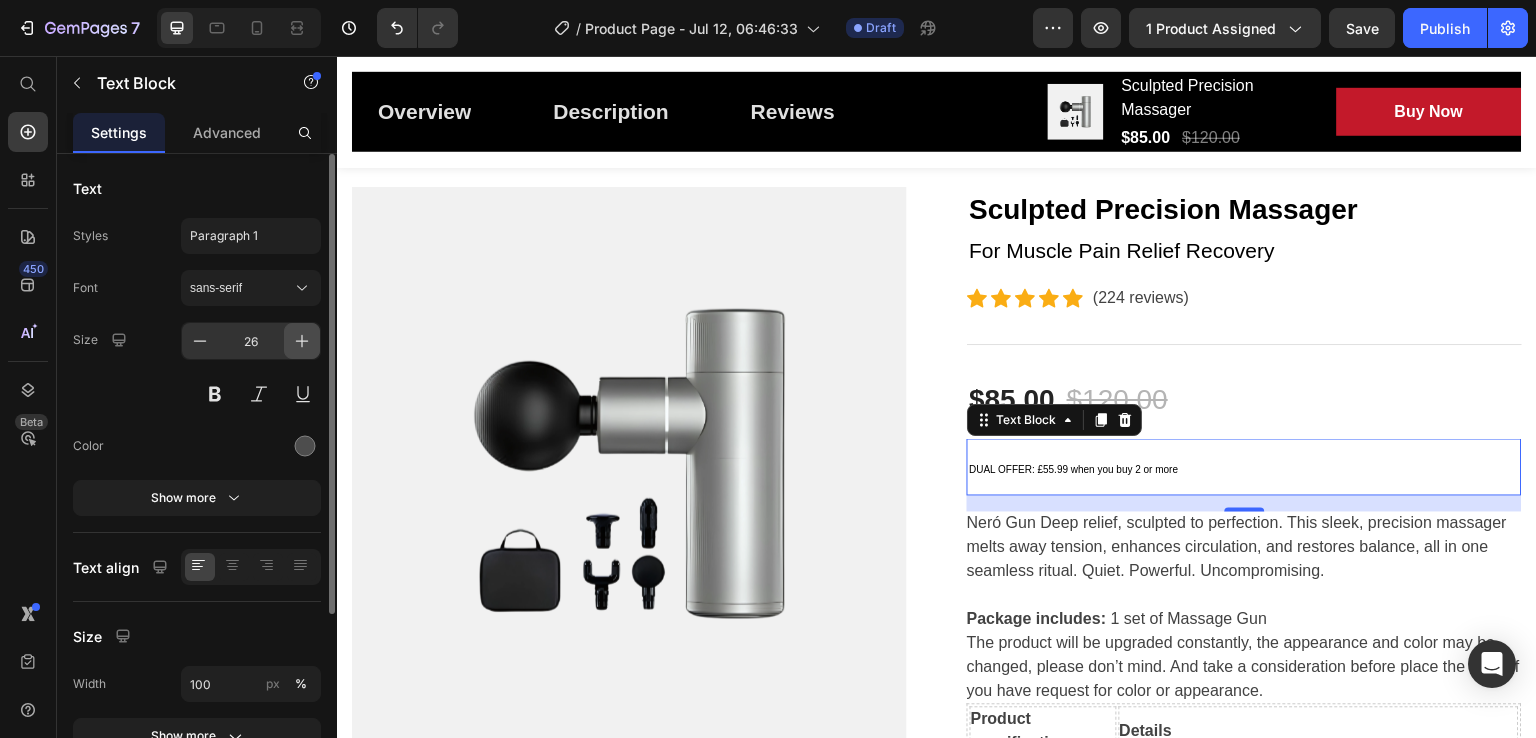 click 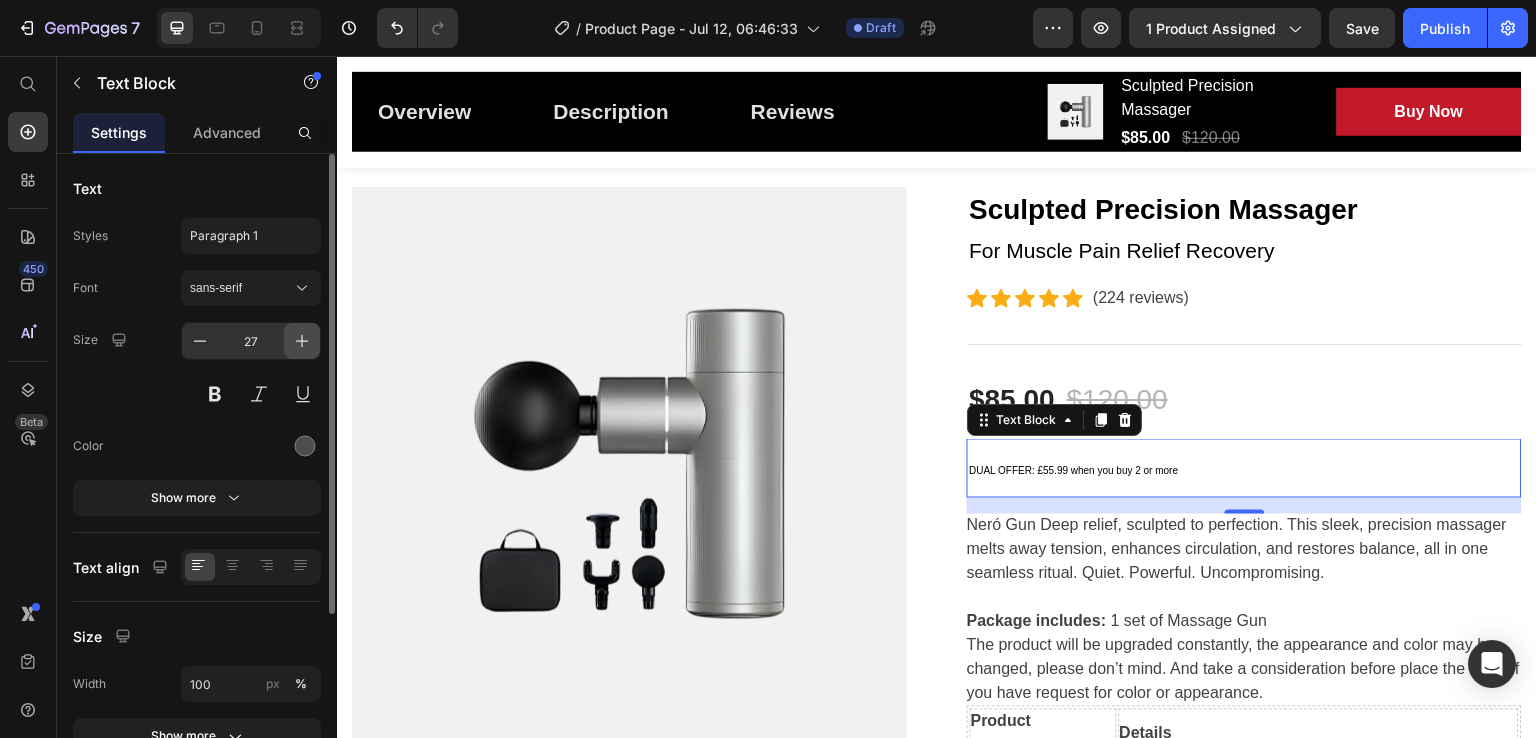 click 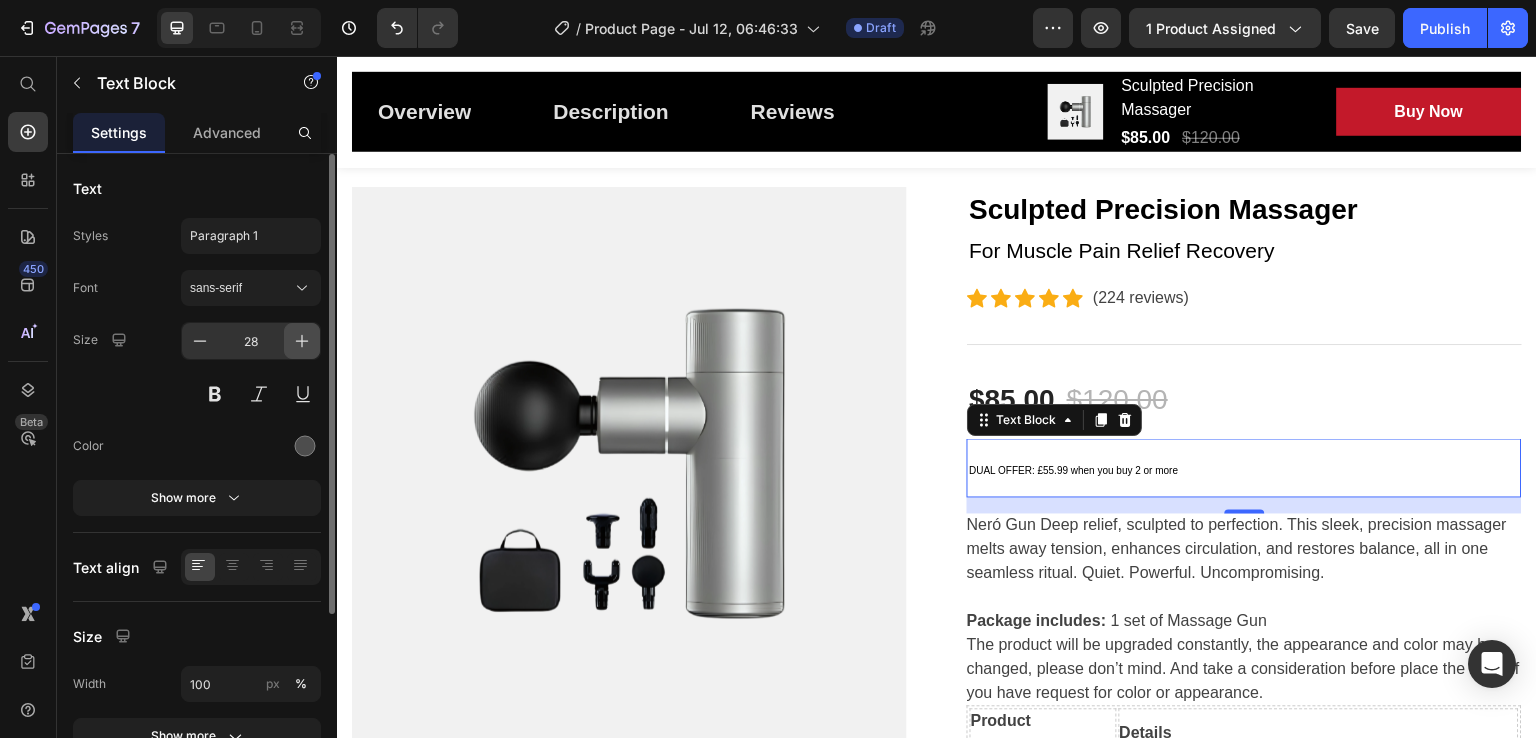 click 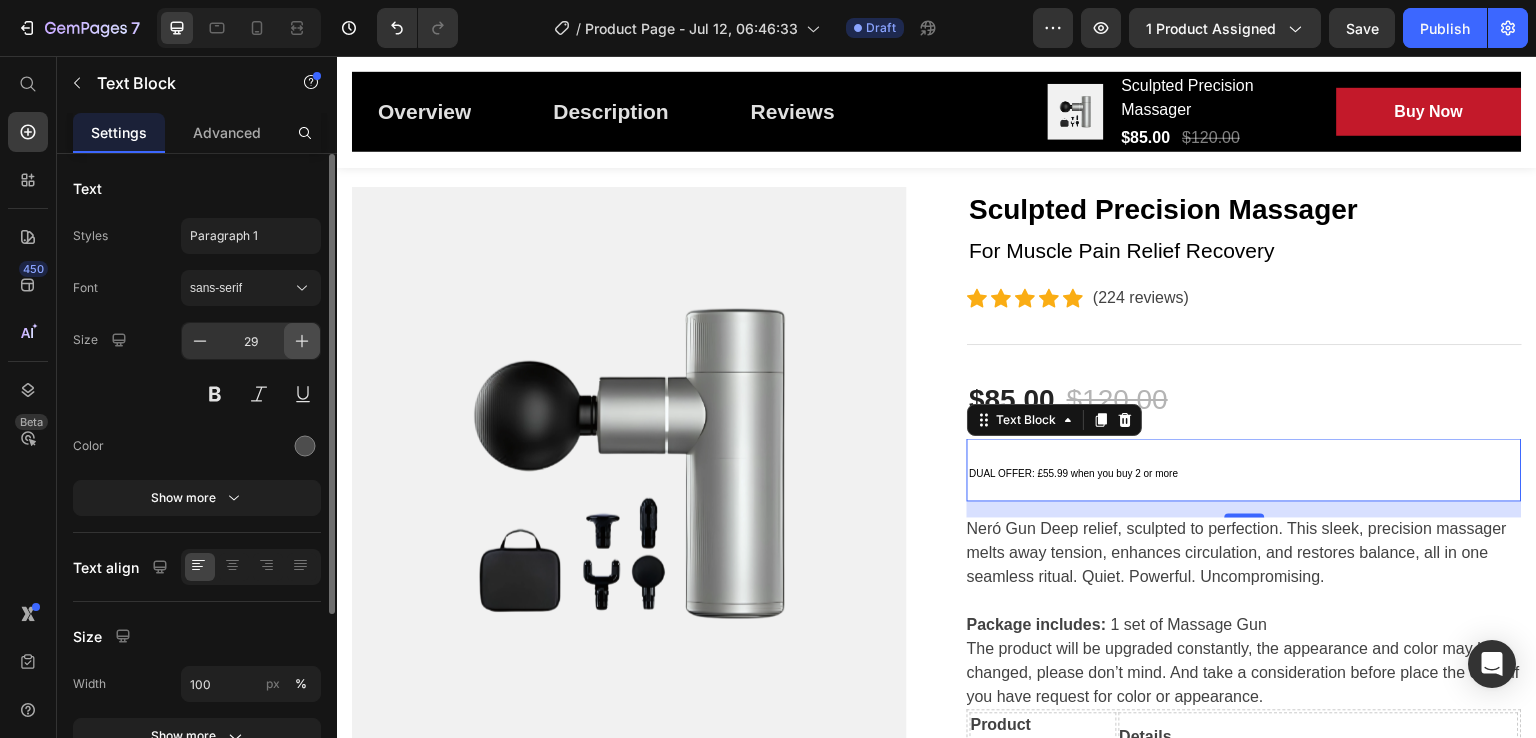 click 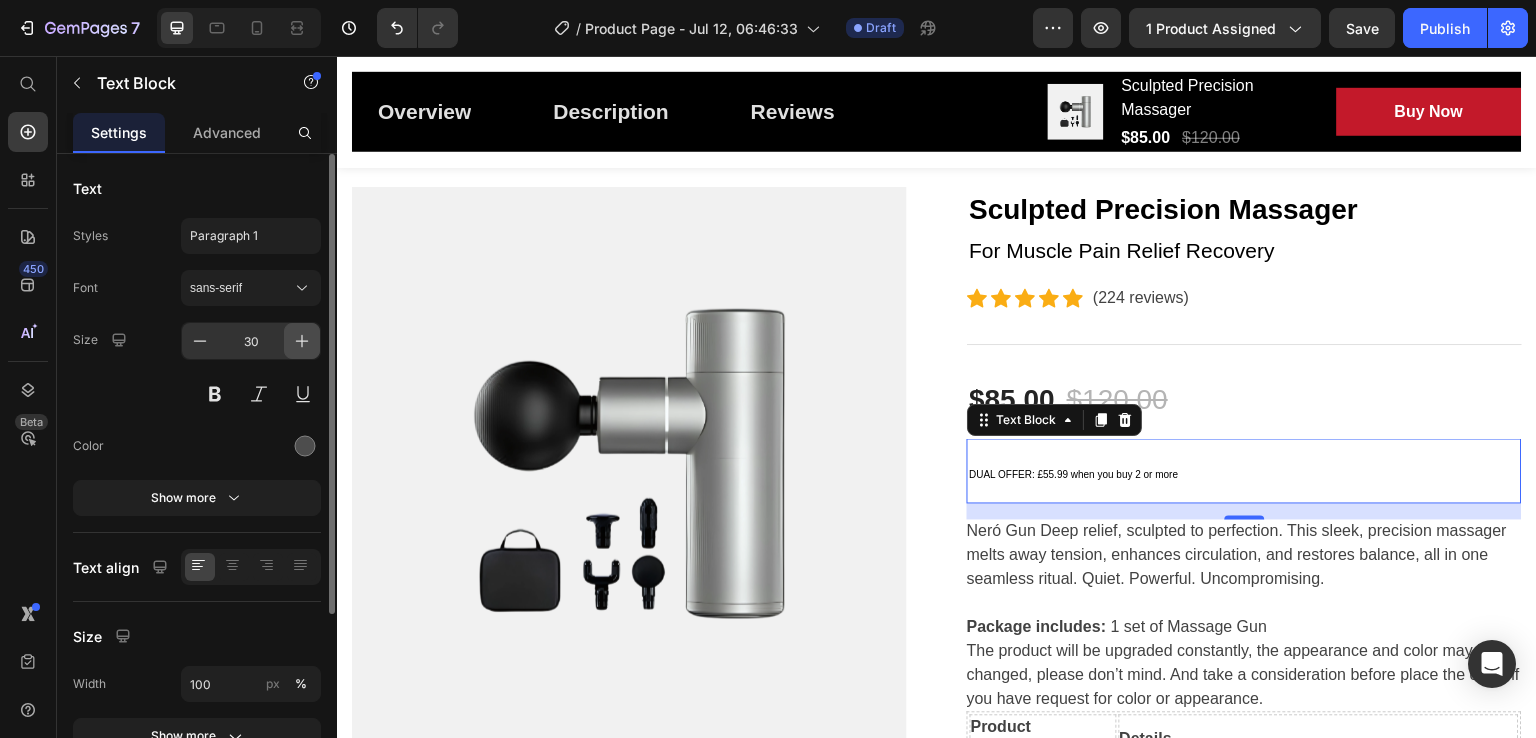 click 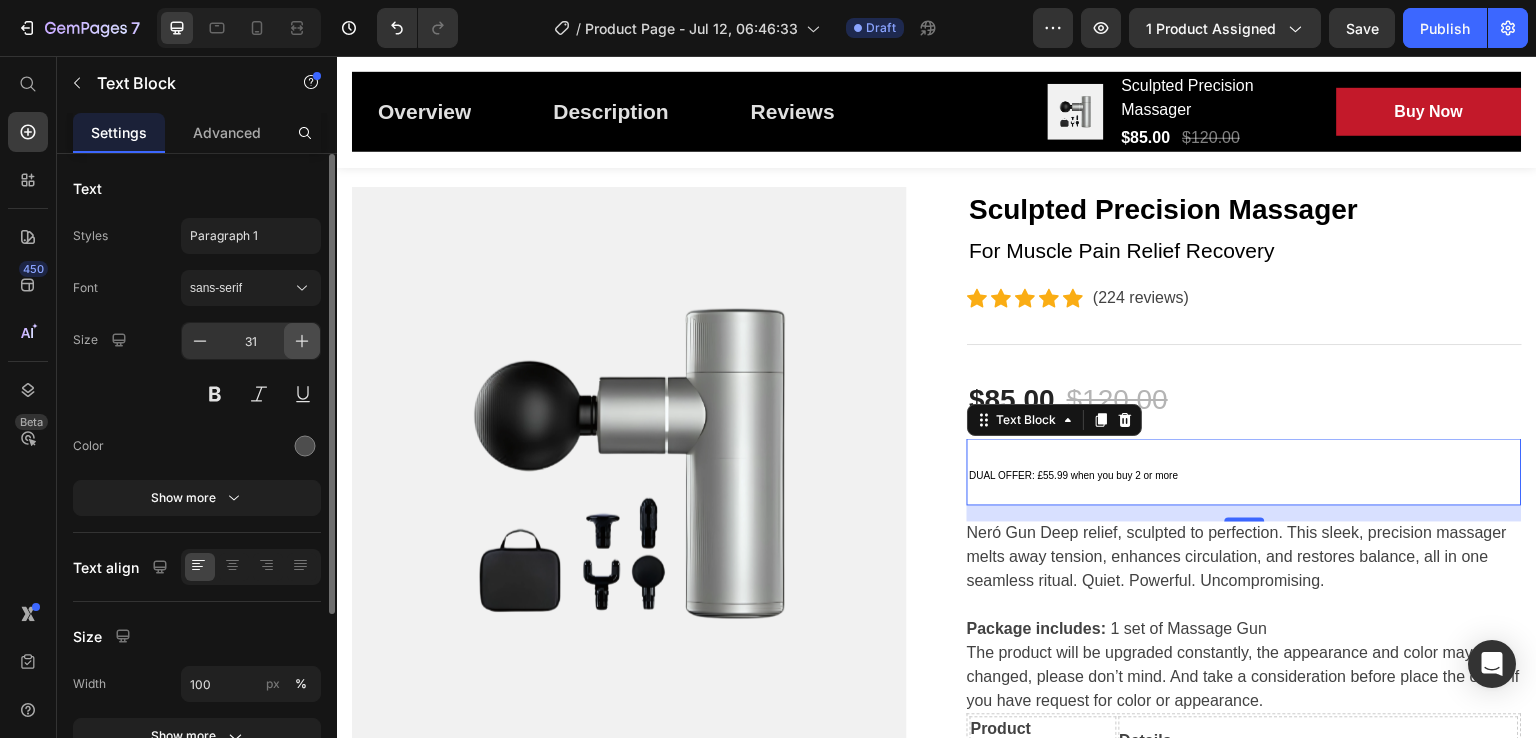 click 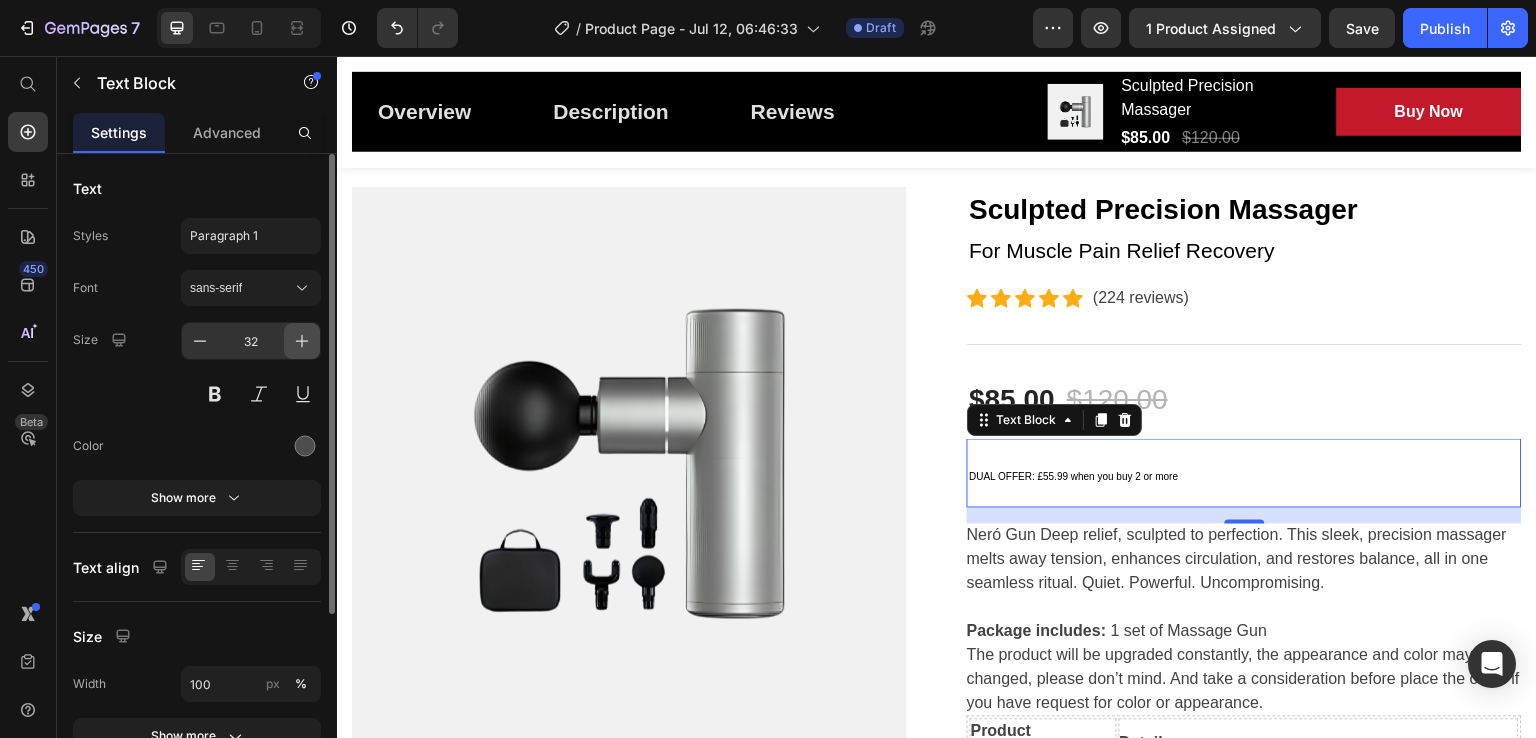 click 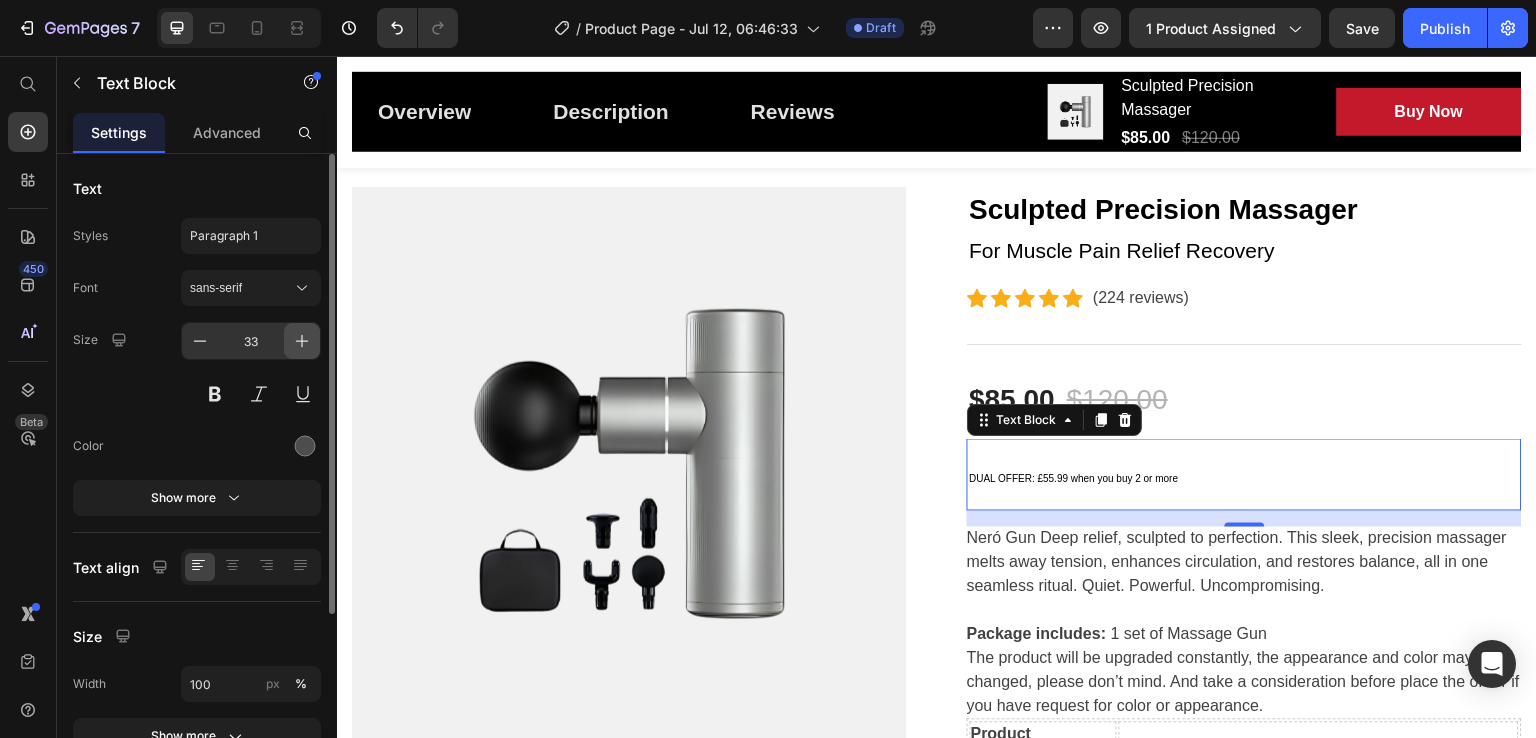 click 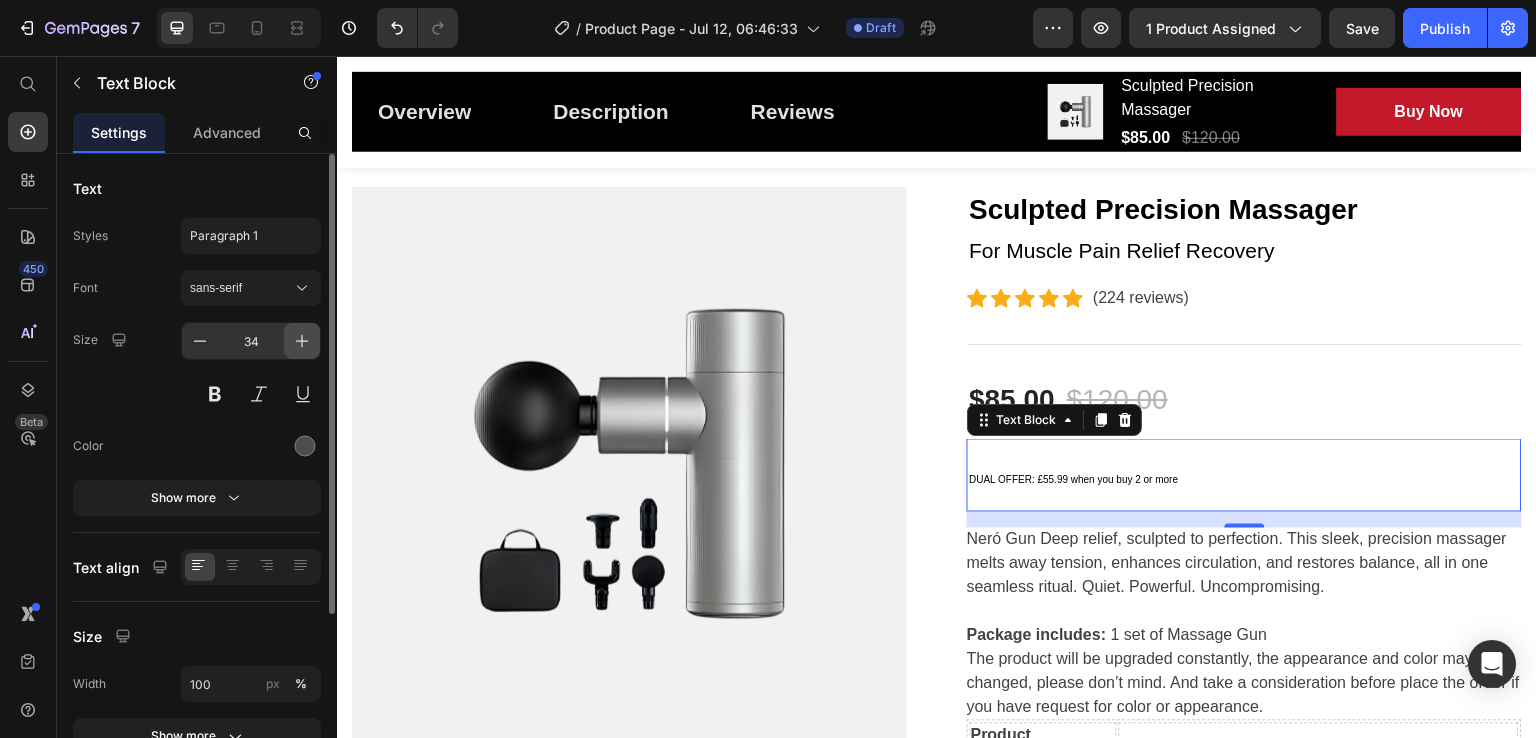 click 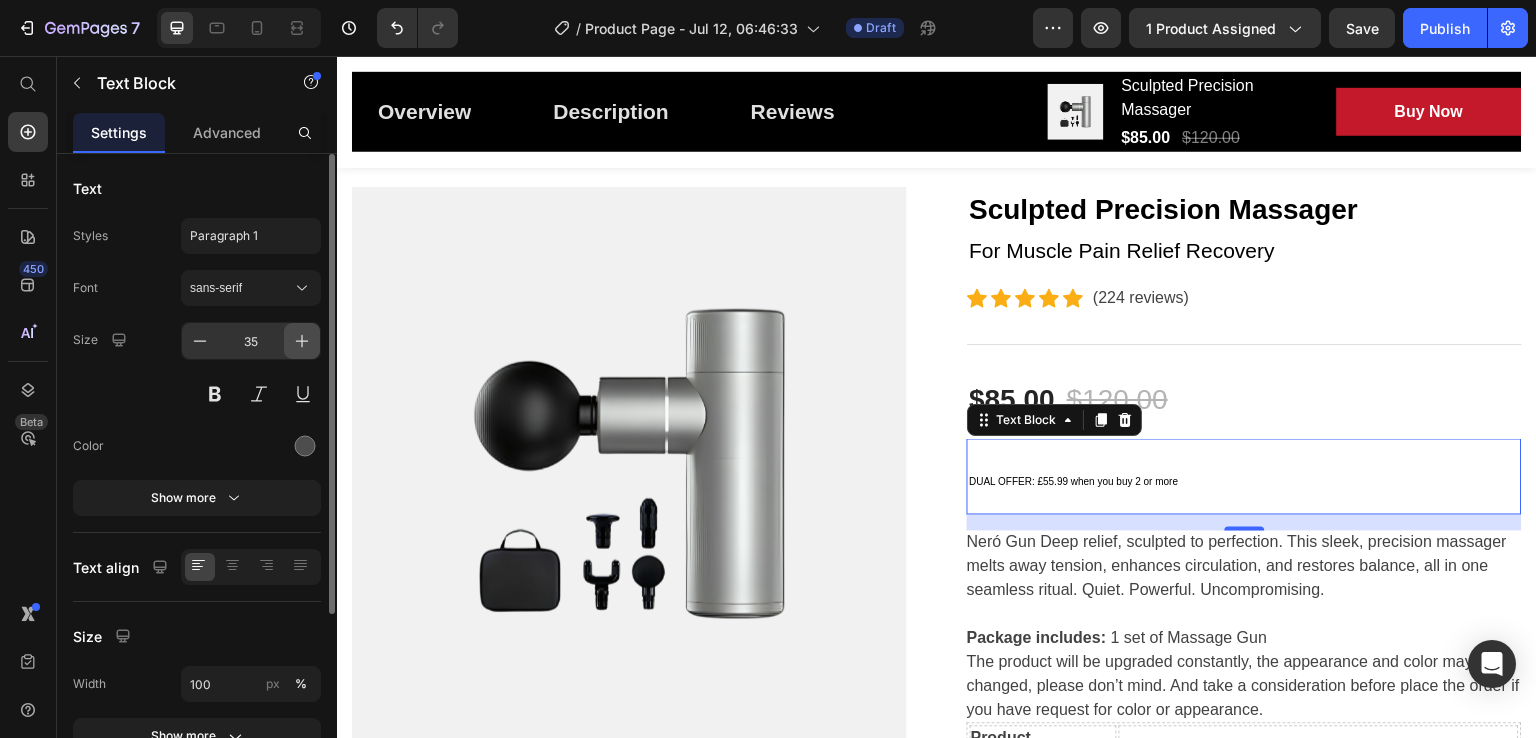 click 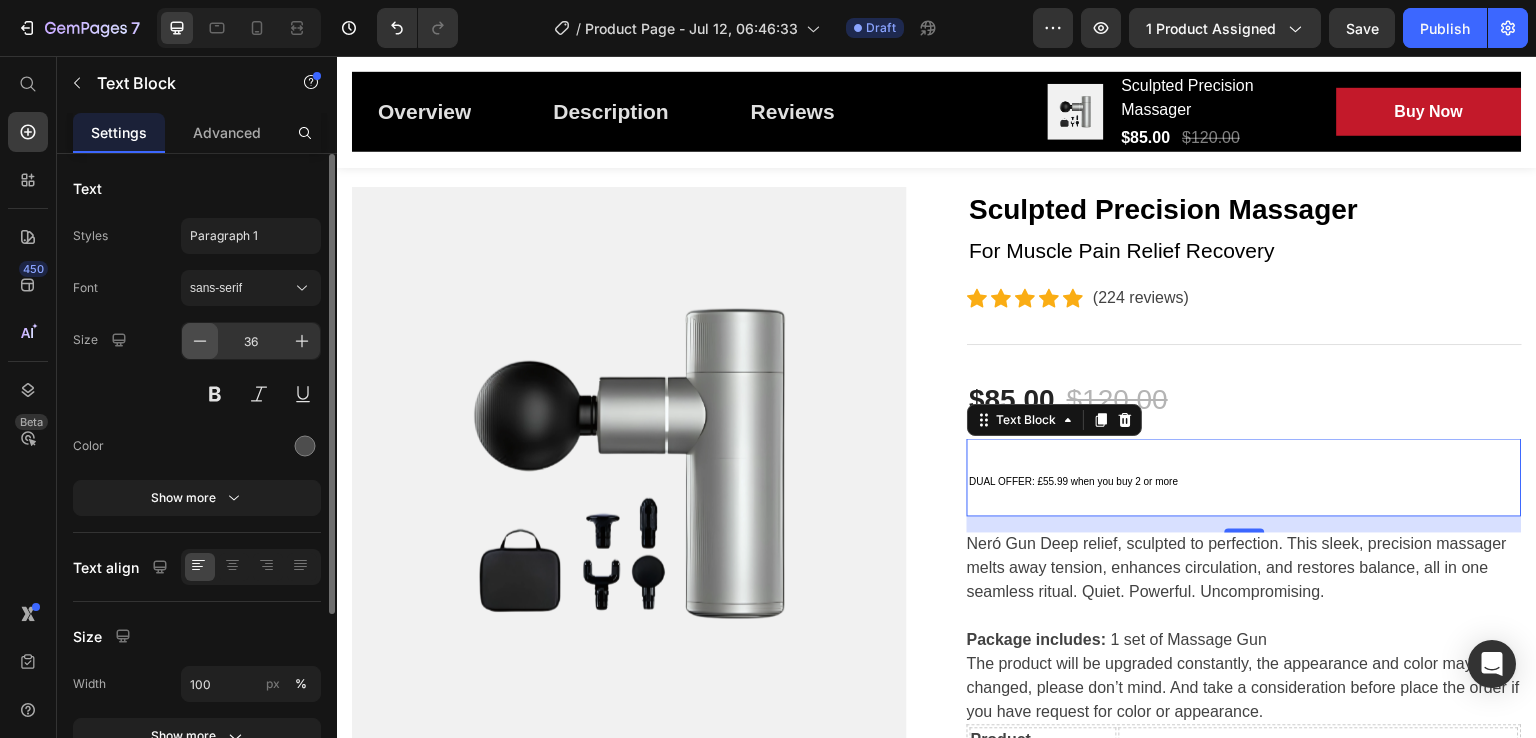 click 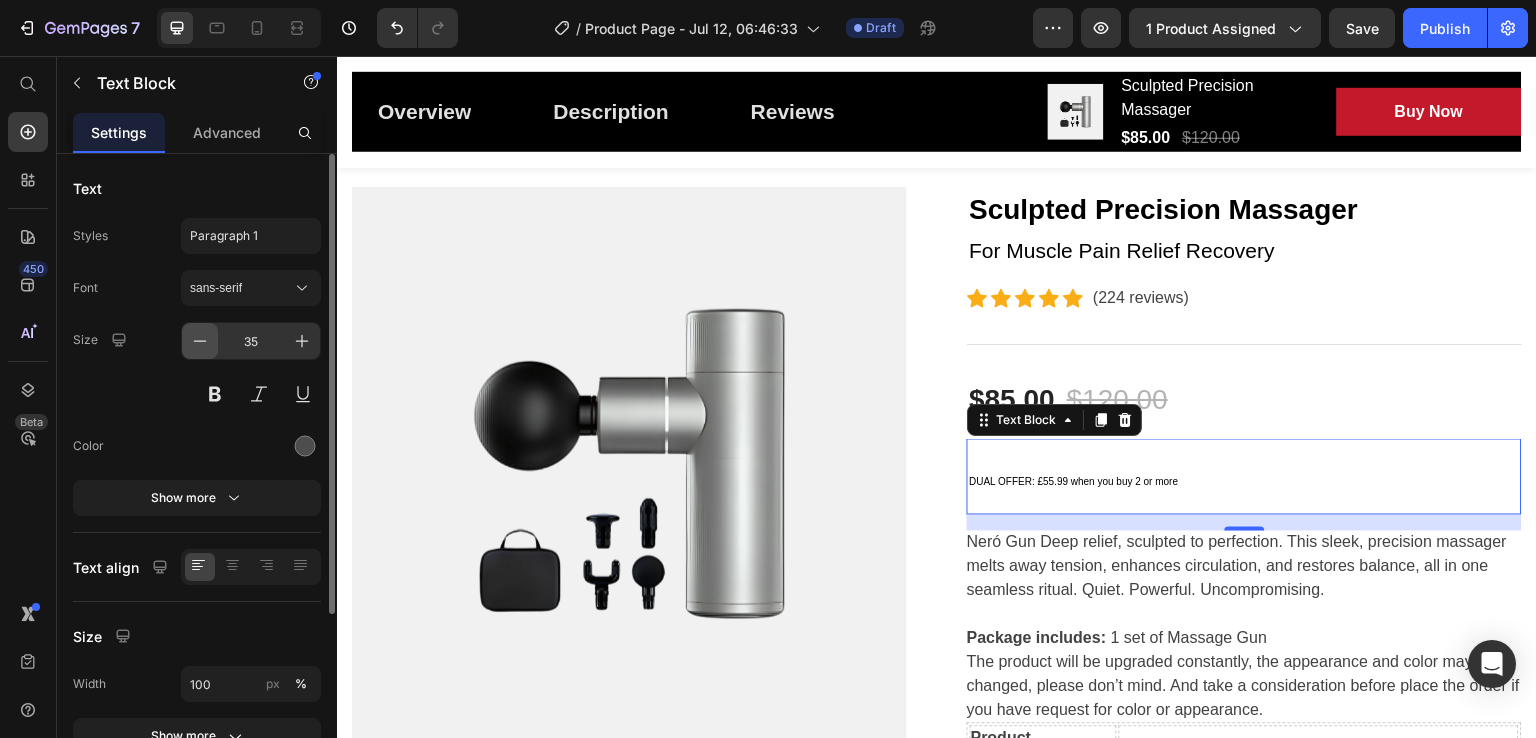 click 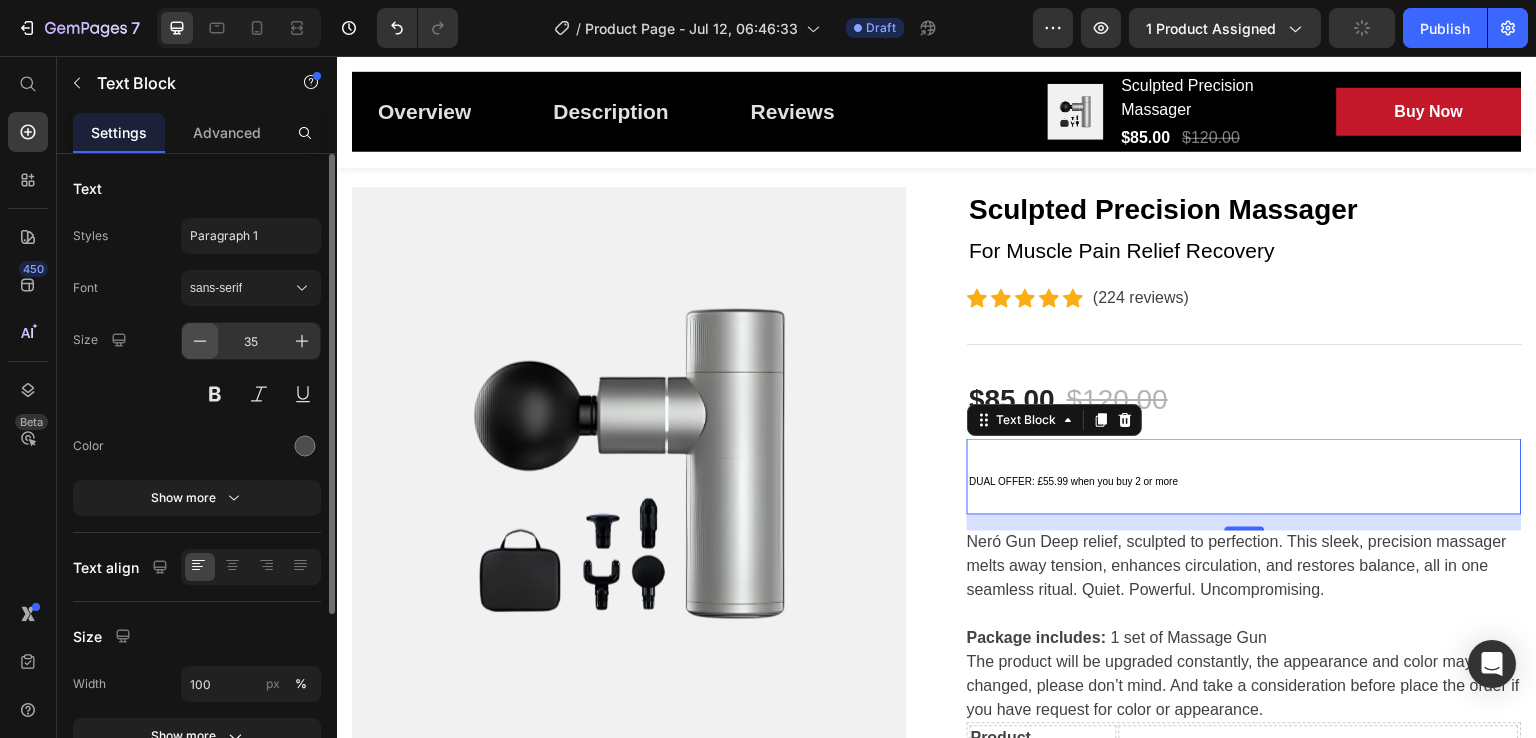 click 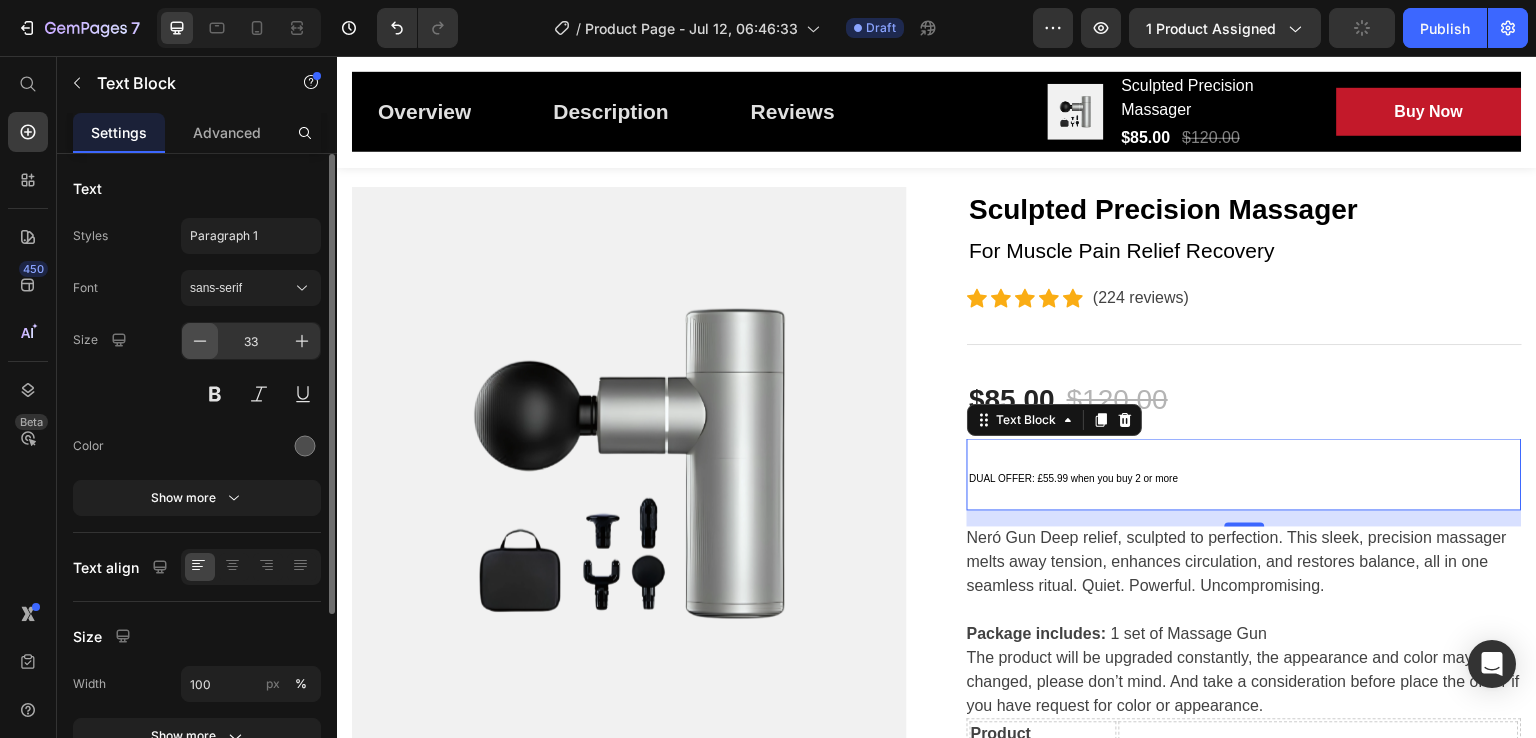 click 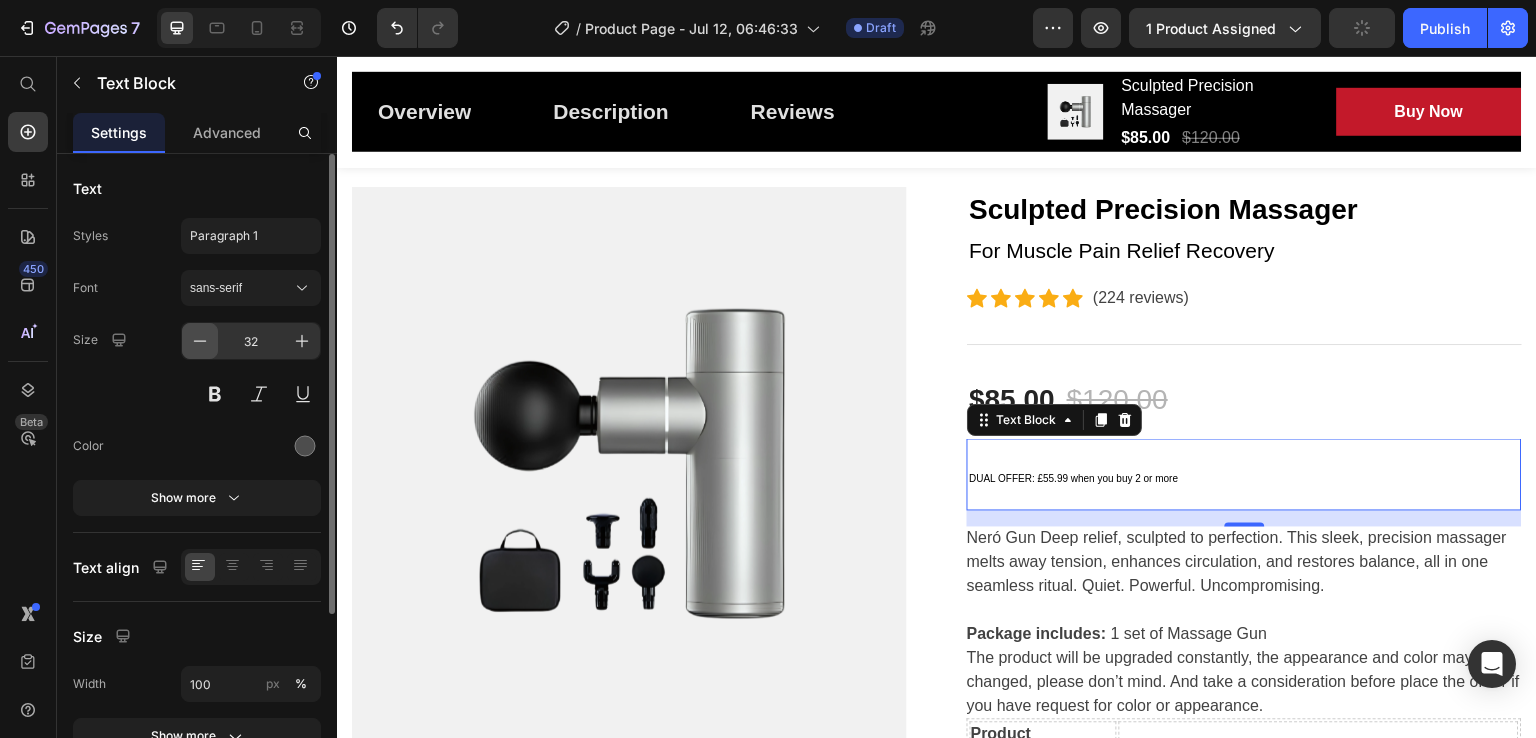 click 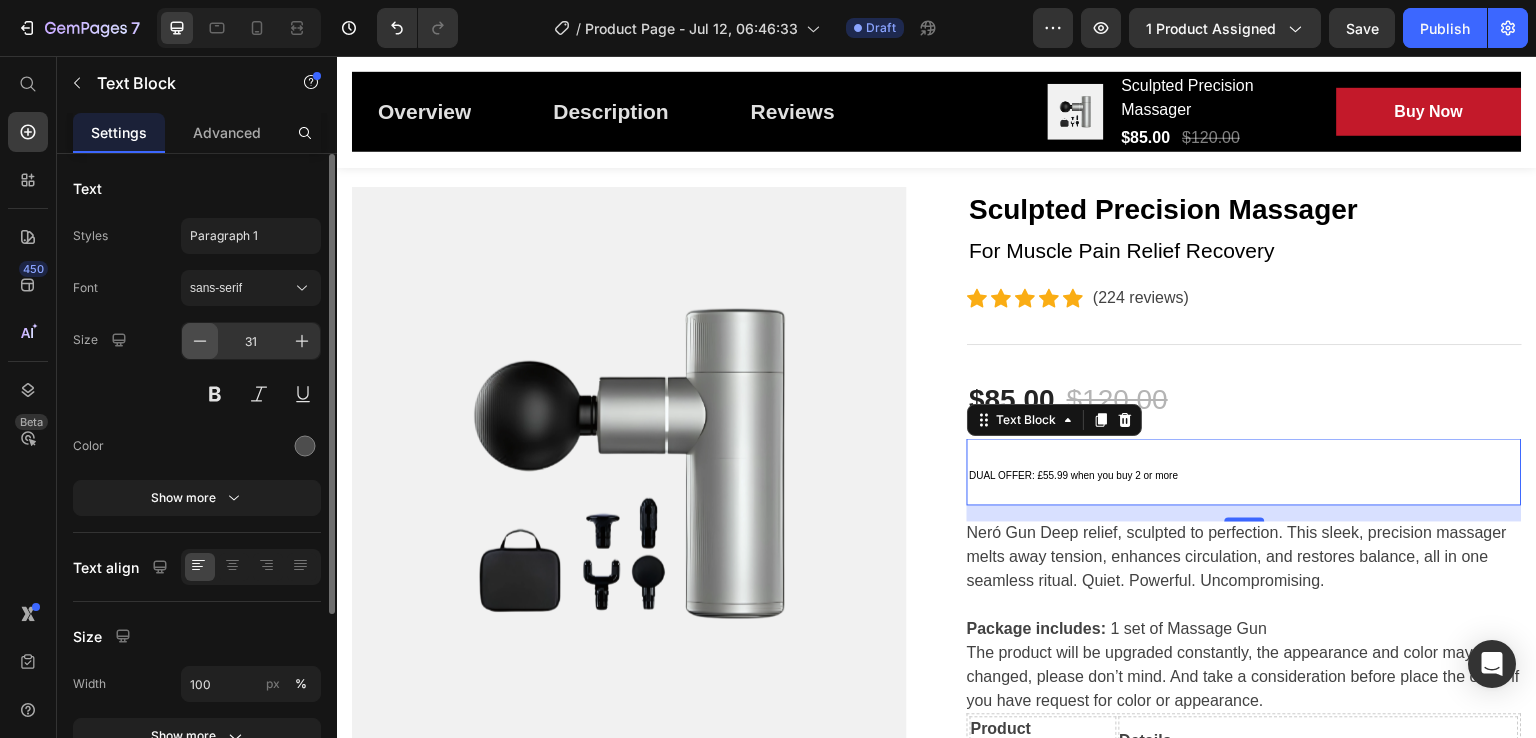 click 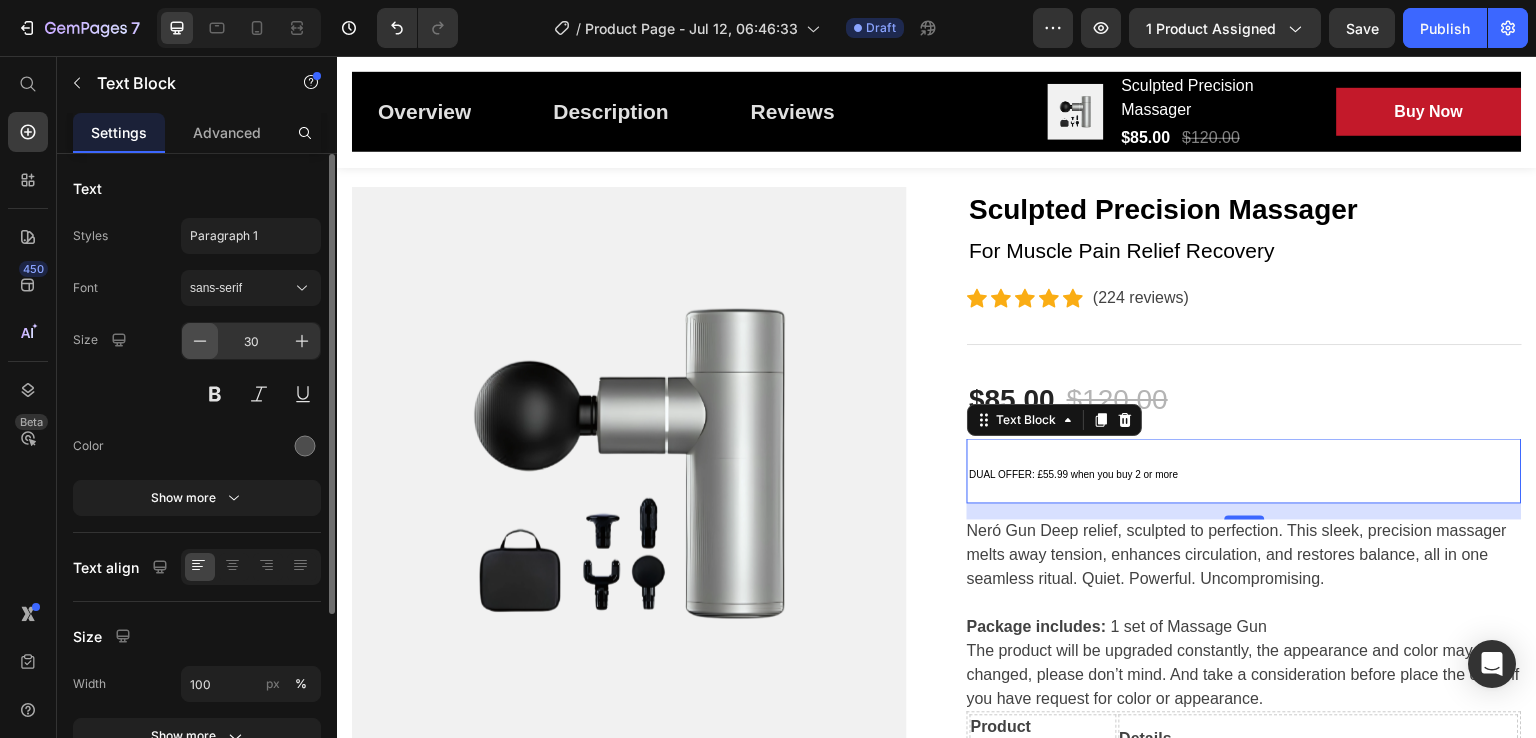 click 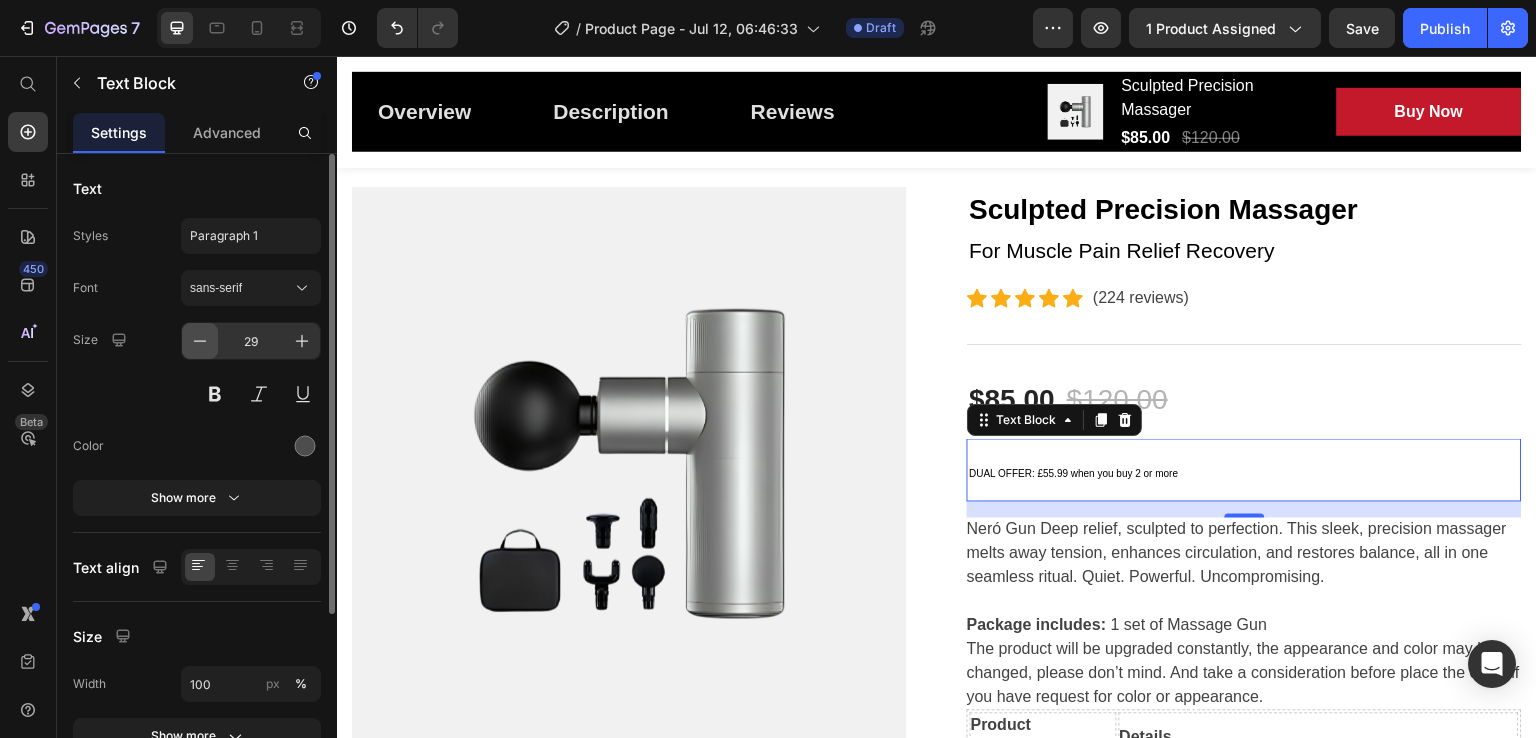 click 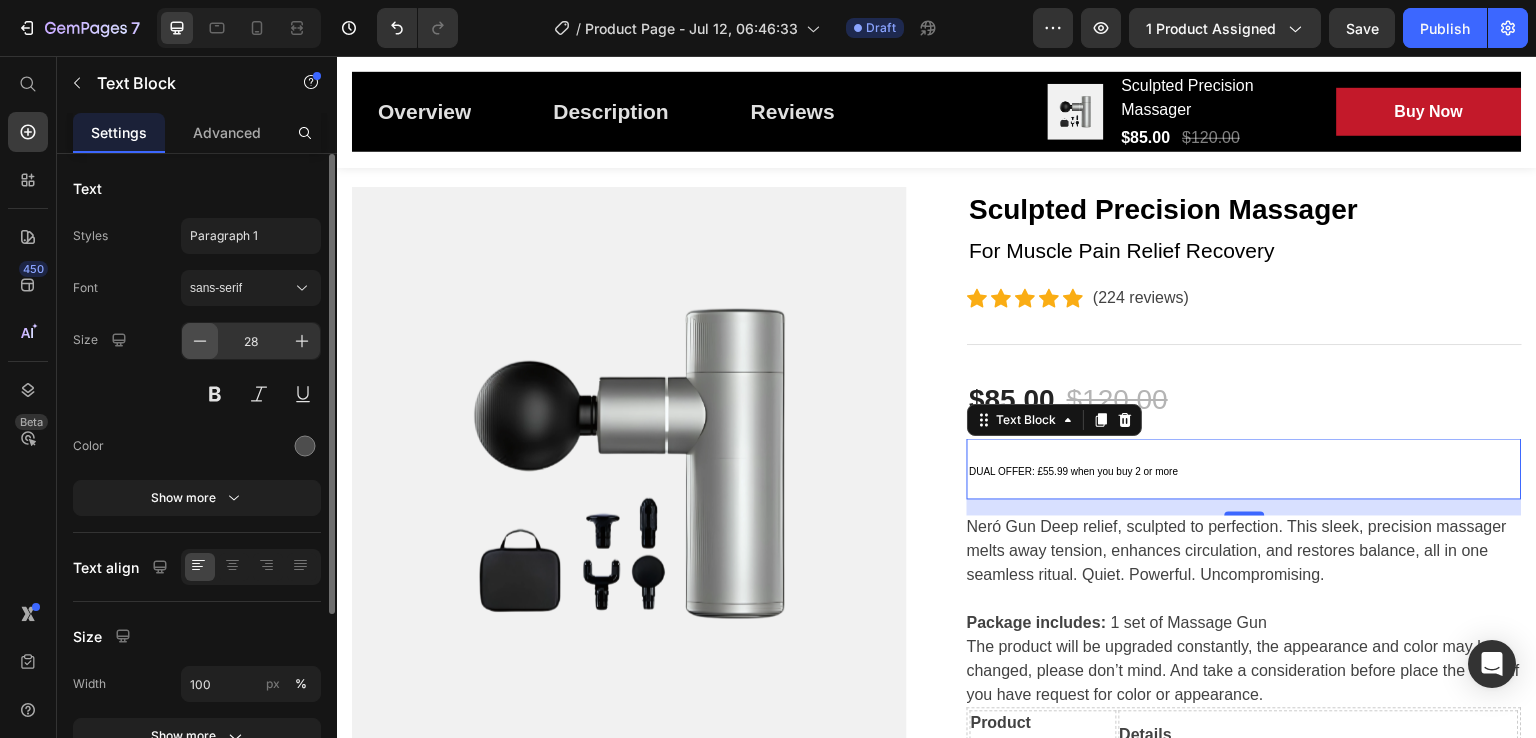 click 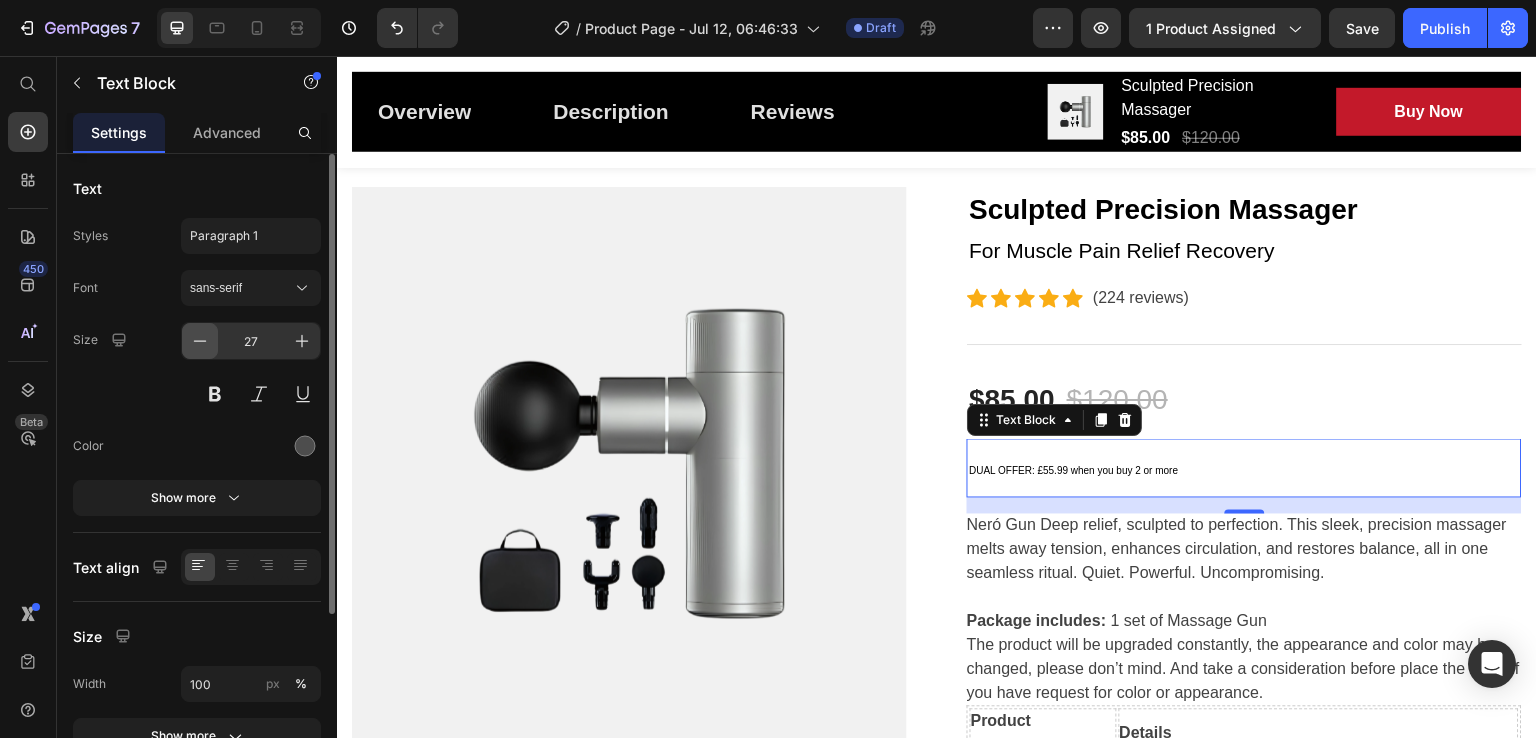 click 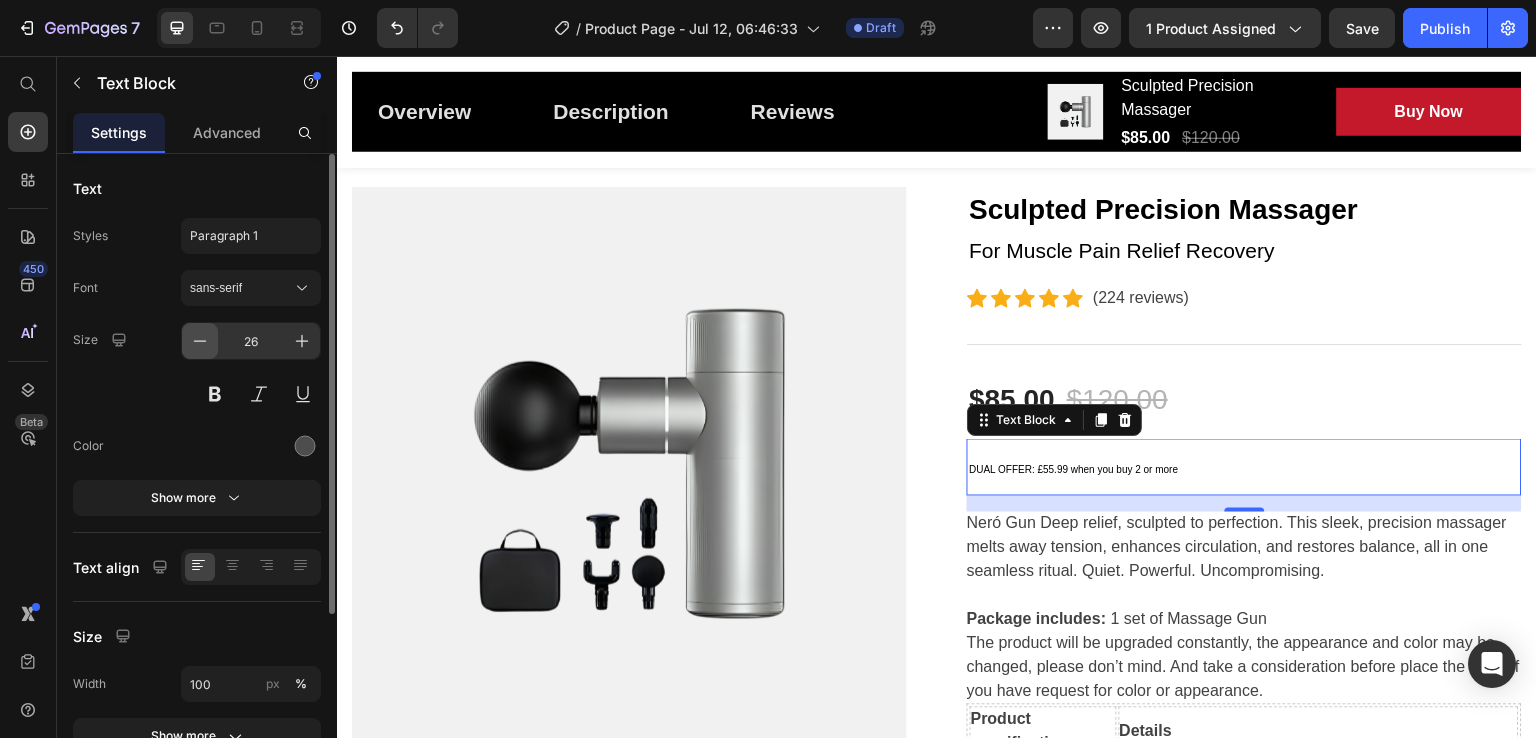 click 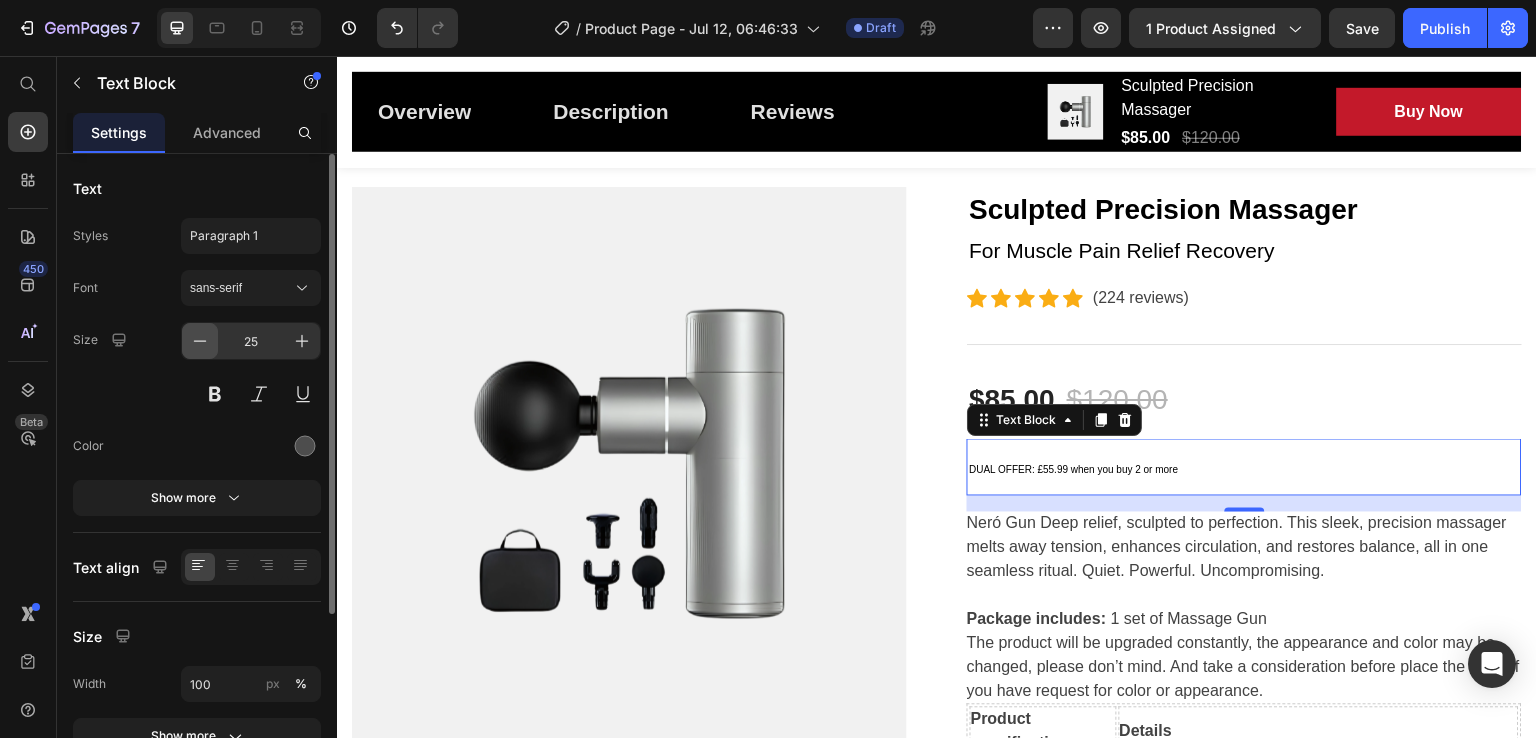 click 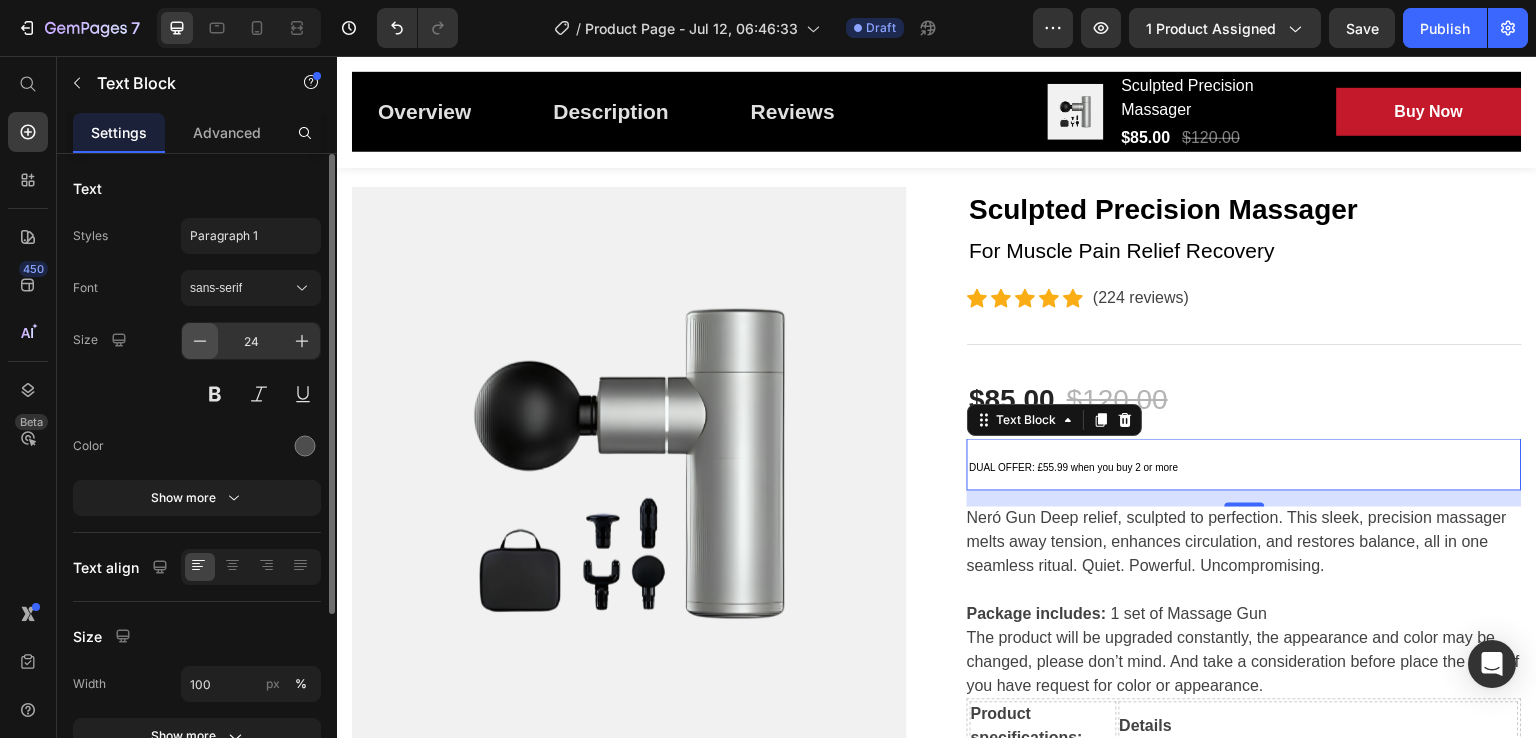 click 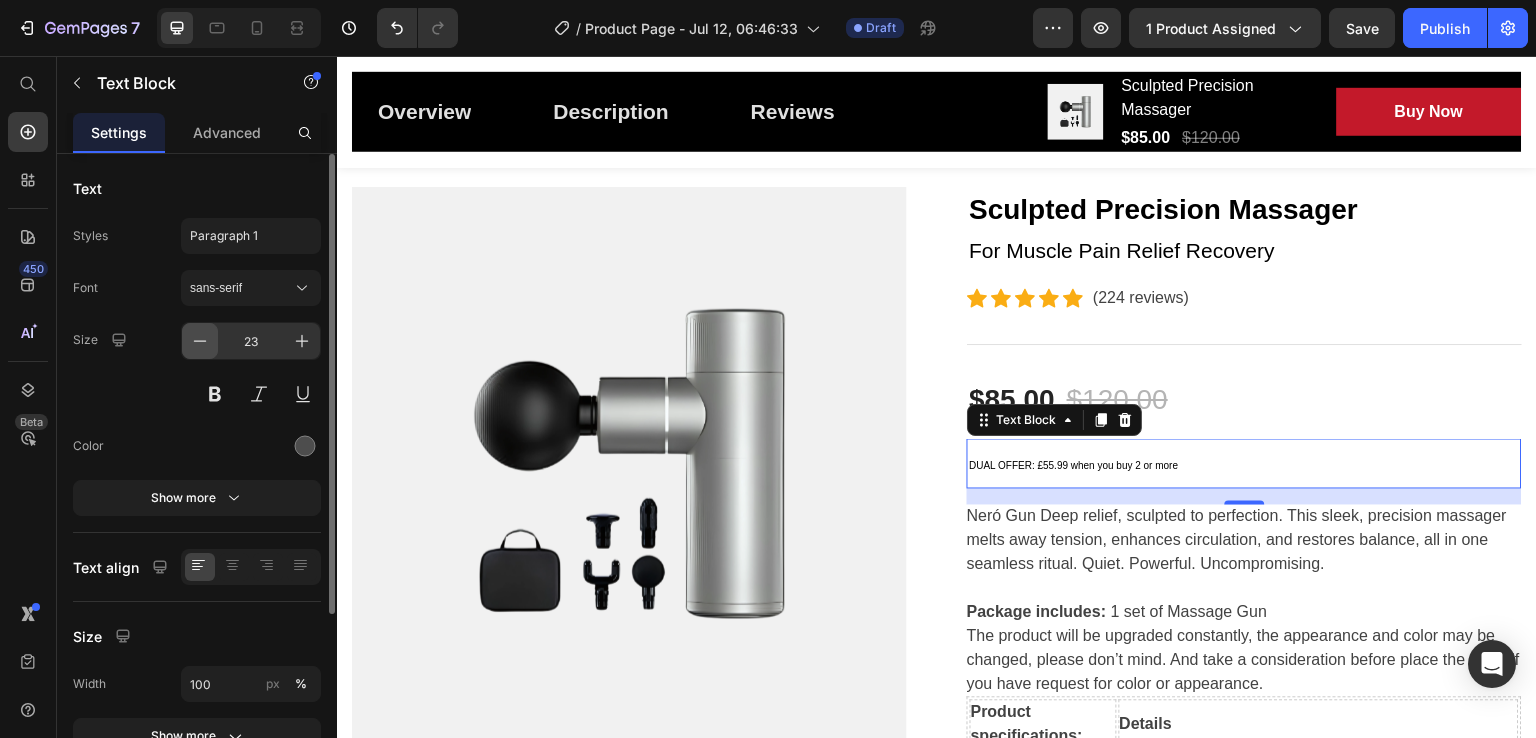 click 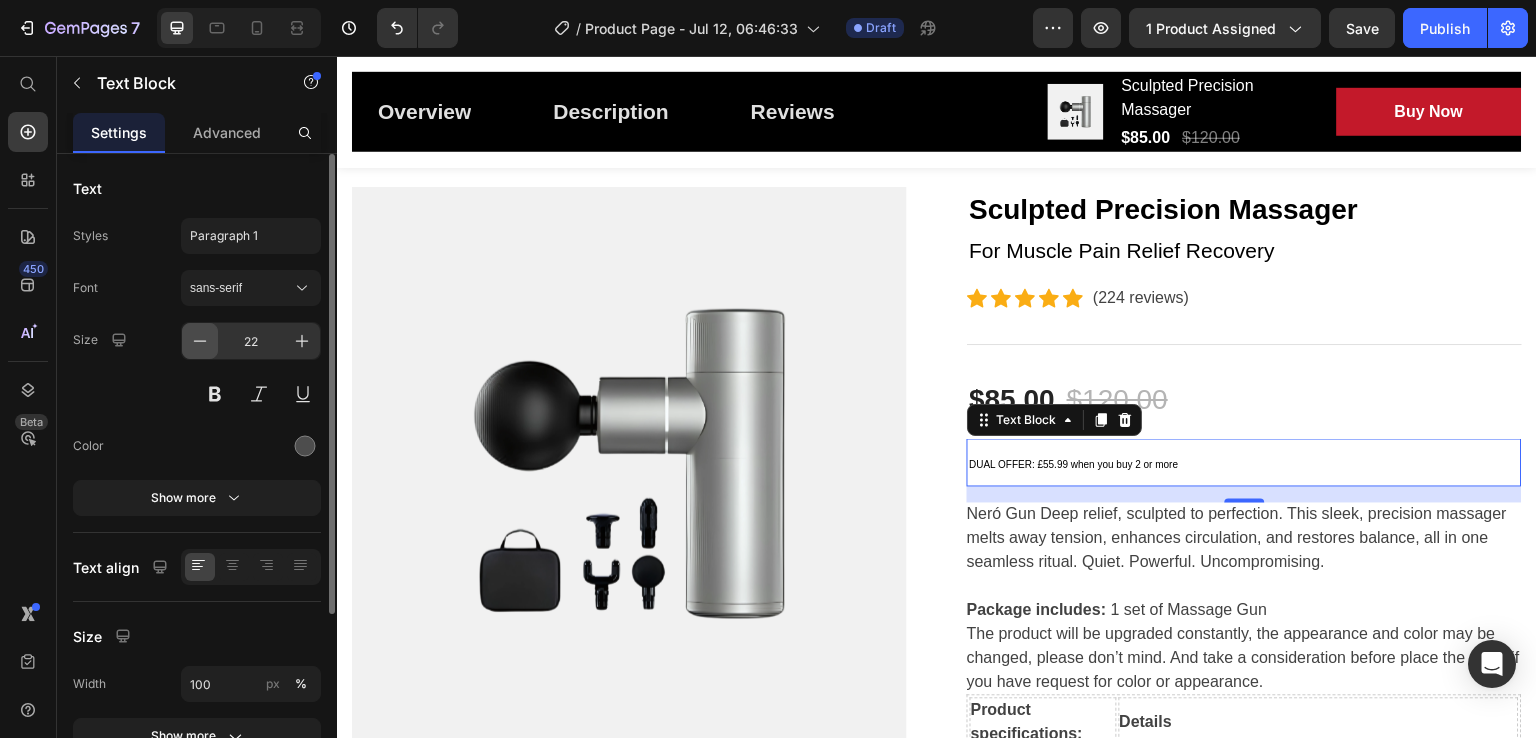 click 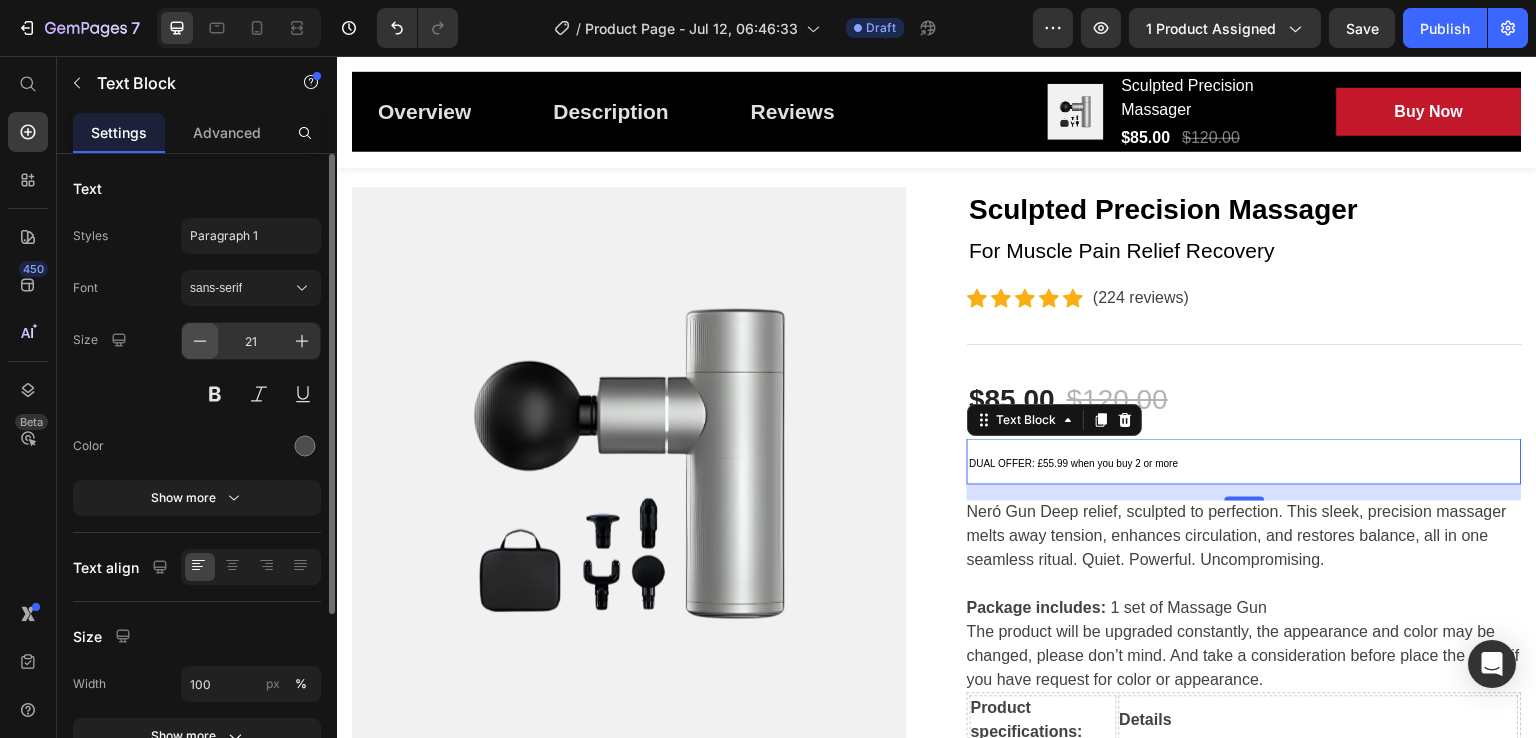 click 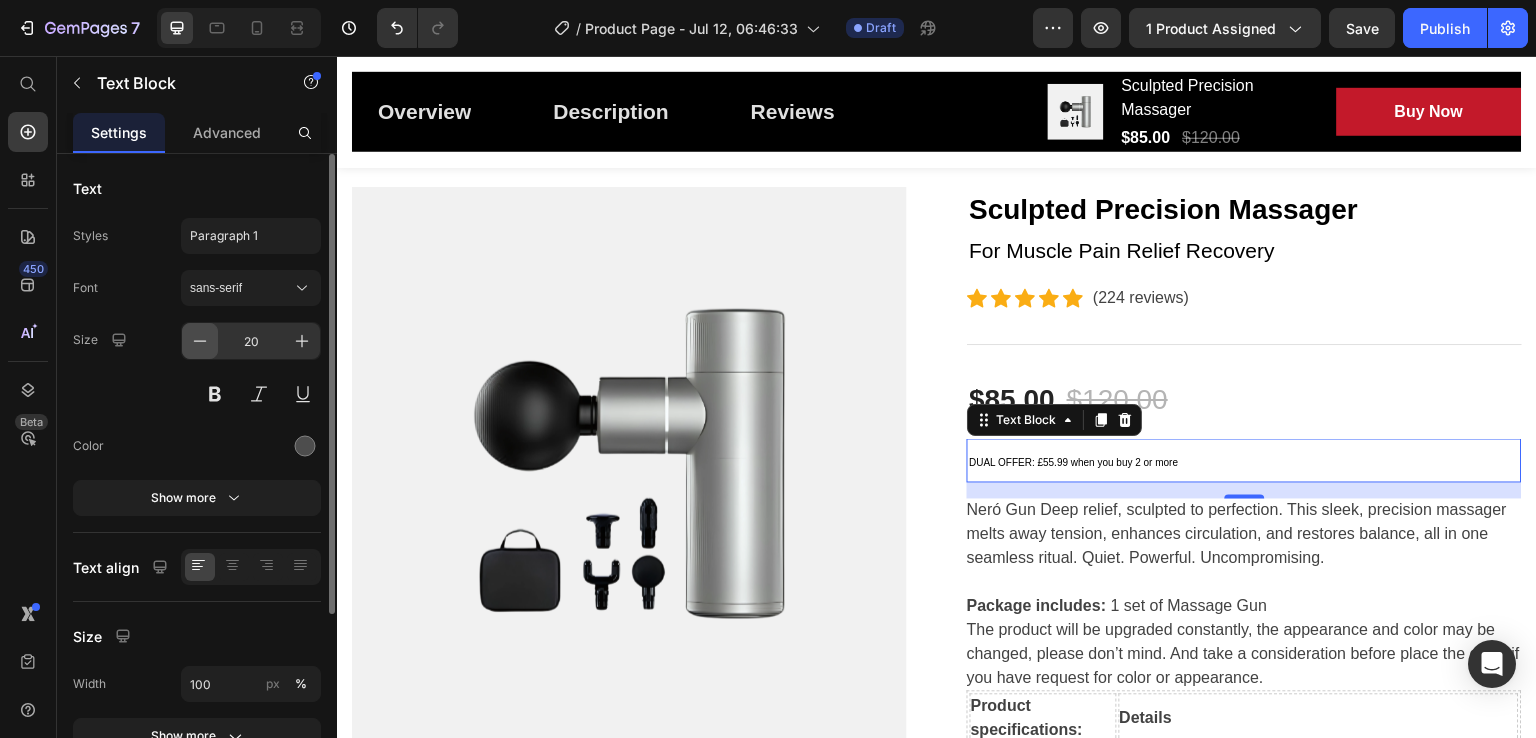 click 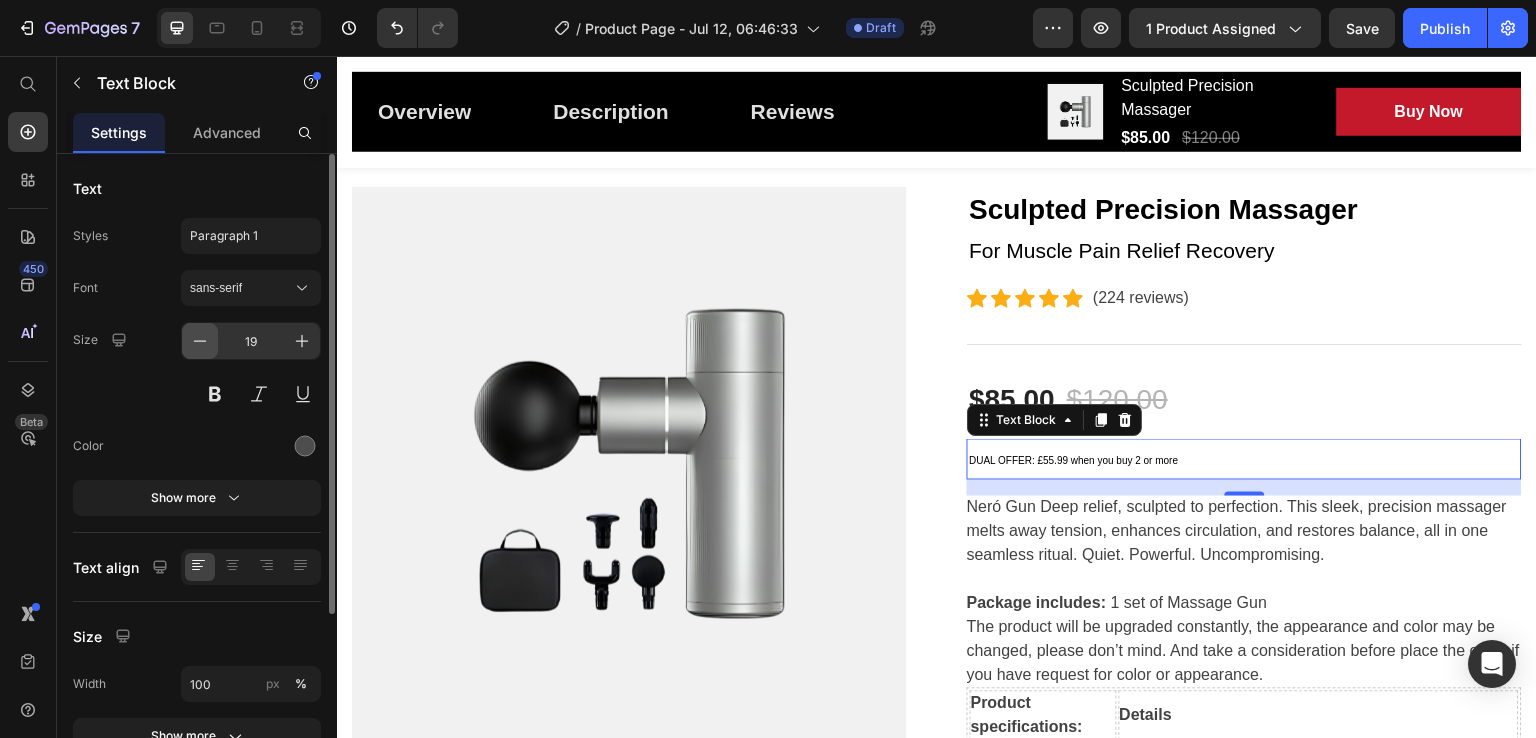 click 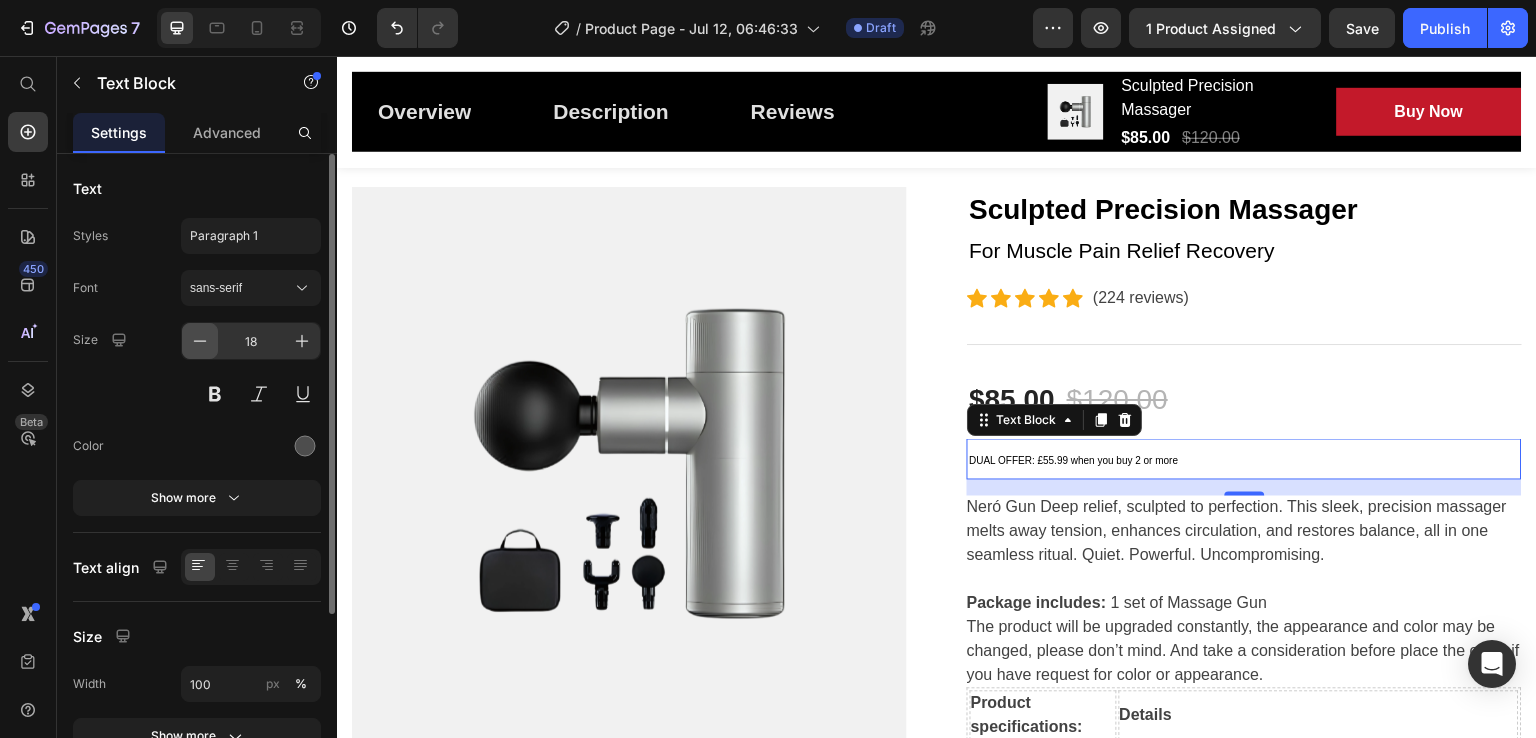 click 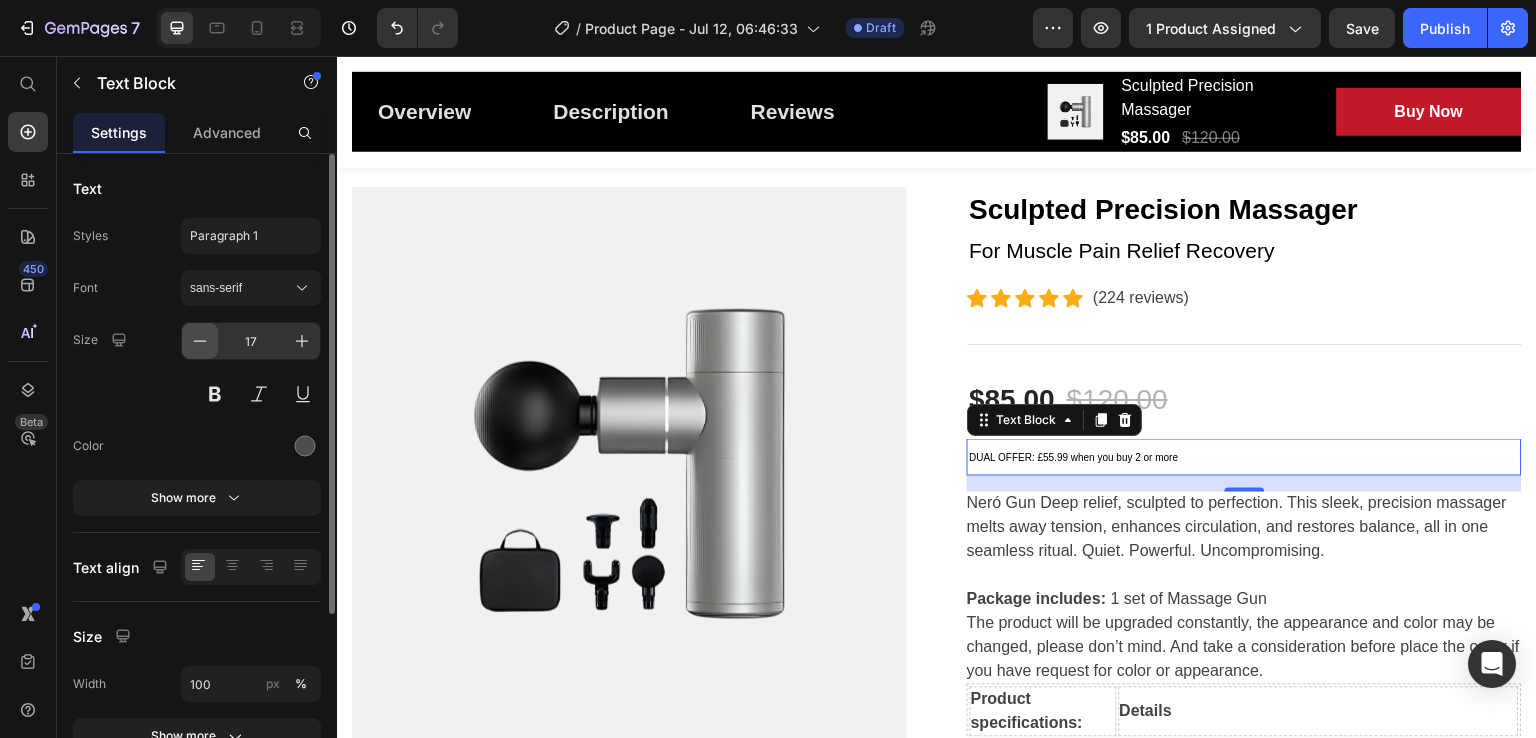 click 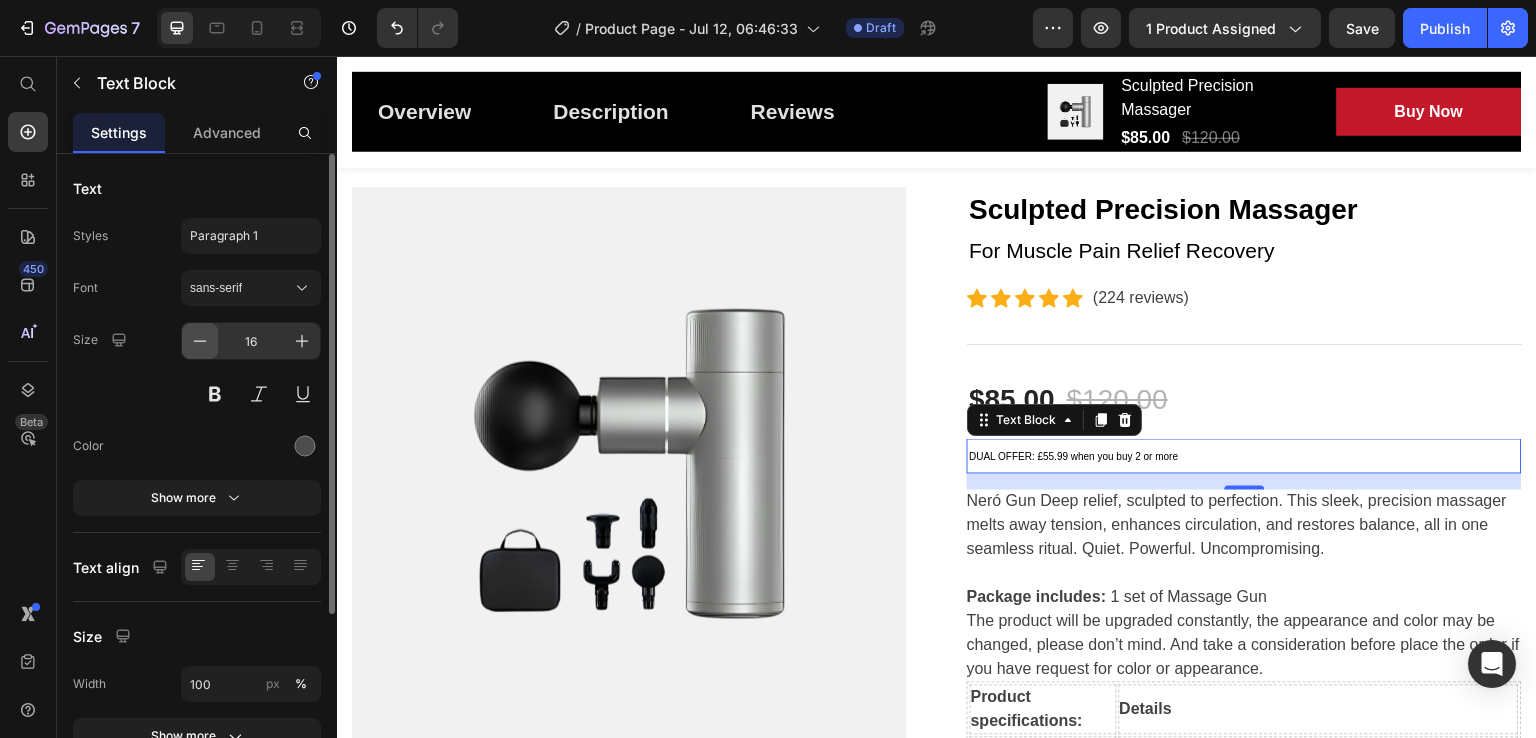 click 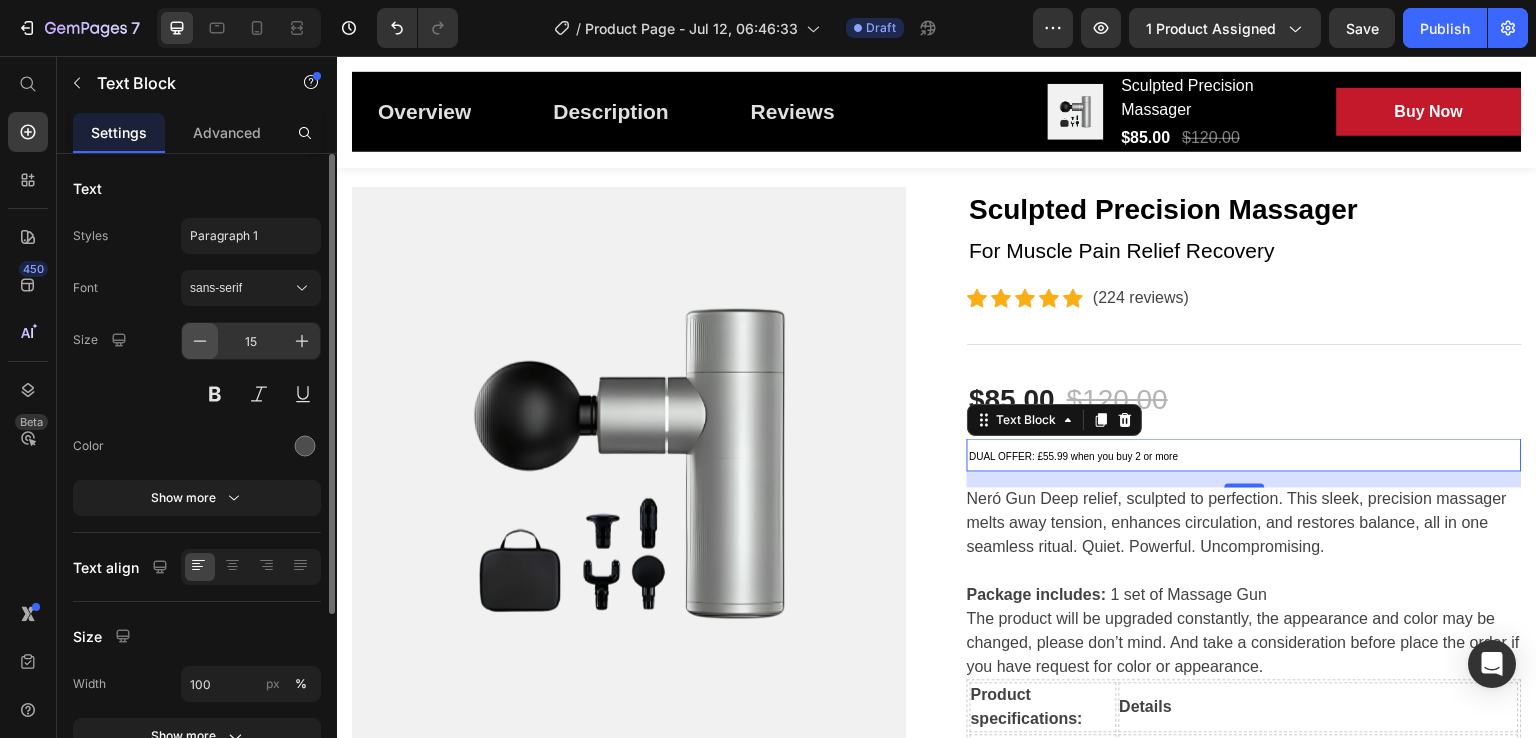 click 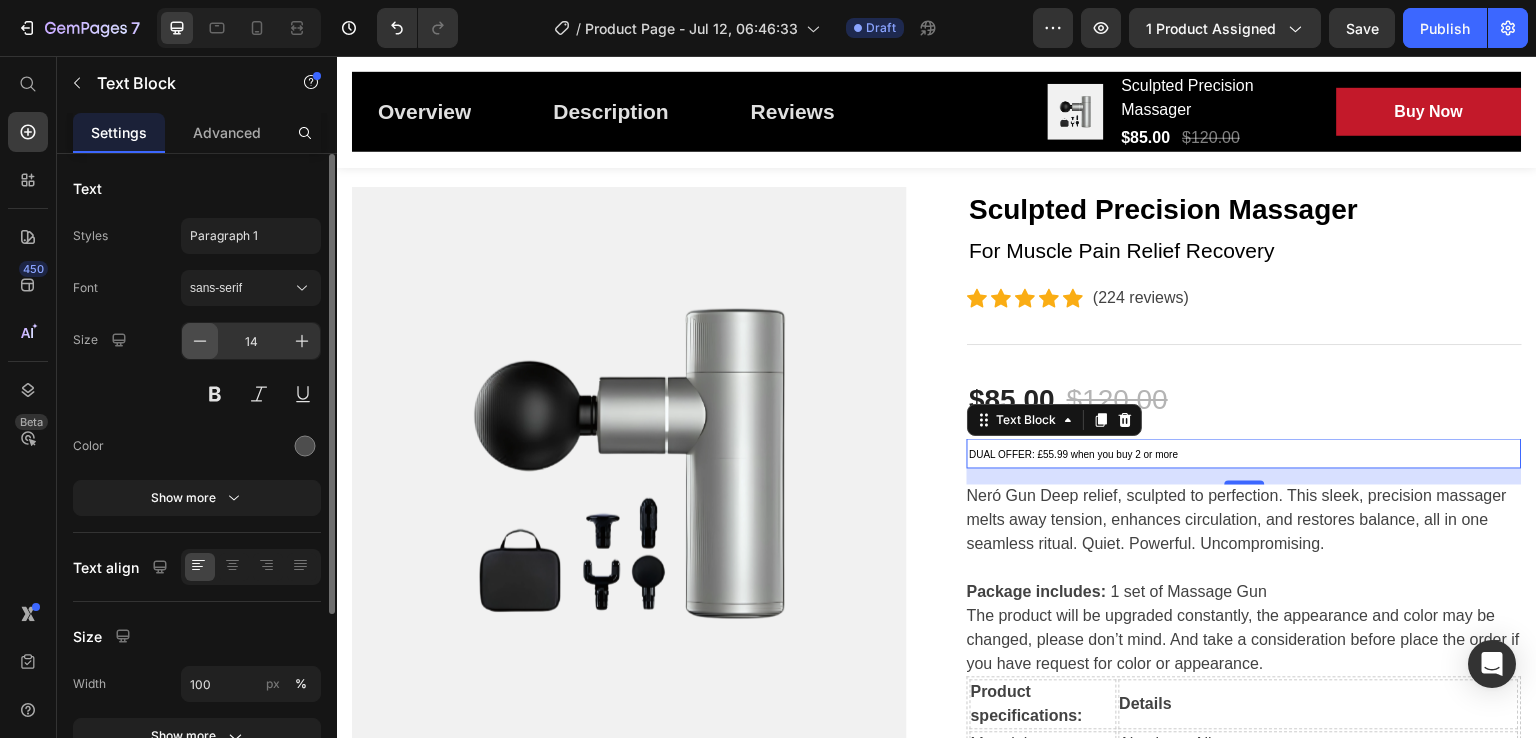 click 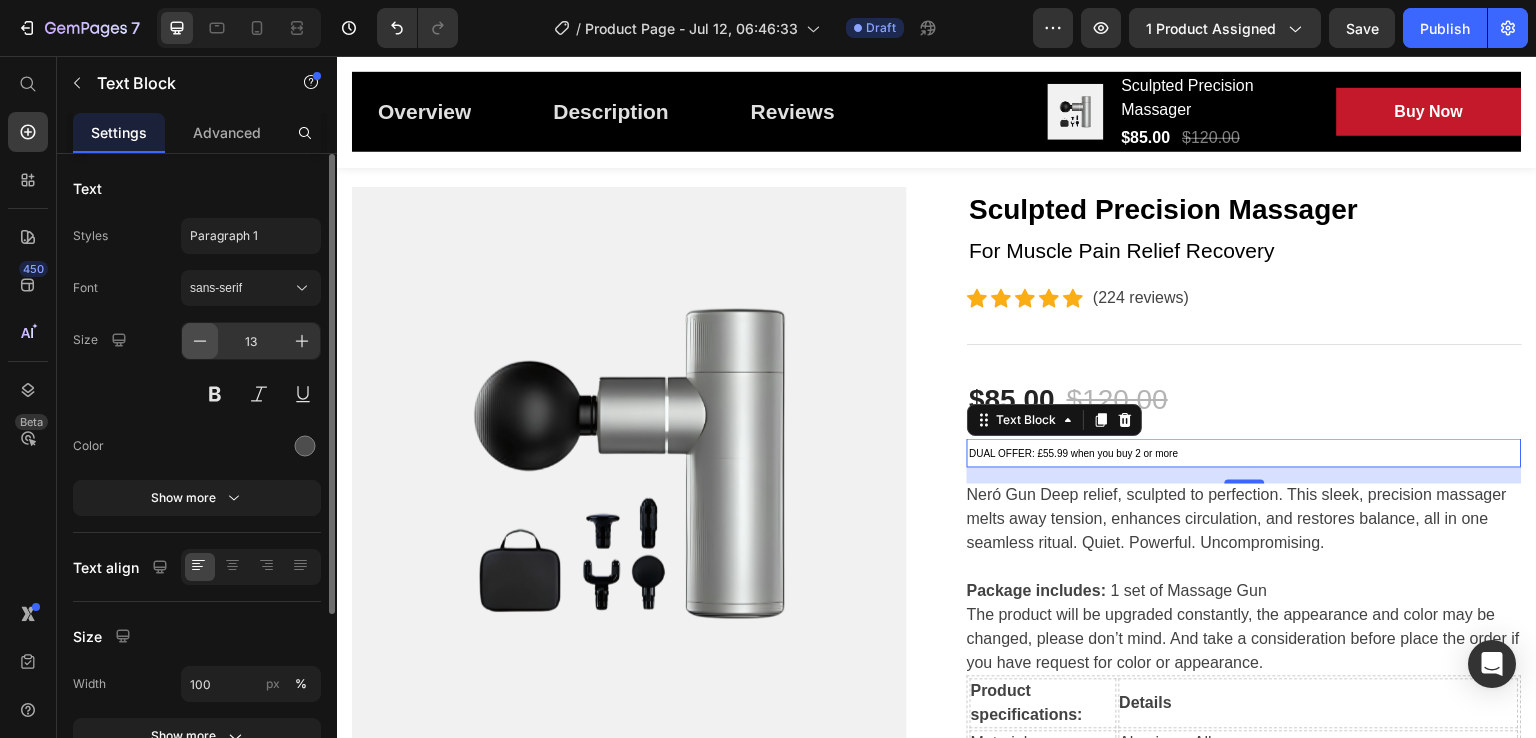 click 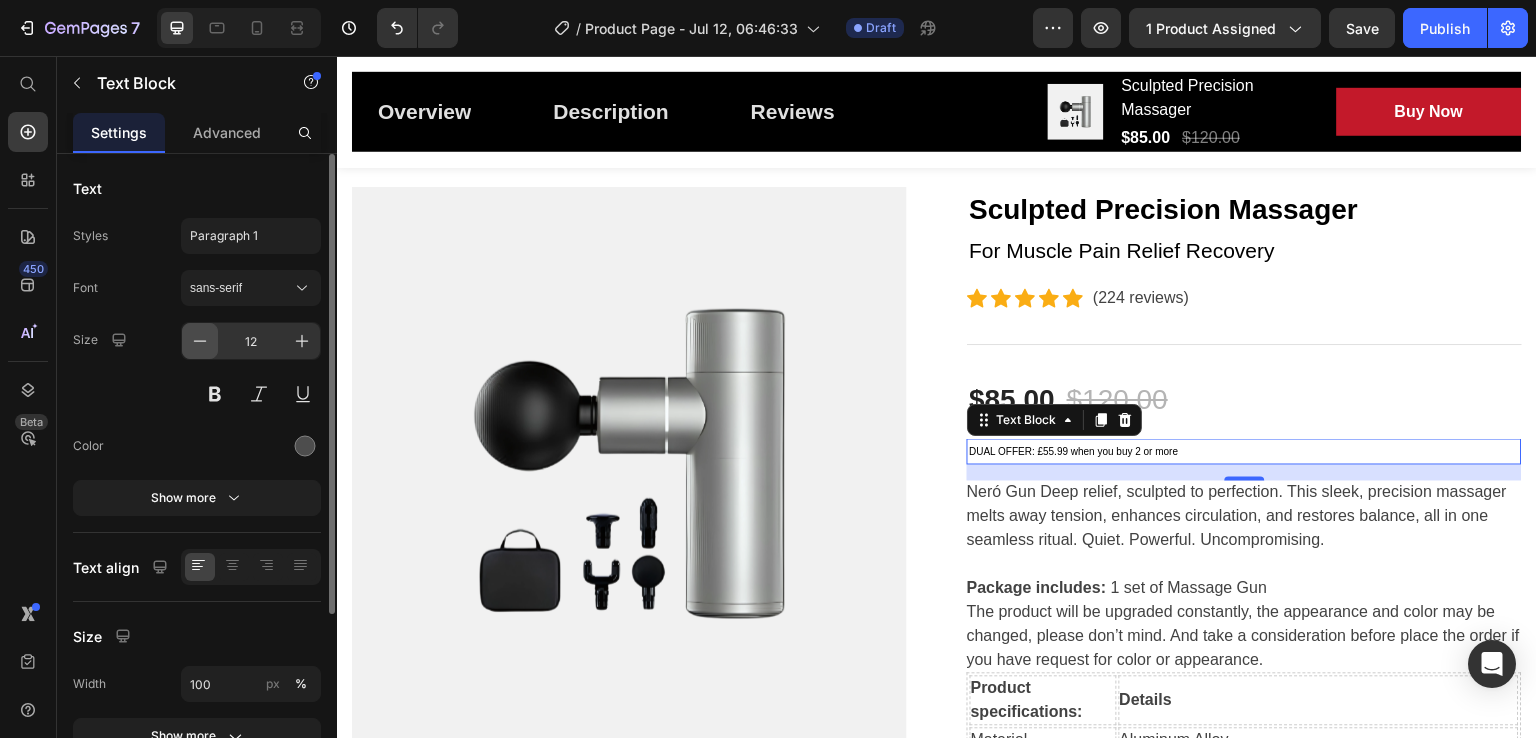 click 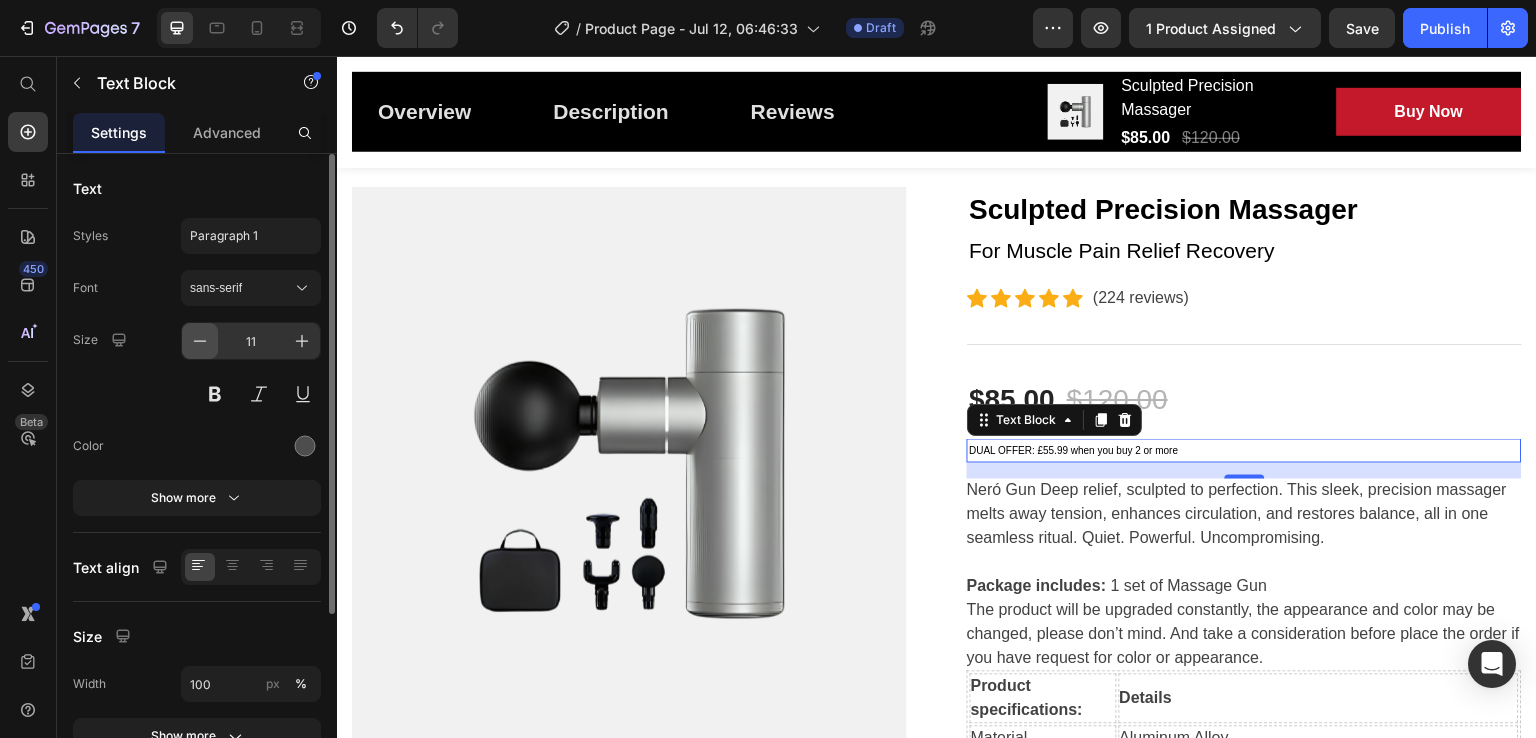 click 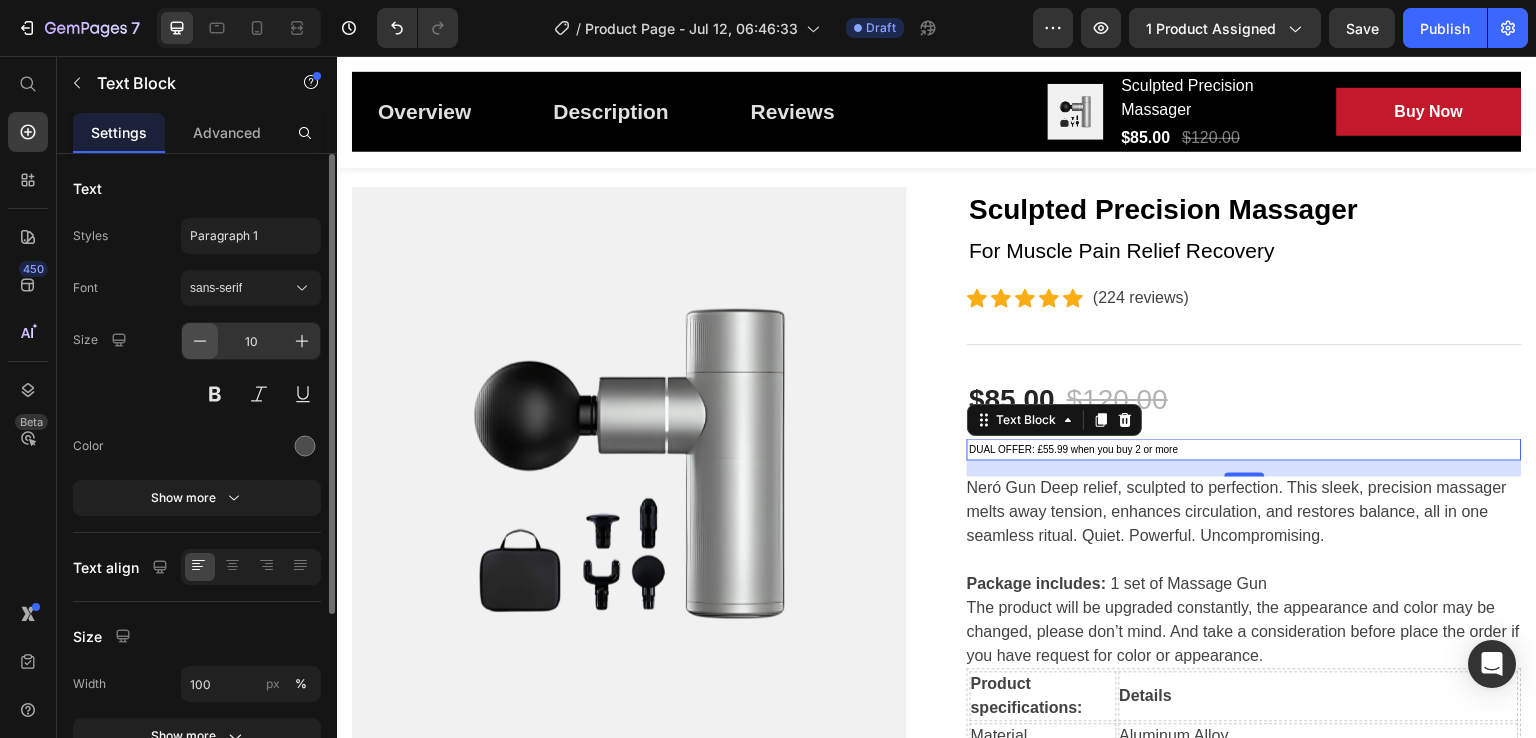 click 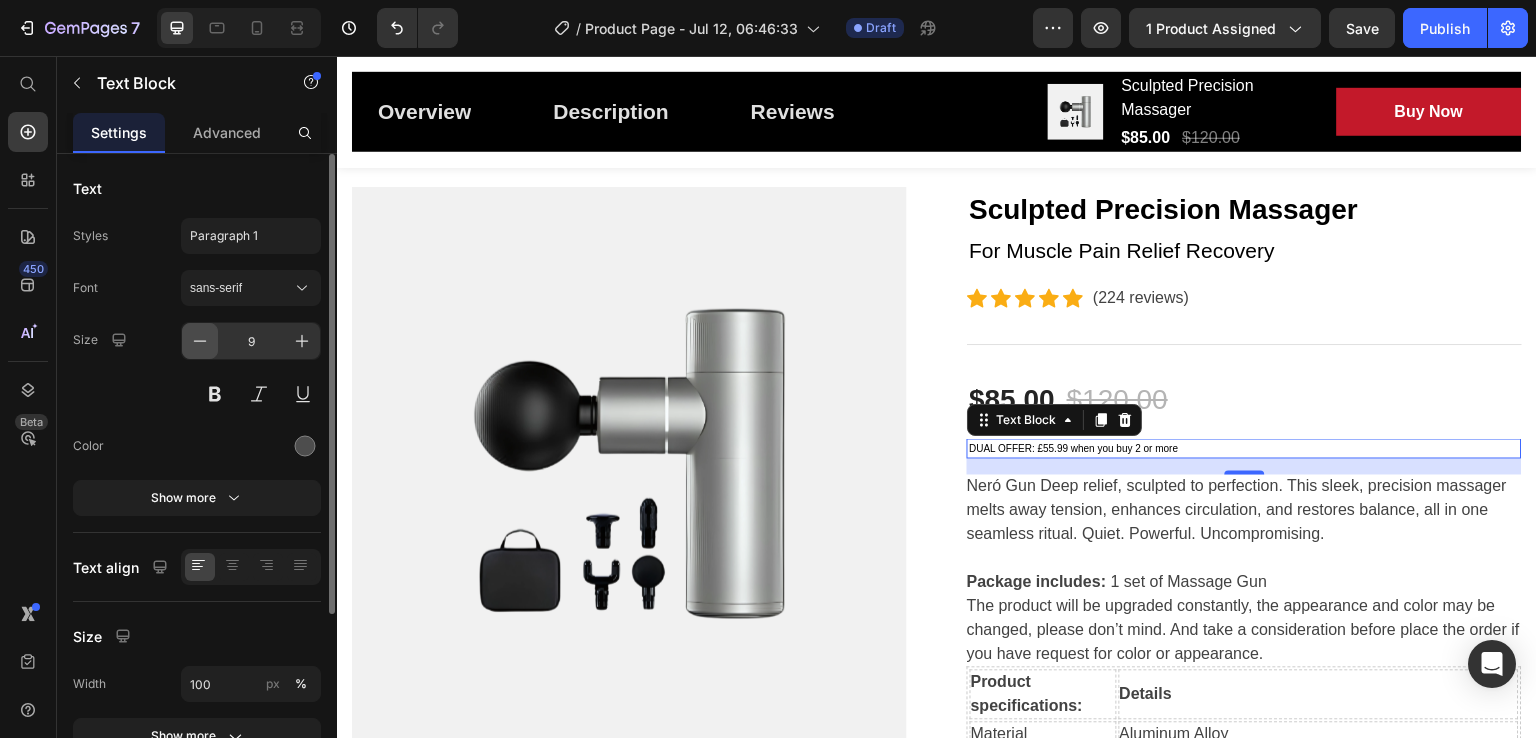 click 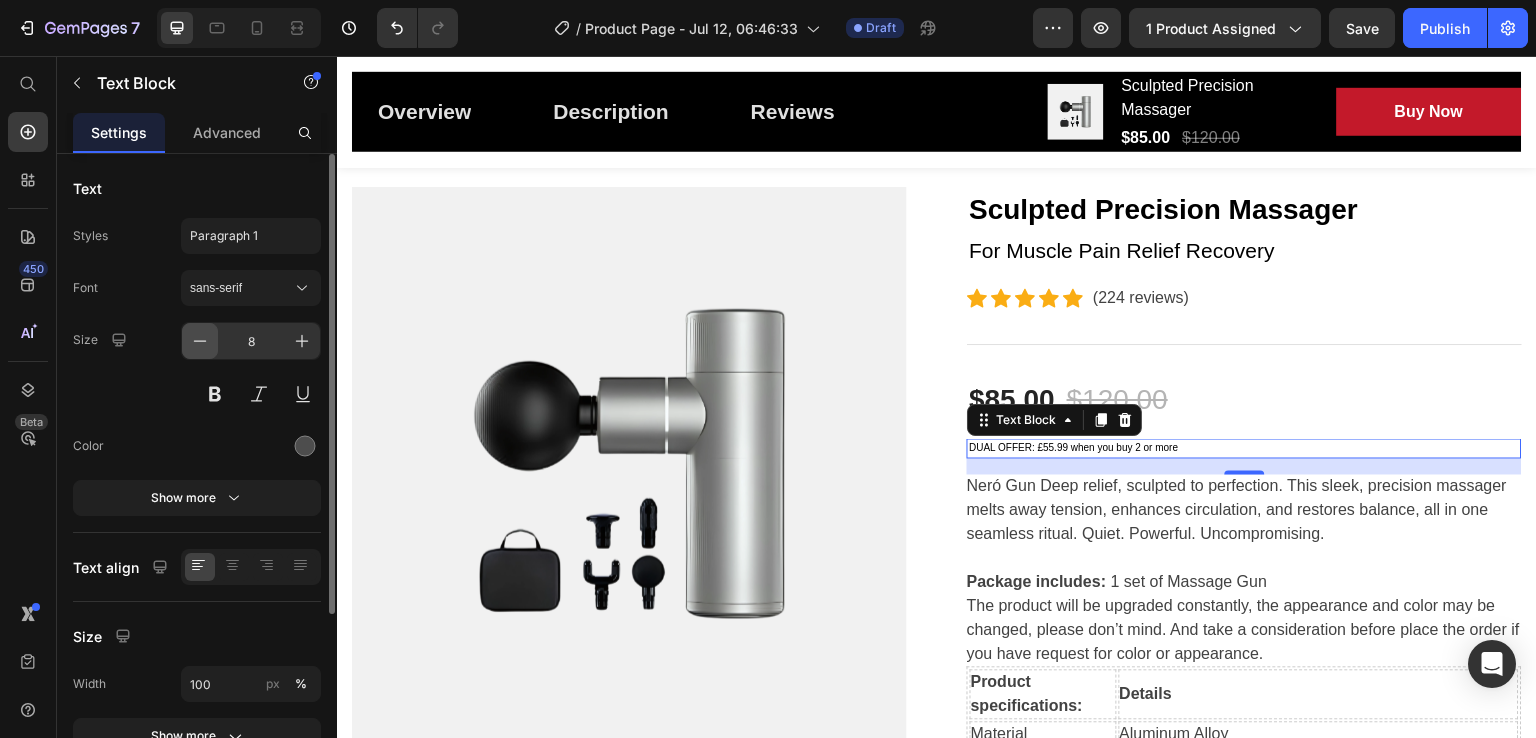 click 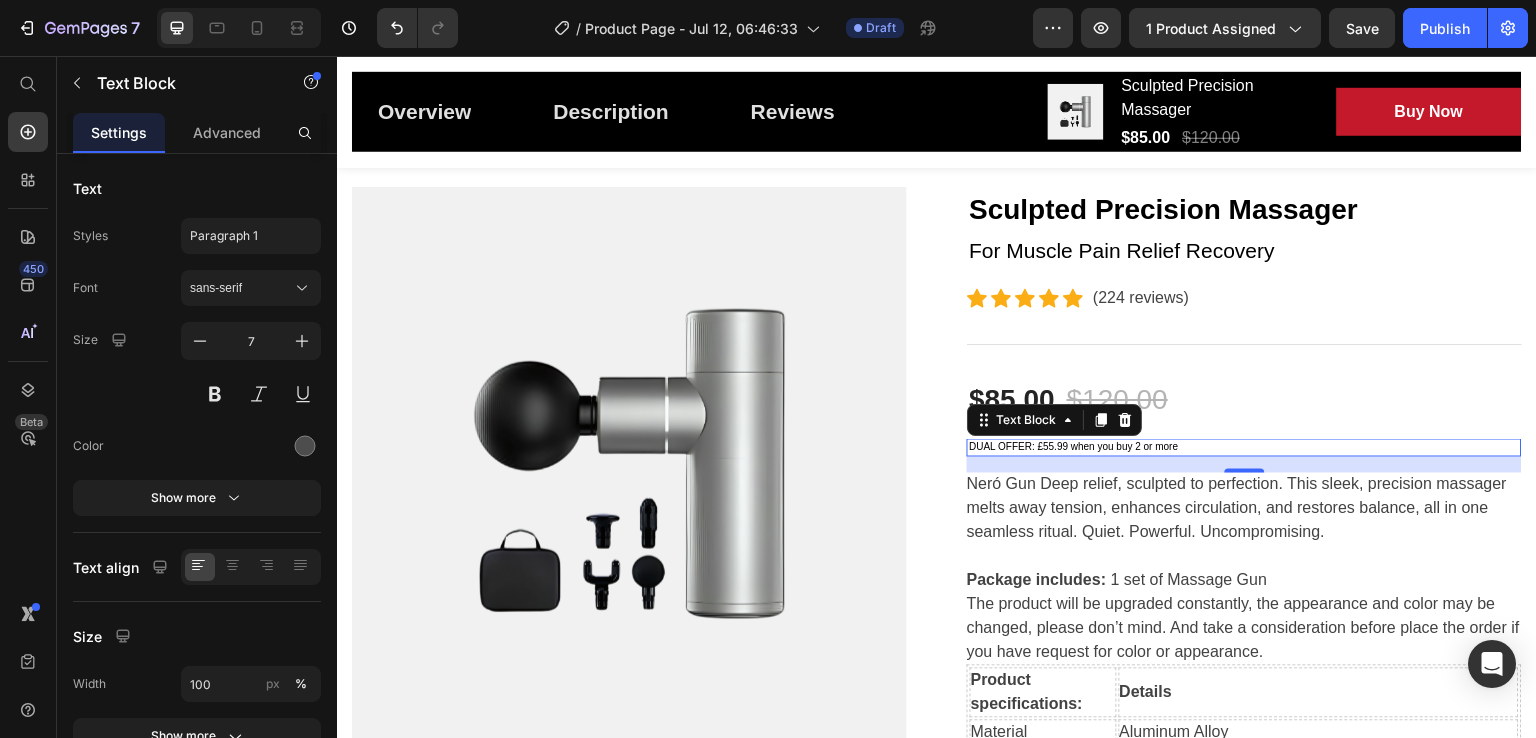click on "DUAL OFFER: £55.99 when you buy 2 or more" at bounding box center (1244, 448) 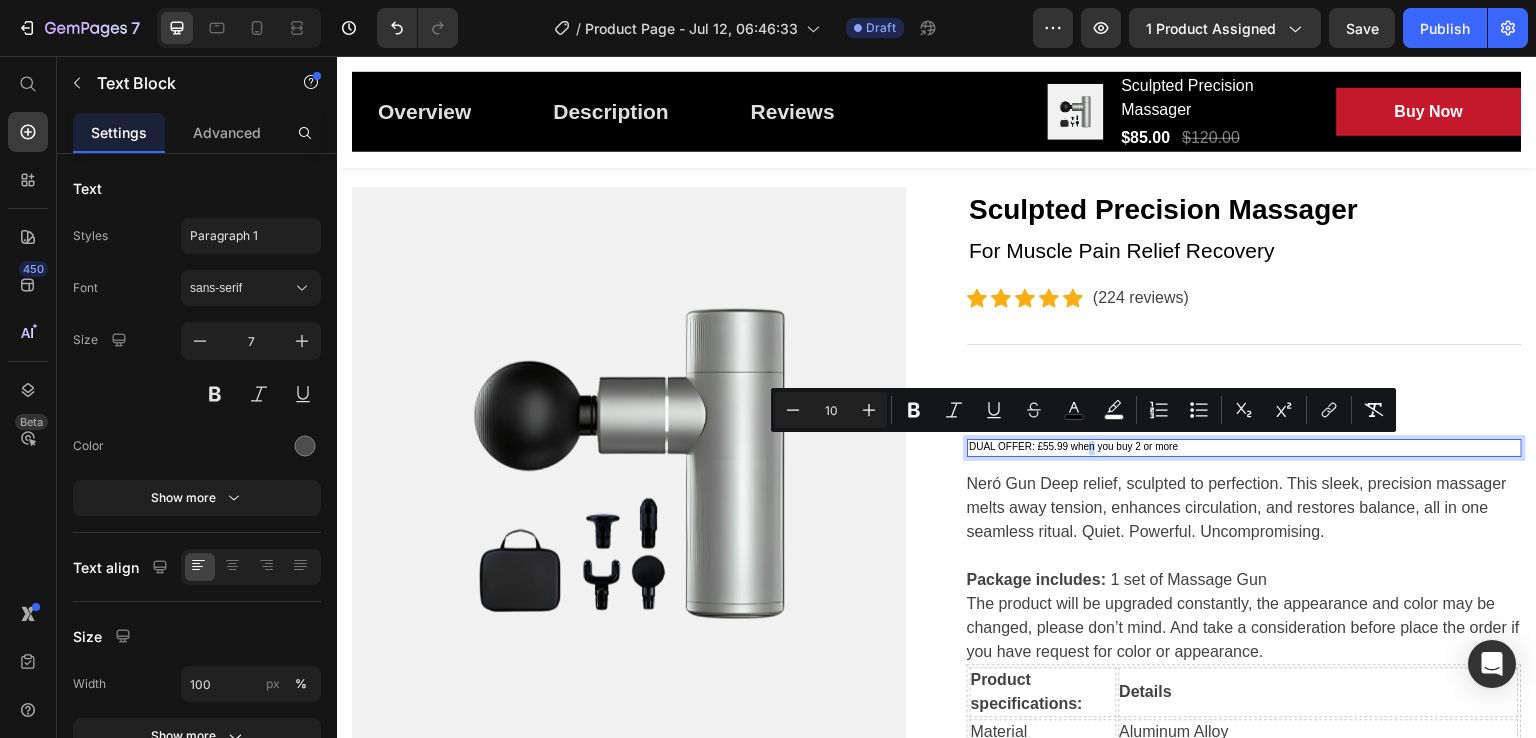 click on "DUAL OFFER: £55.99 when you buy 2 or more" at bounding box center [1073, 446] 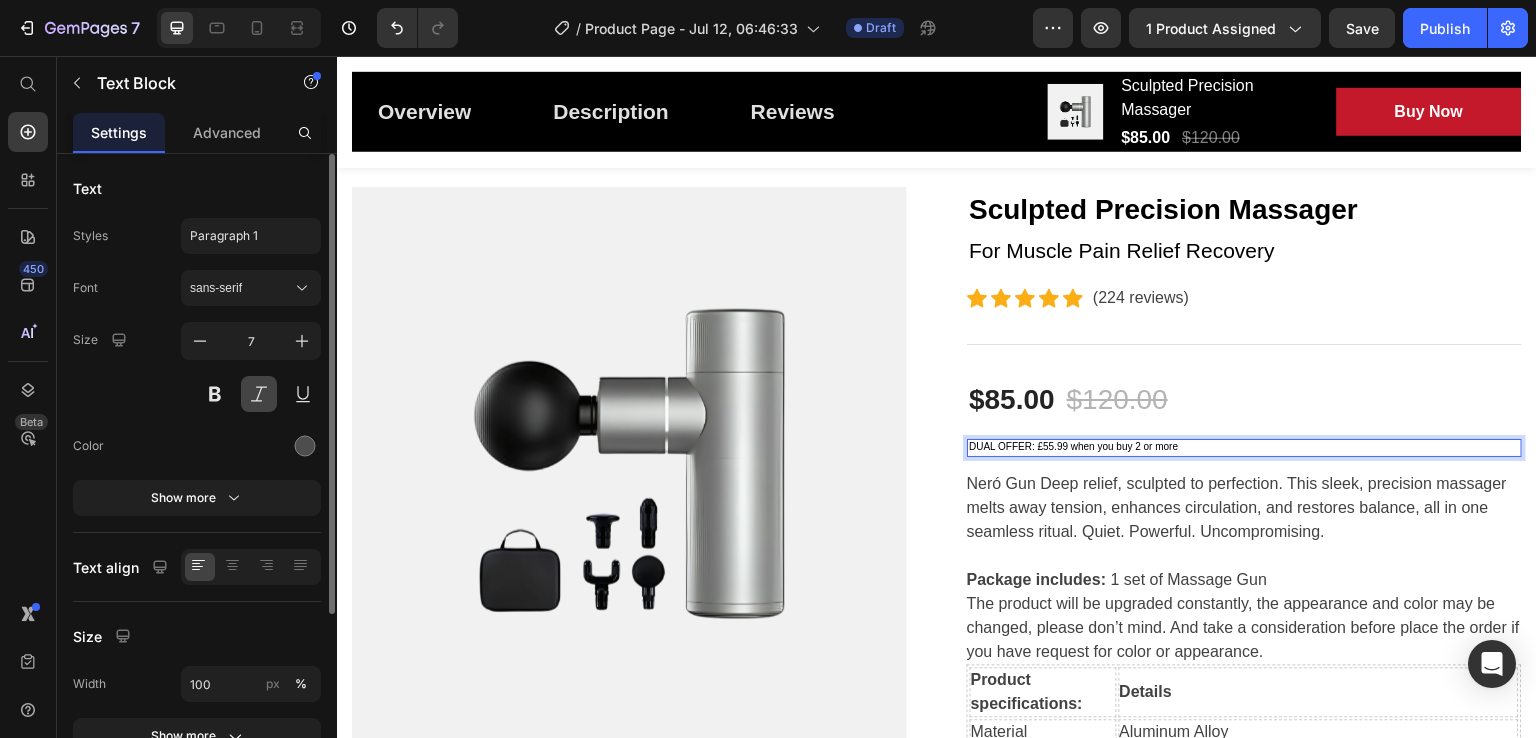 click at bounding box center [259, 394] 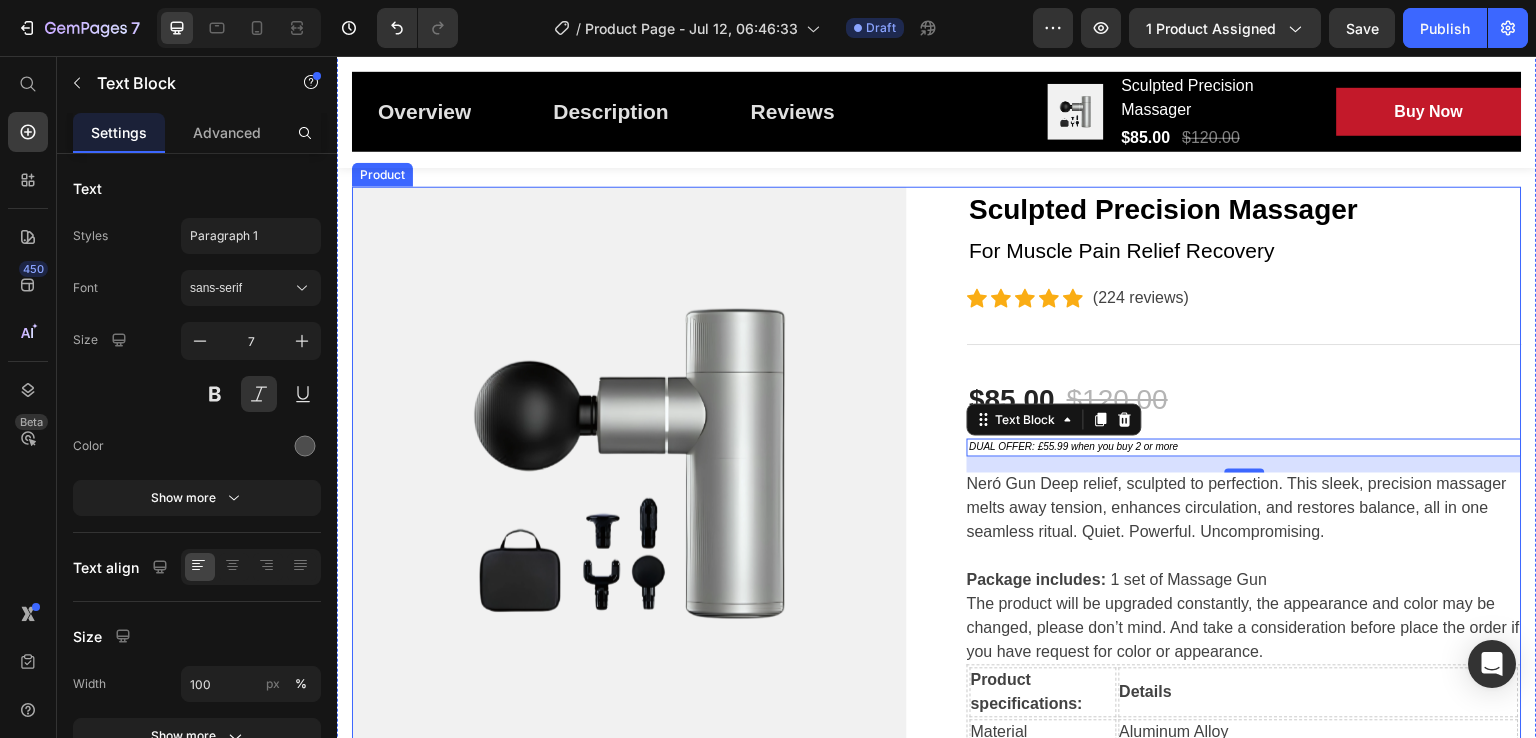 click on "Neró Gun Deep relief, sculpted to perfection. This sleek, precision massager melts away tension, enhances circulation, and restores balance, all in one seamless ritual. Quiet. Powerful. Uncompromising.                                            Package includes:   1 set of Massage Gun" at bounding box center [1237, 532] 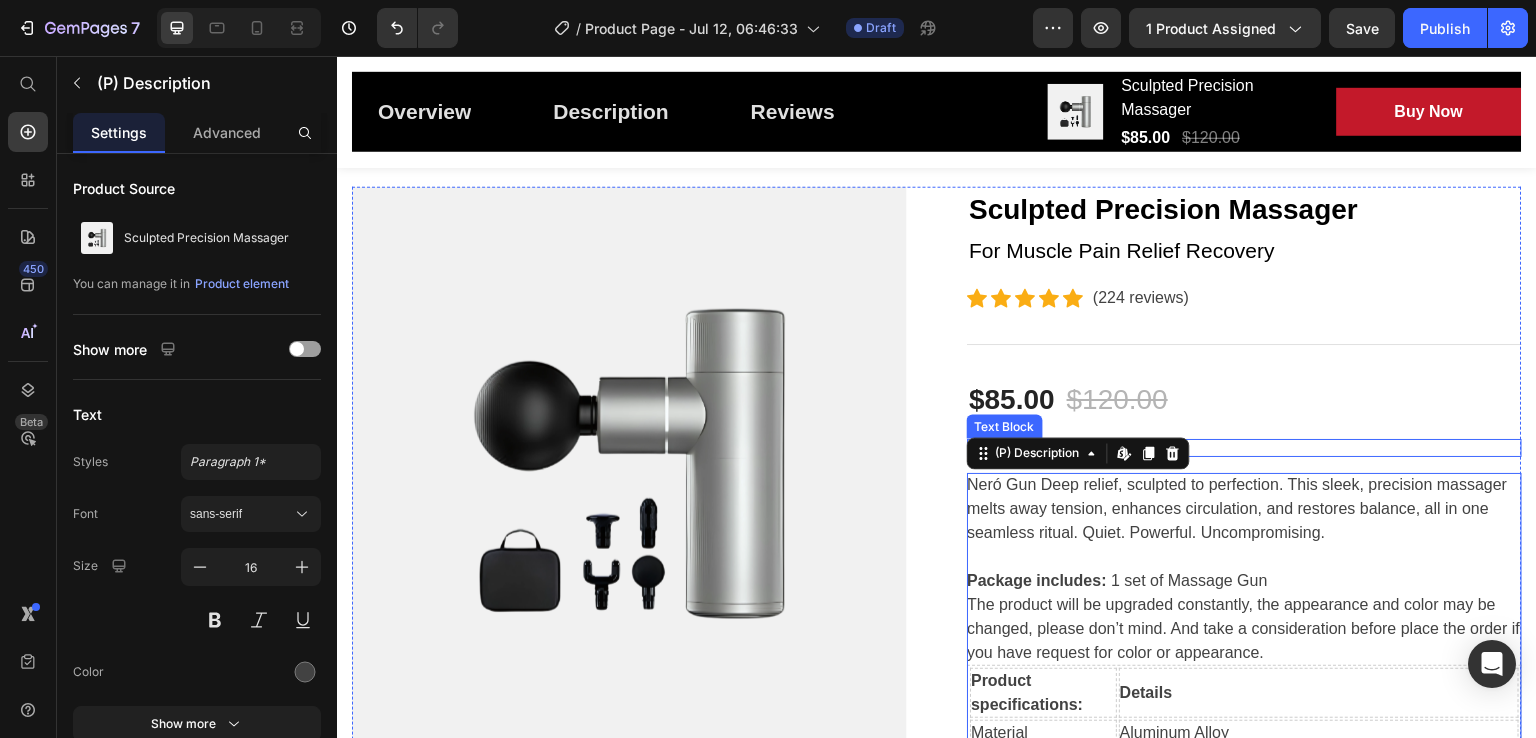 click on "DUAL OFFER: £55.99 when you buy 2 or more" at bounding box center (1244, 448) 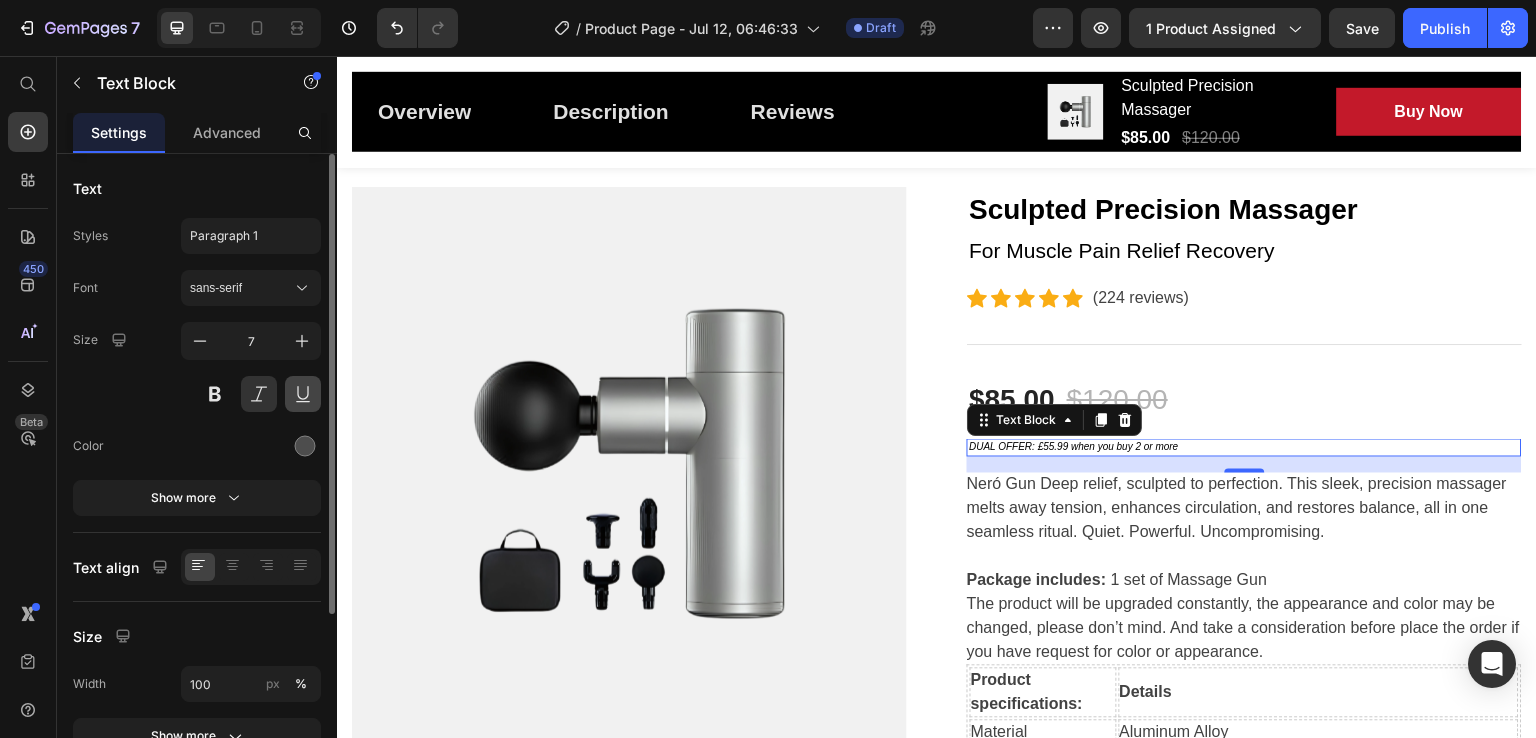 click at bounding box center [303, 394] 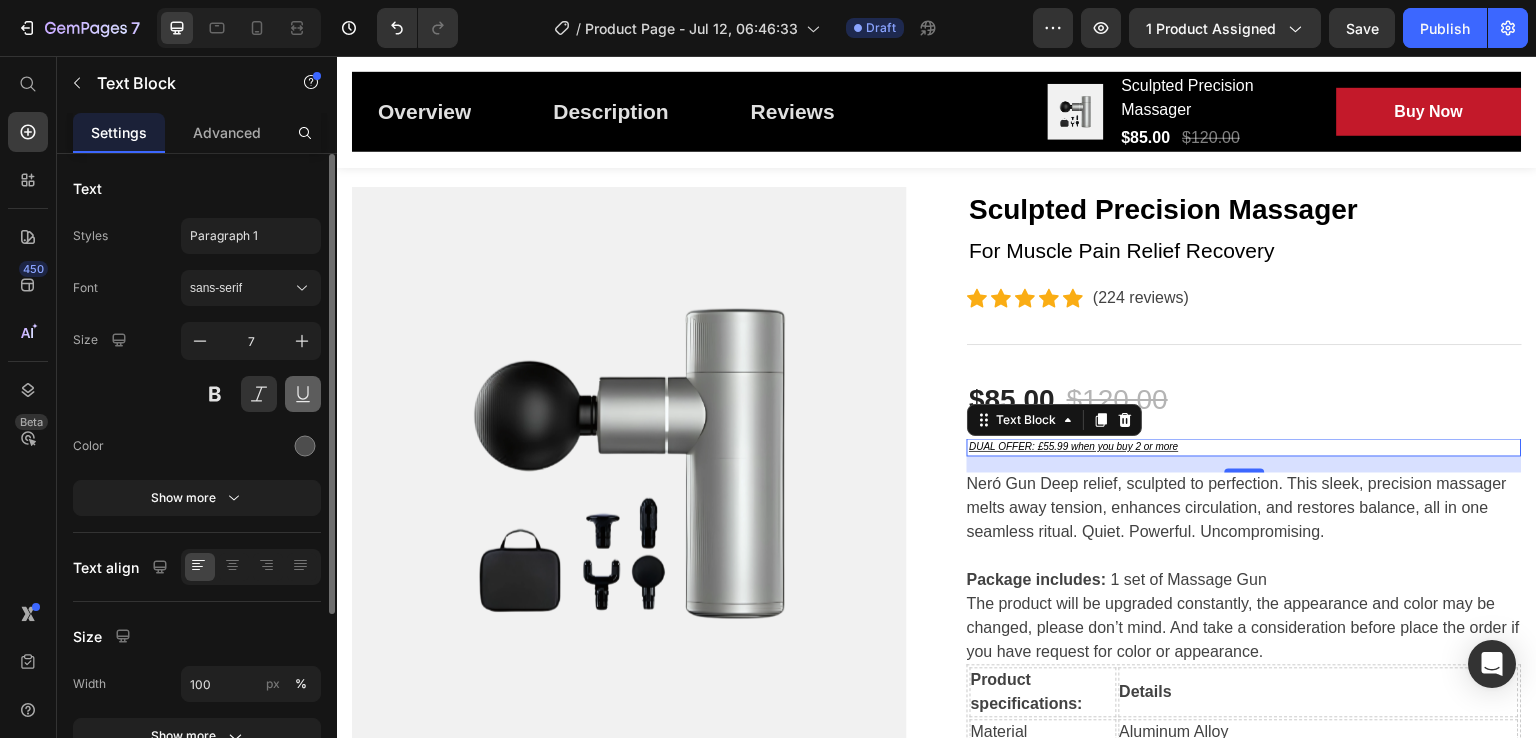 click at bounding box center [303, 394] 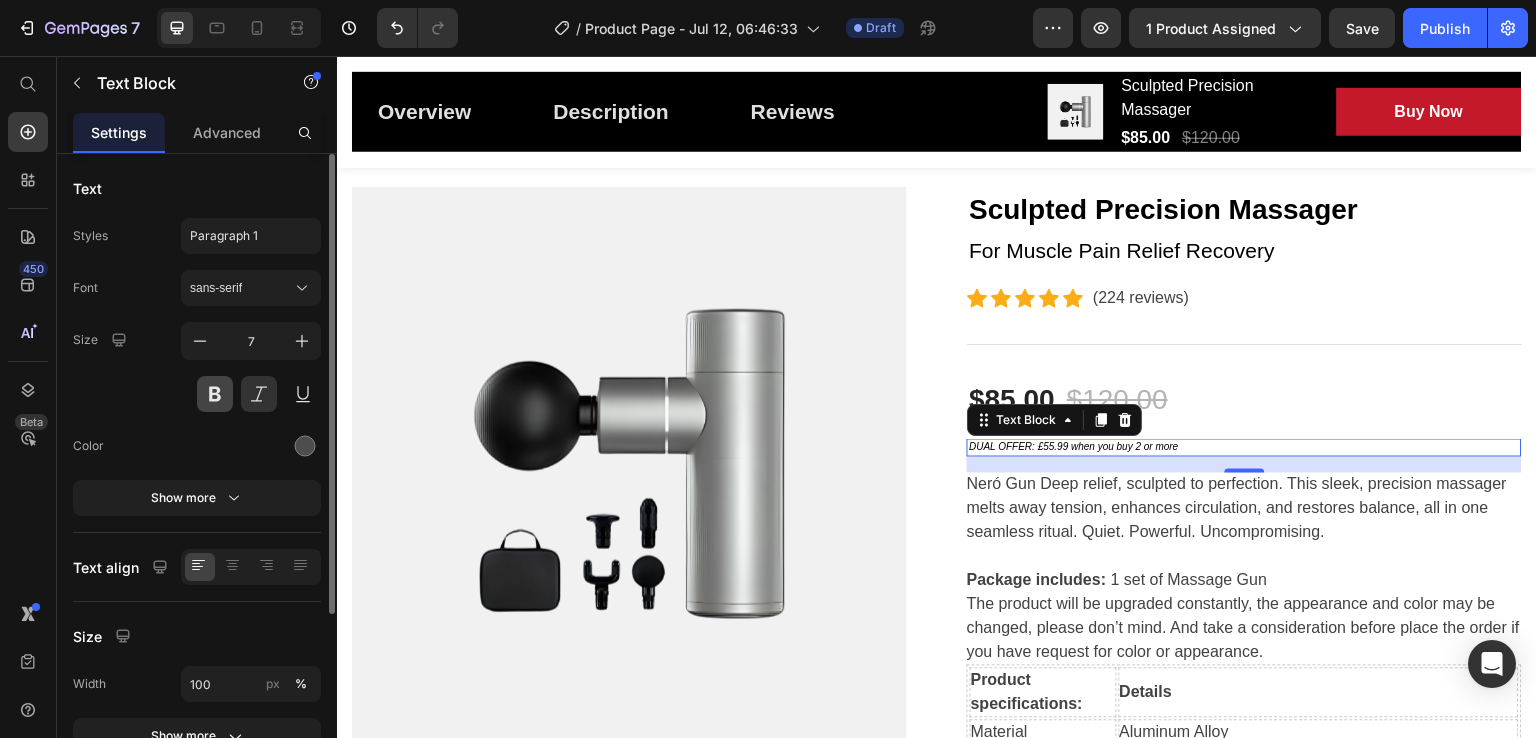 click at bounding box center [215, 394] 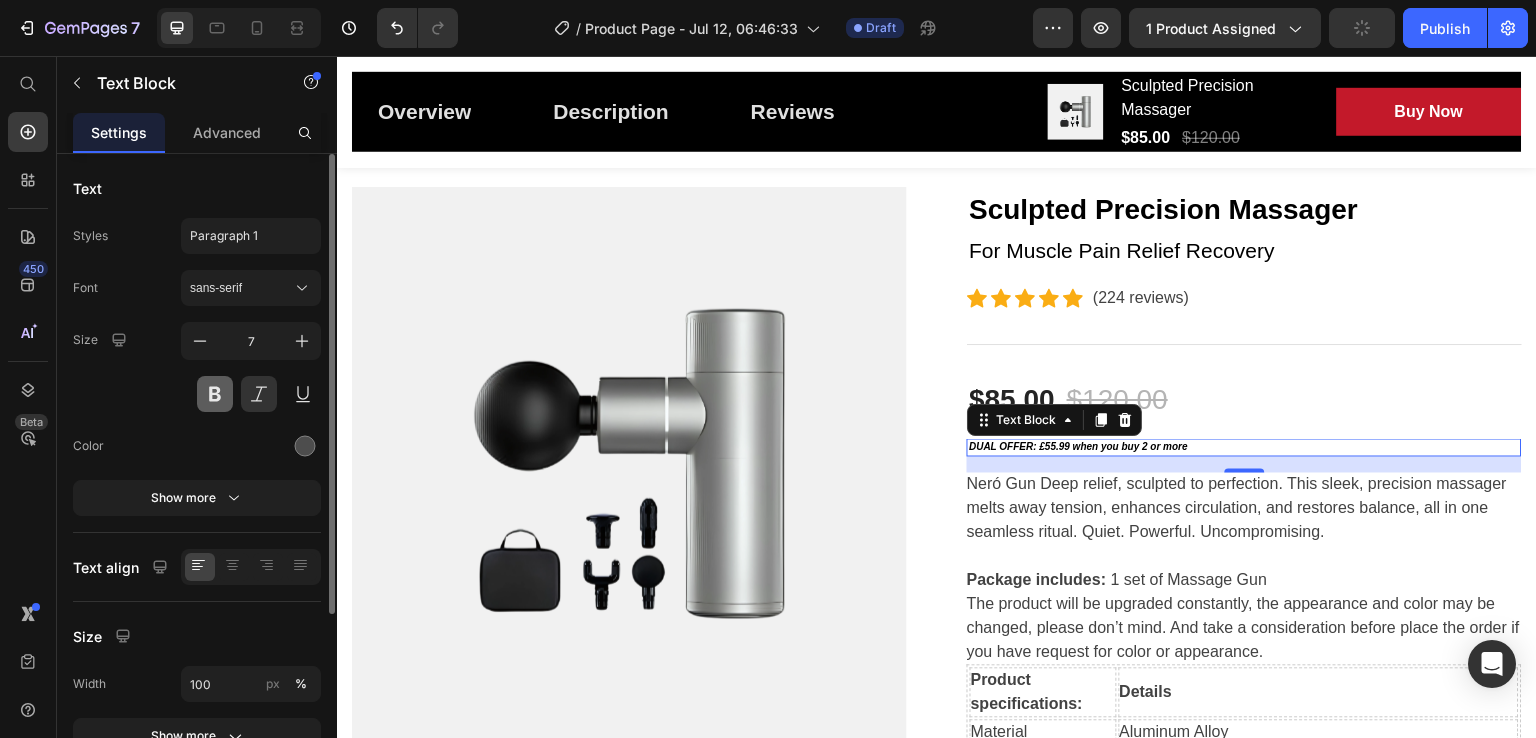 click at bounding box center [215, 394] 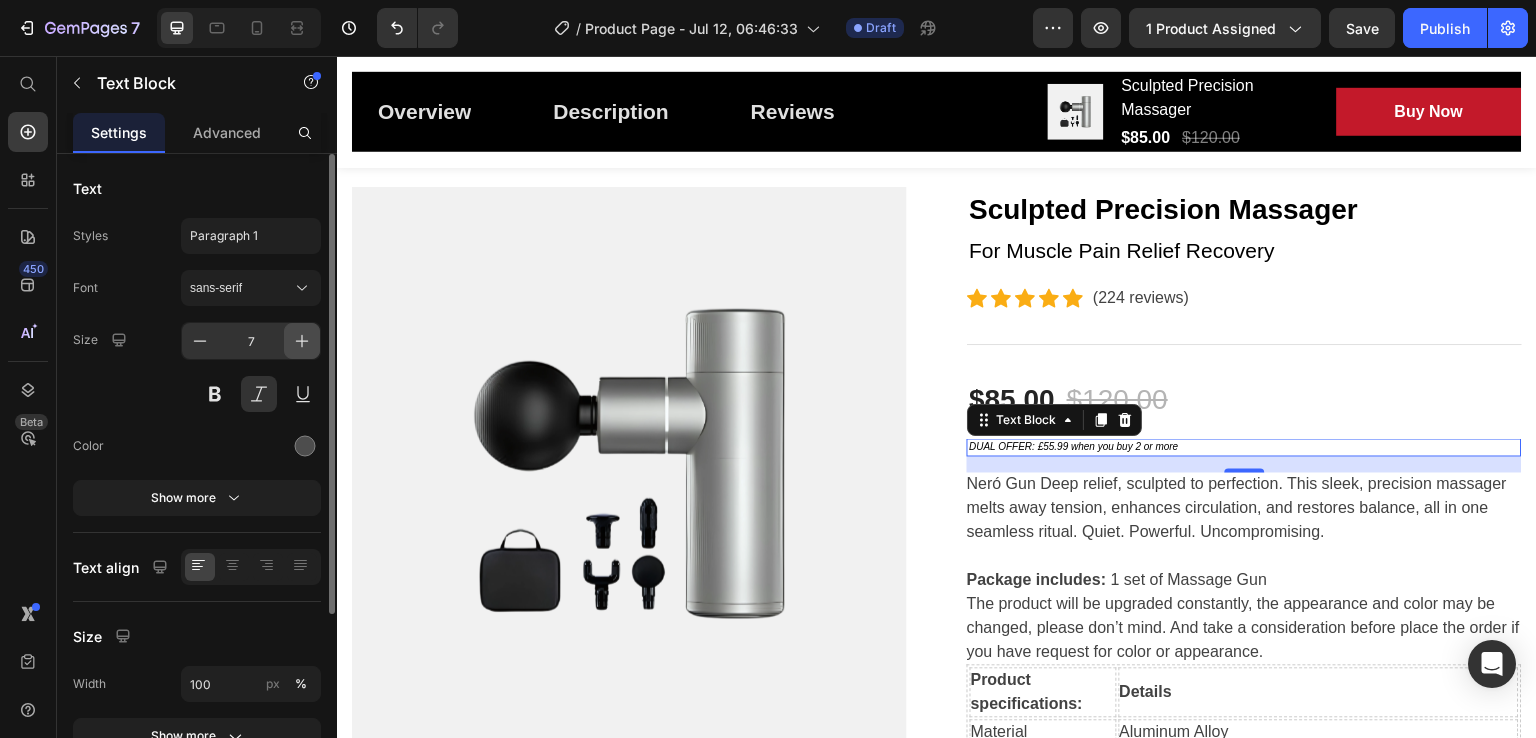 click 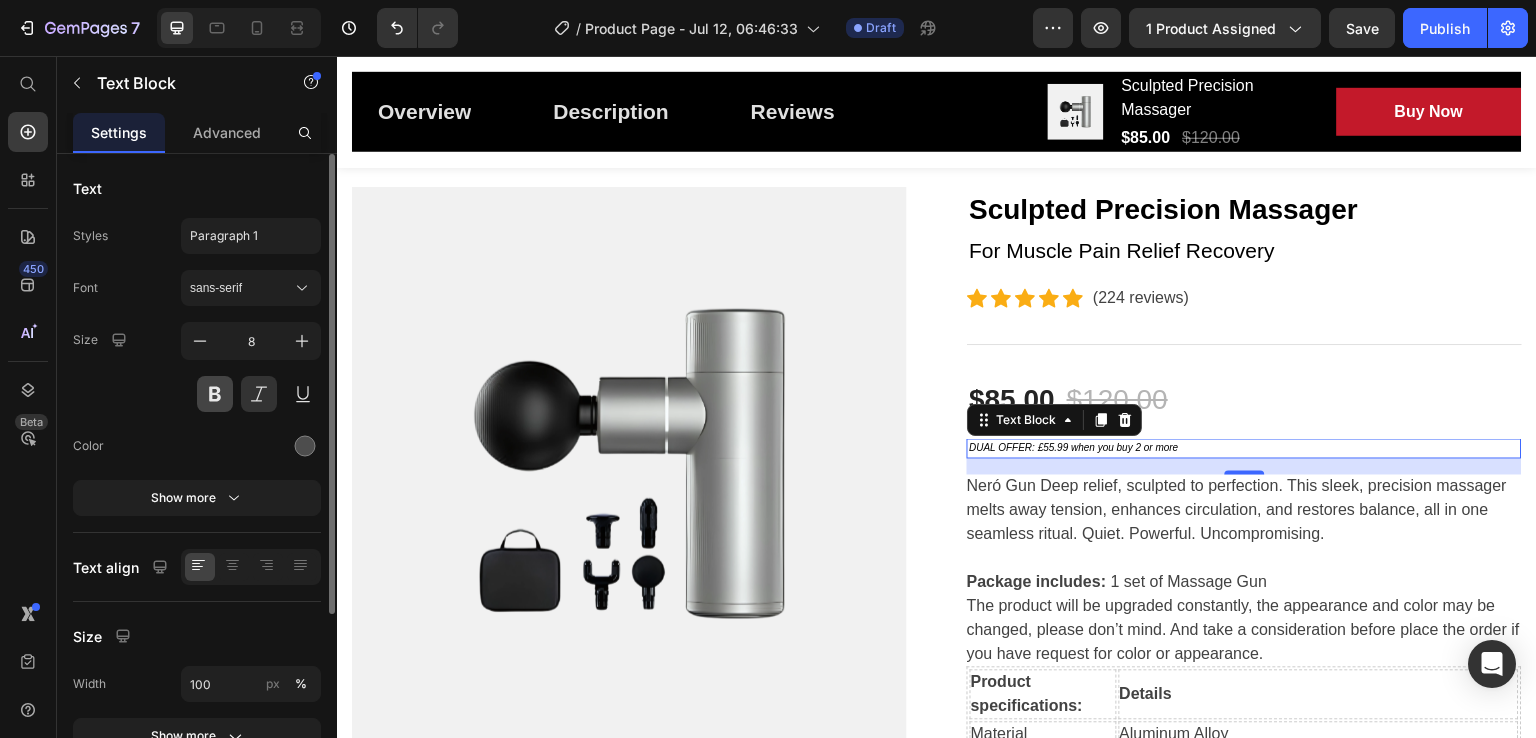 click at bounding box center [215, 394] 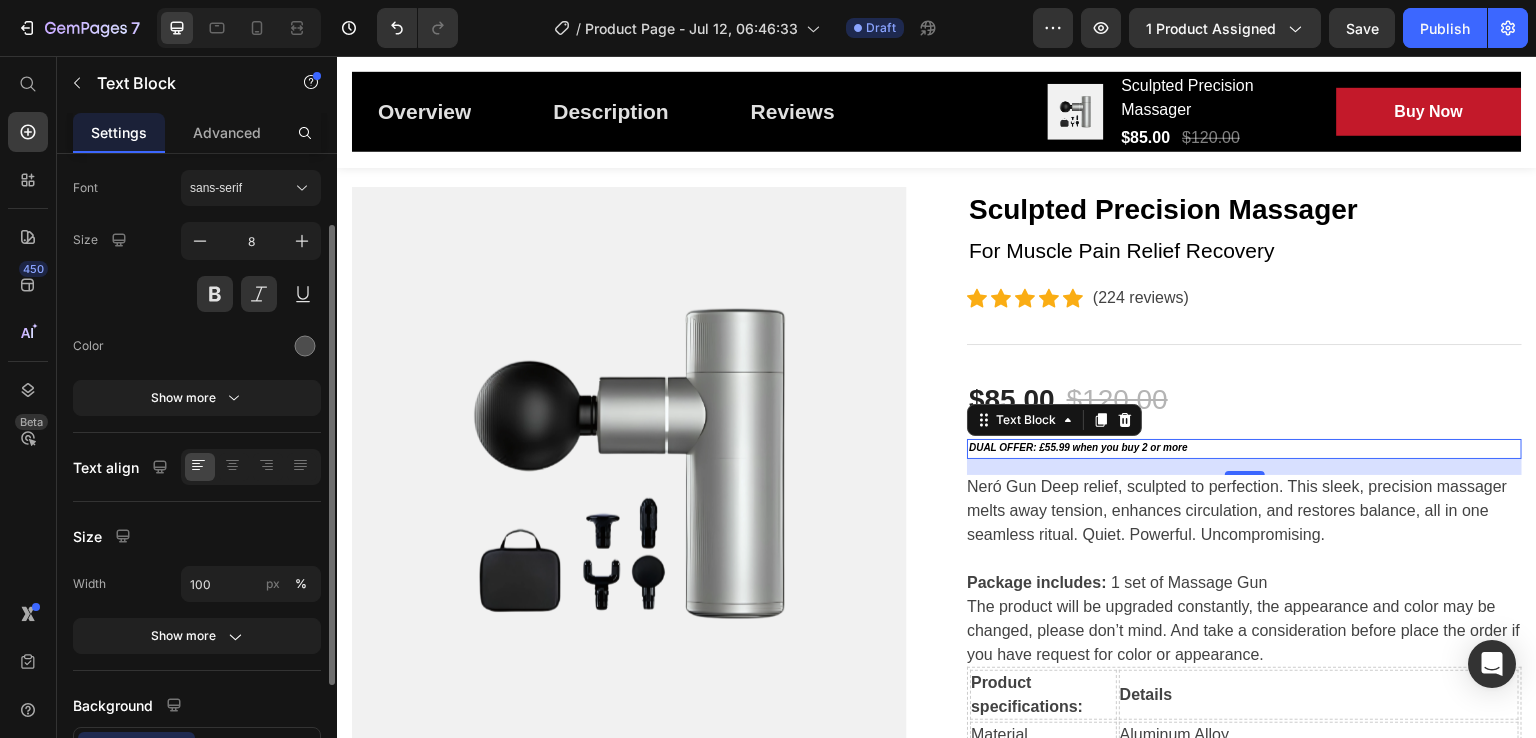 scroll, scrollTop: 200, scrollLeft: 0, axis: vertical 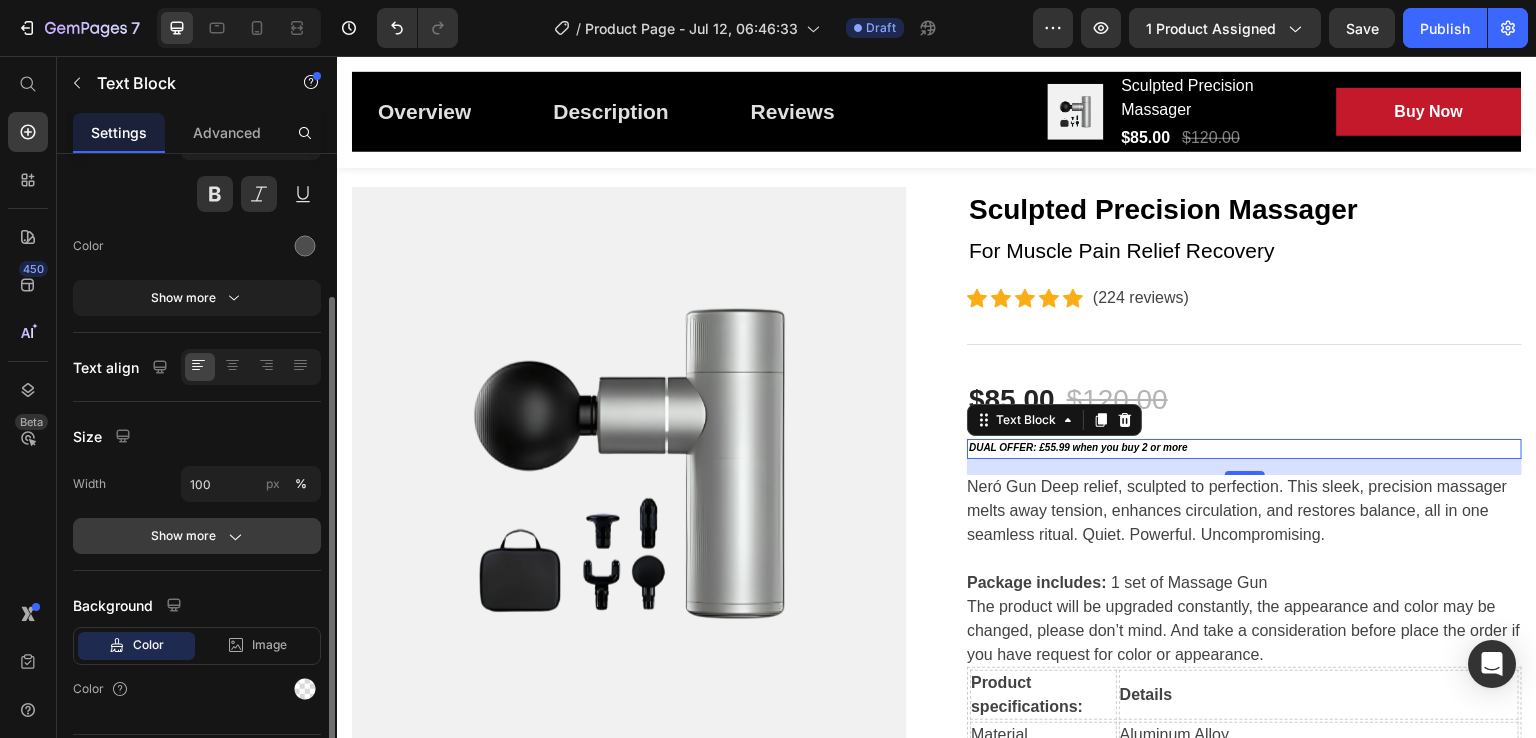 click on "Show more" at bounding box center [197, 536] 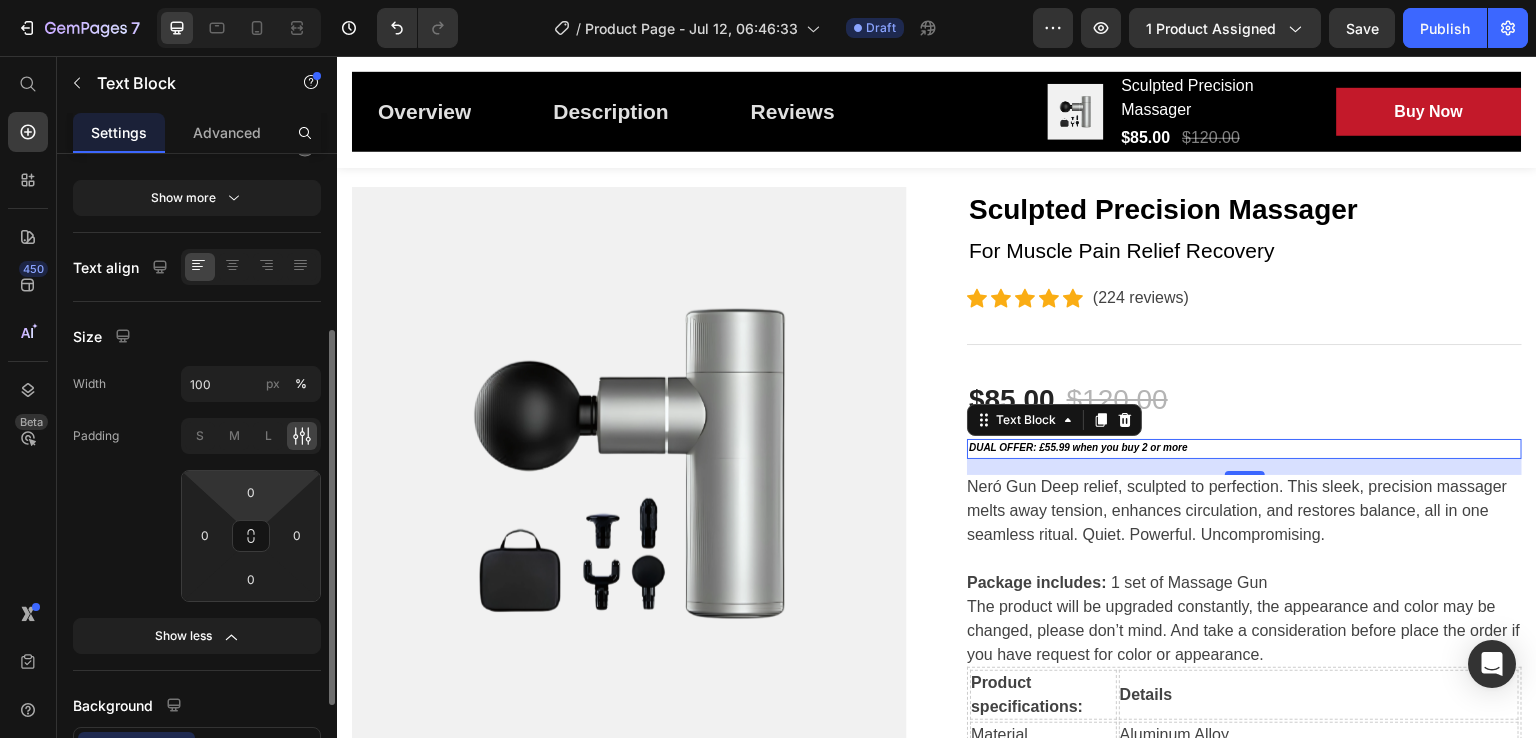 scroll, scrollTop: 452, scrollLeft: 0, axis: vertical 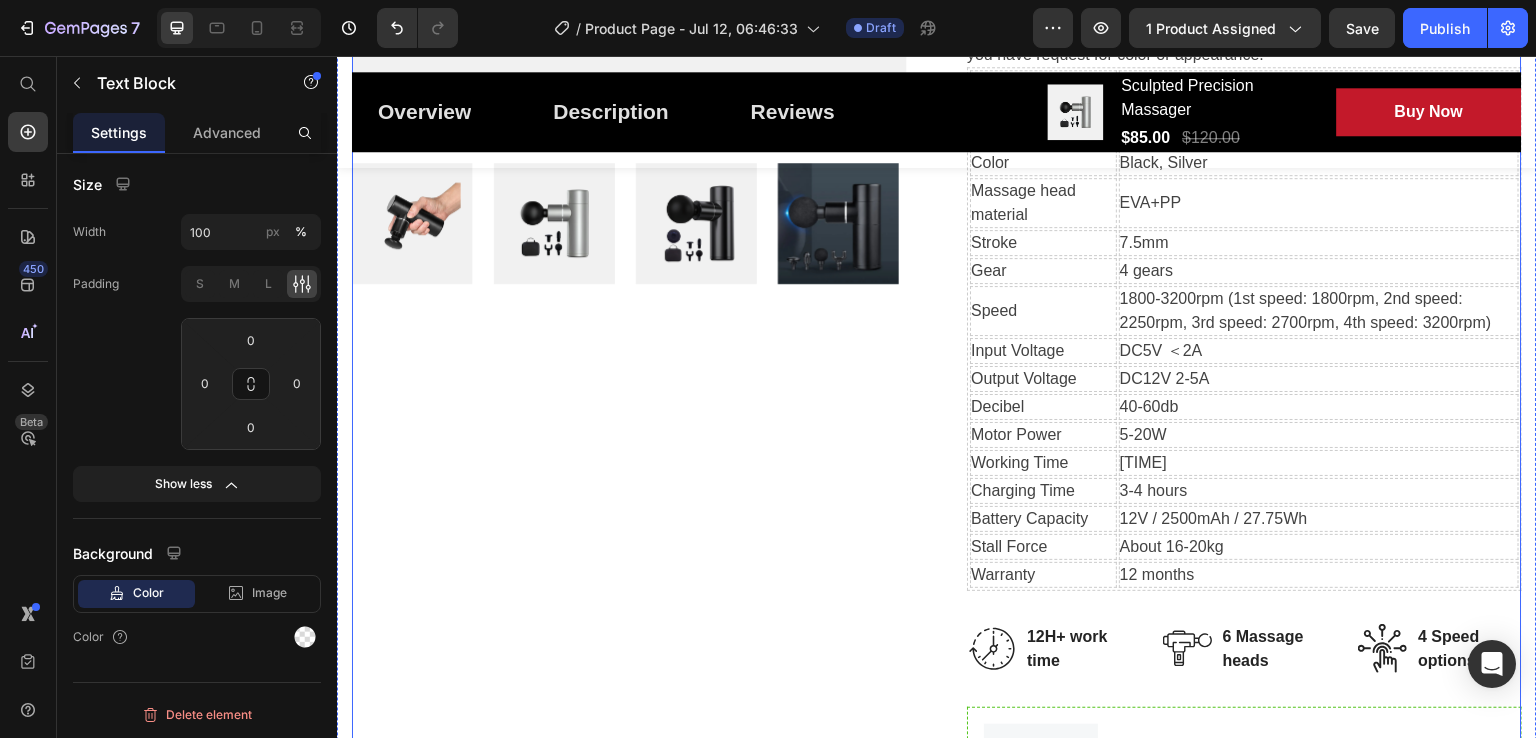 click on "Product Images" at bounding box center [629, 425] 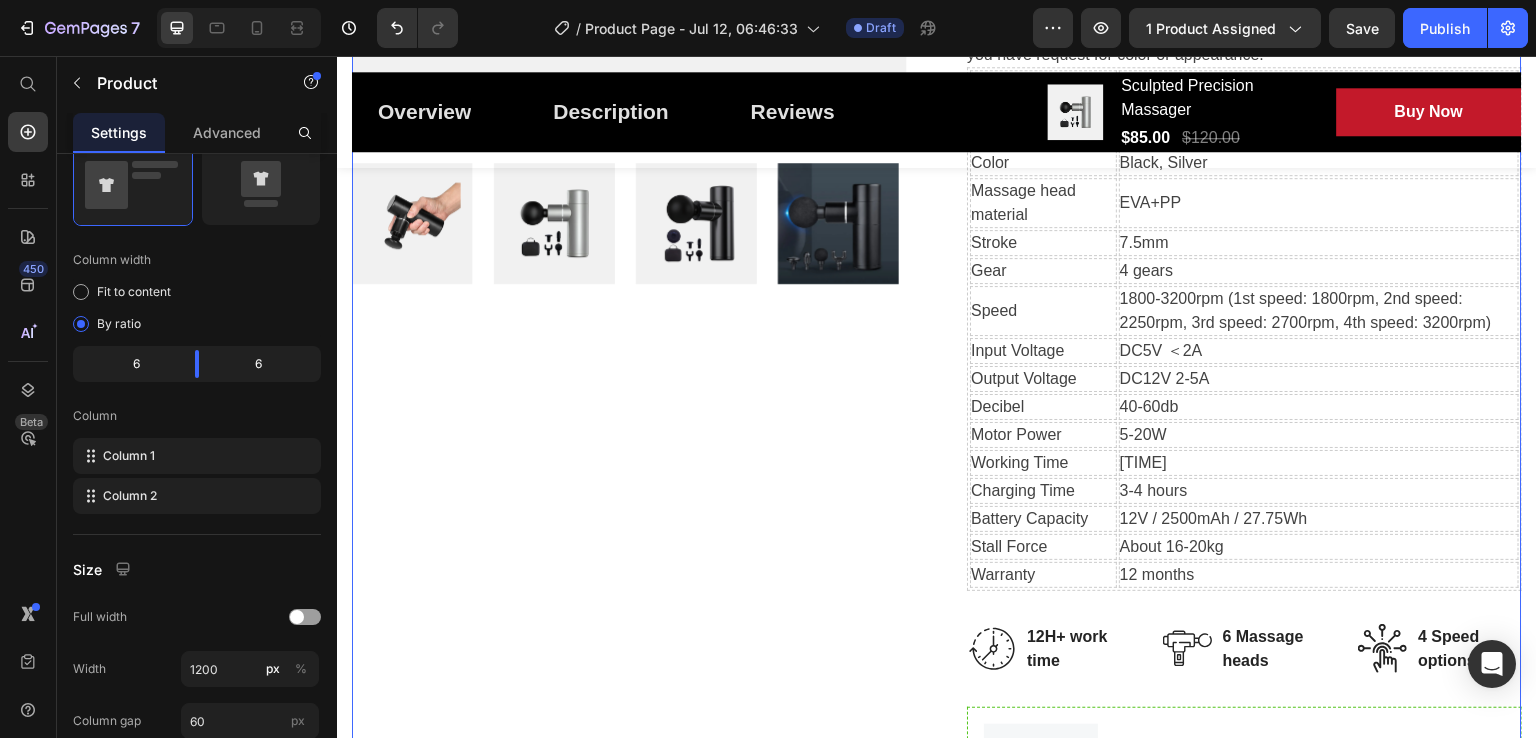 scroll, scrollTop: 0, scrollLeft: 0, axis: both 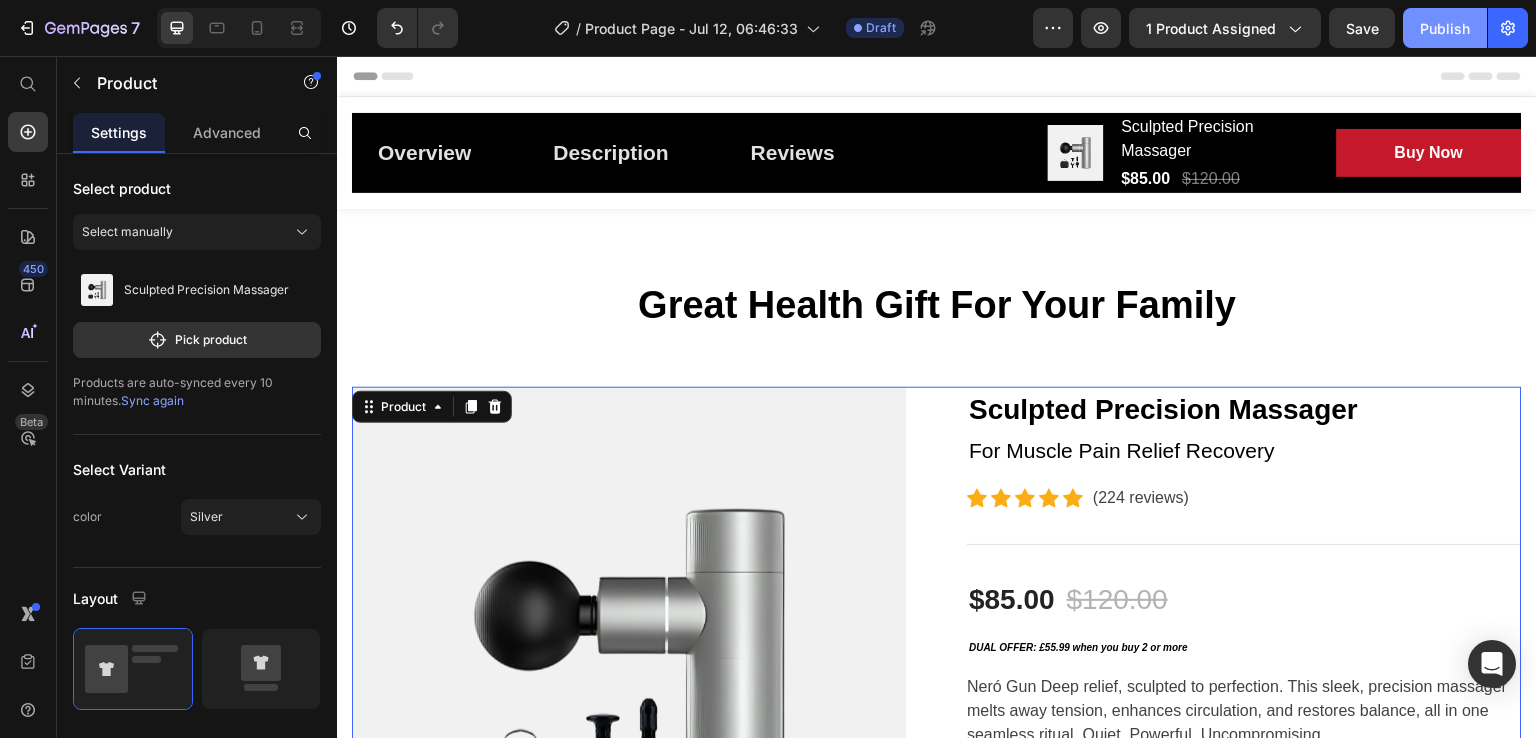 click on "Publish" at bounding box center (1445, 28) 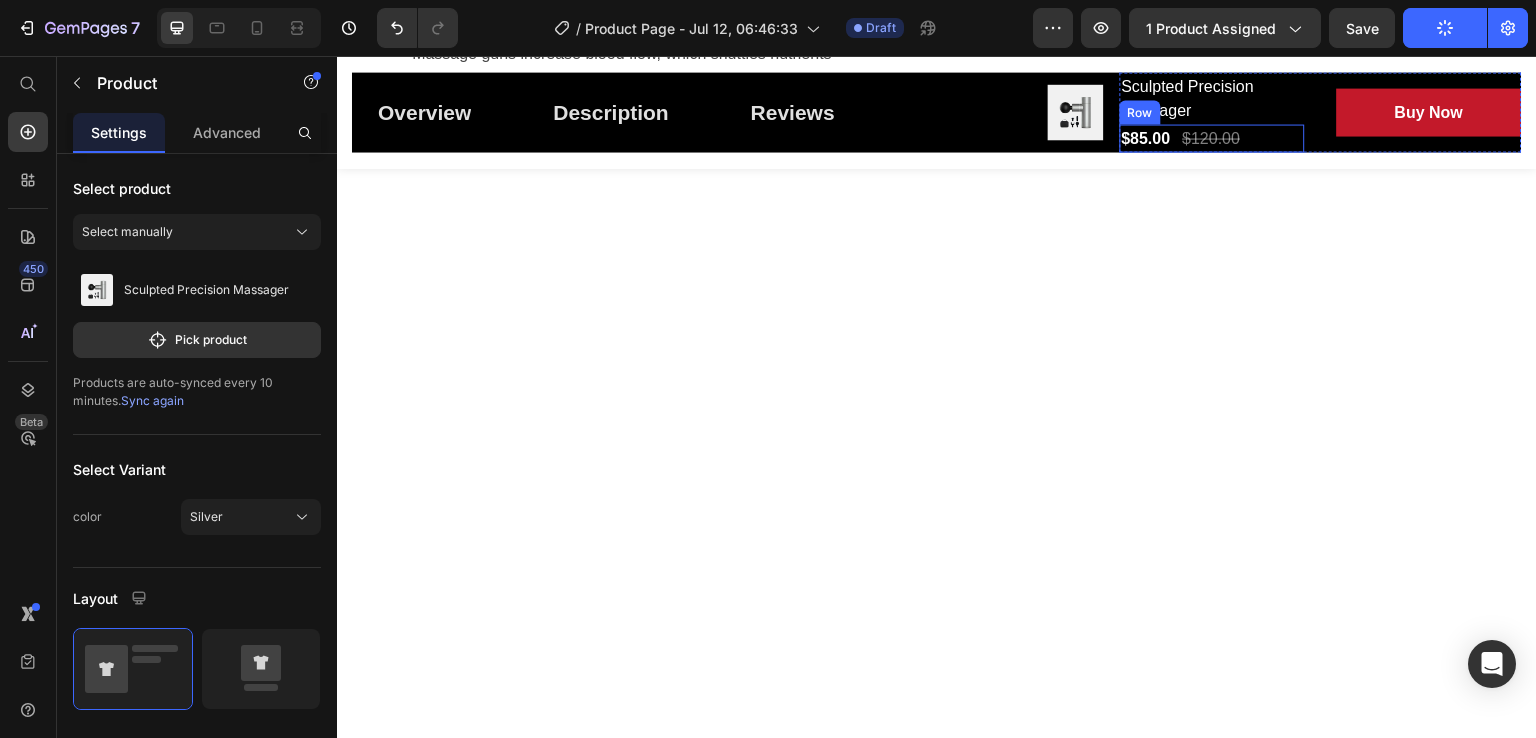 scroll, scrollTop: 1900, scrollLeft: 0, axis: vertical 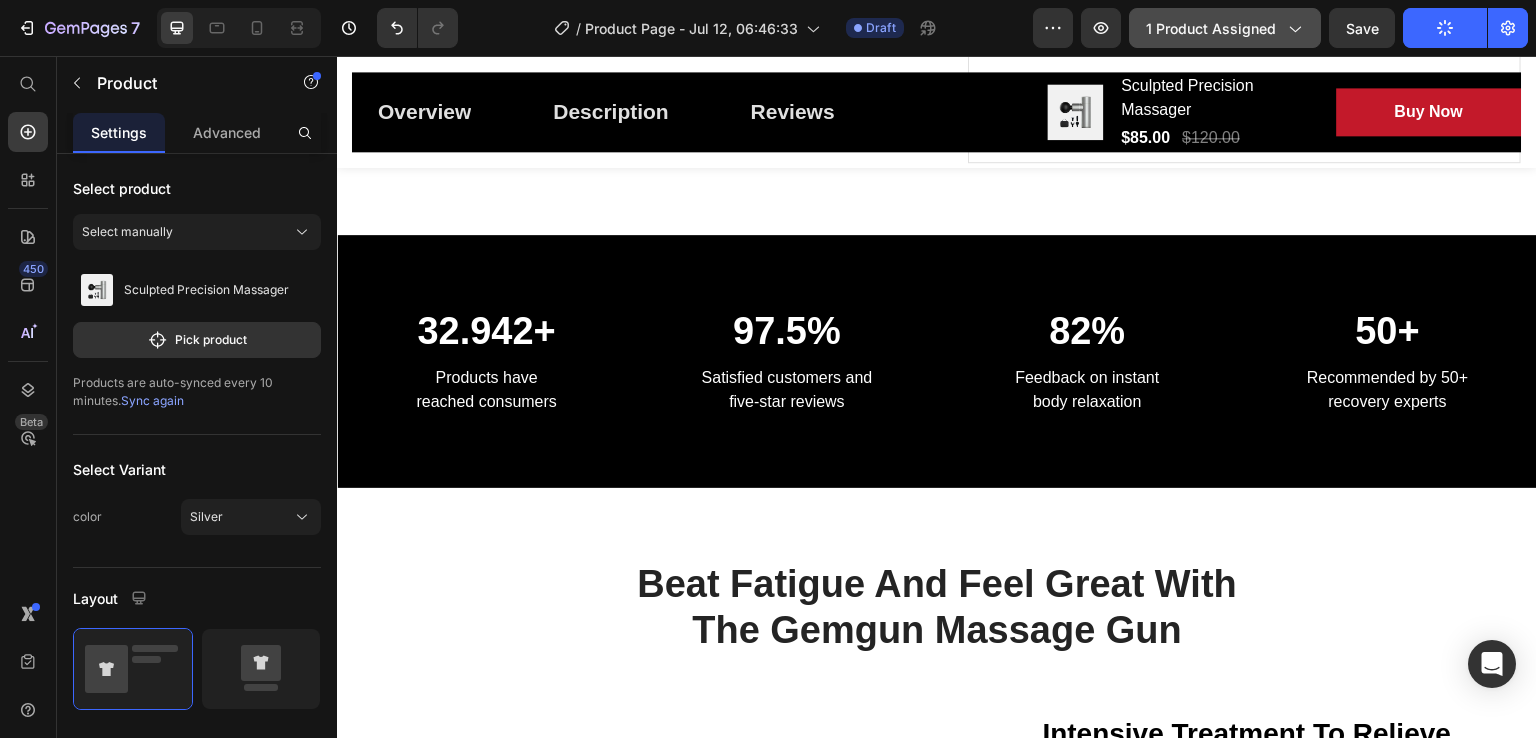 click on "1 product assigned" at bounding box center [1225, 28] 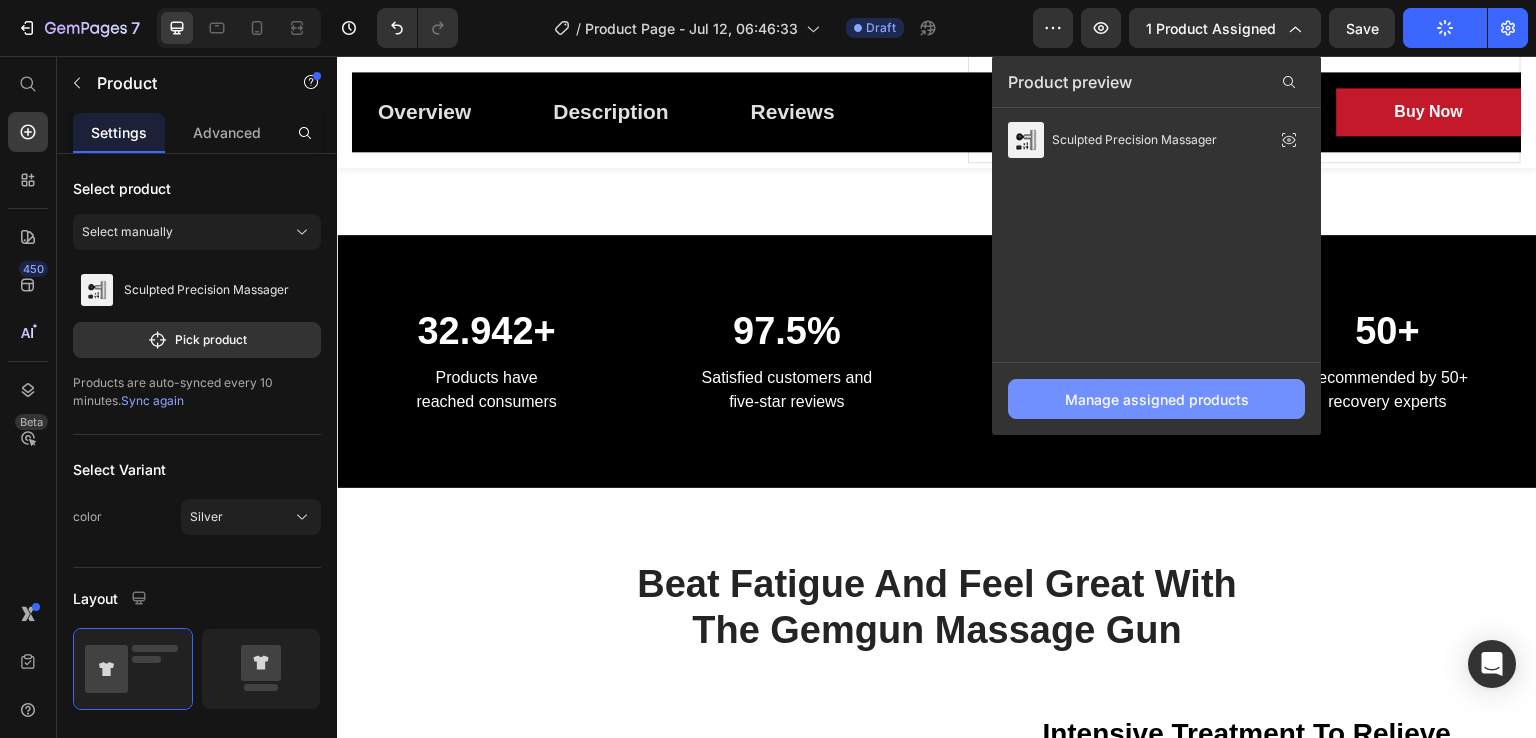 click on "Manage assigned products" at bounding box center [1157, 399] 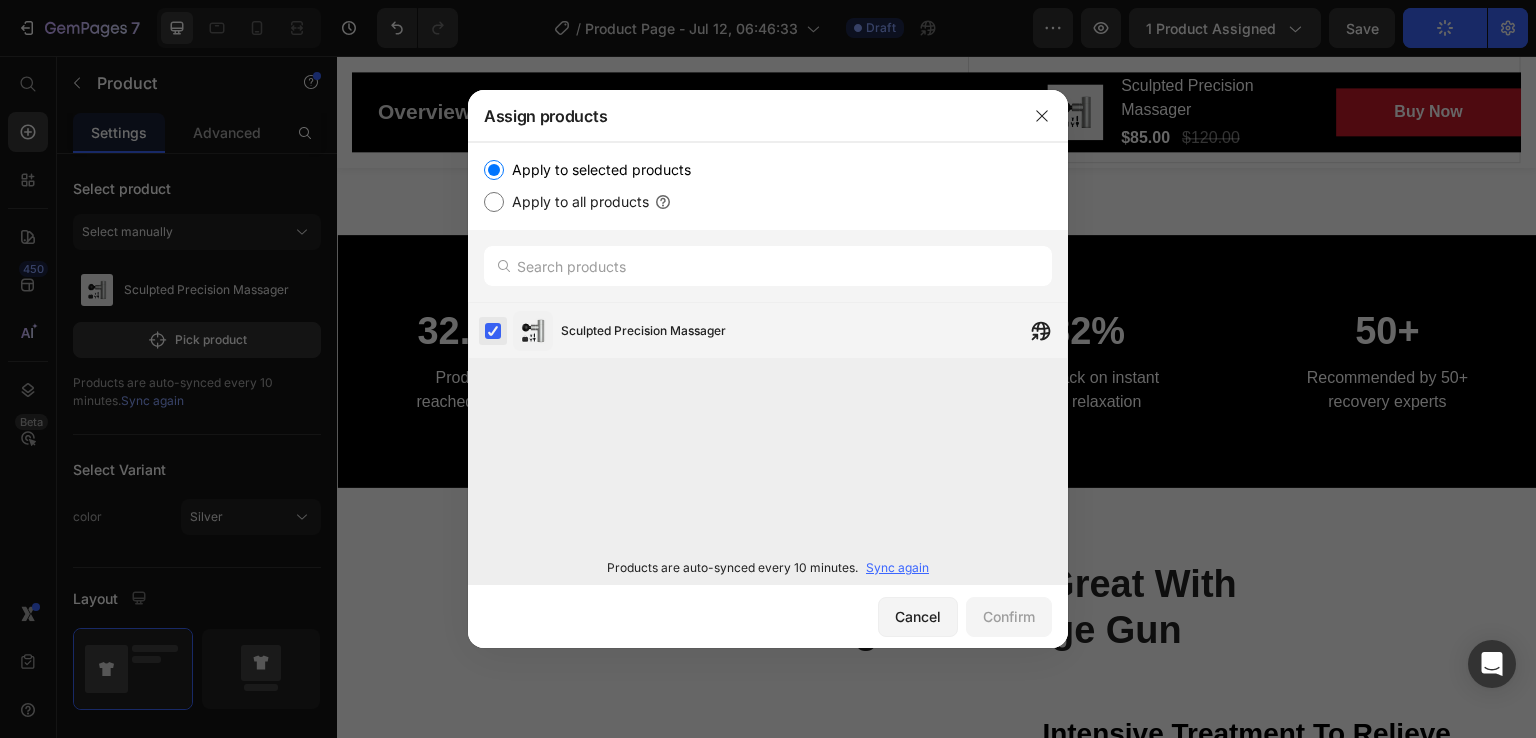 click at bounding box center (493, 331) 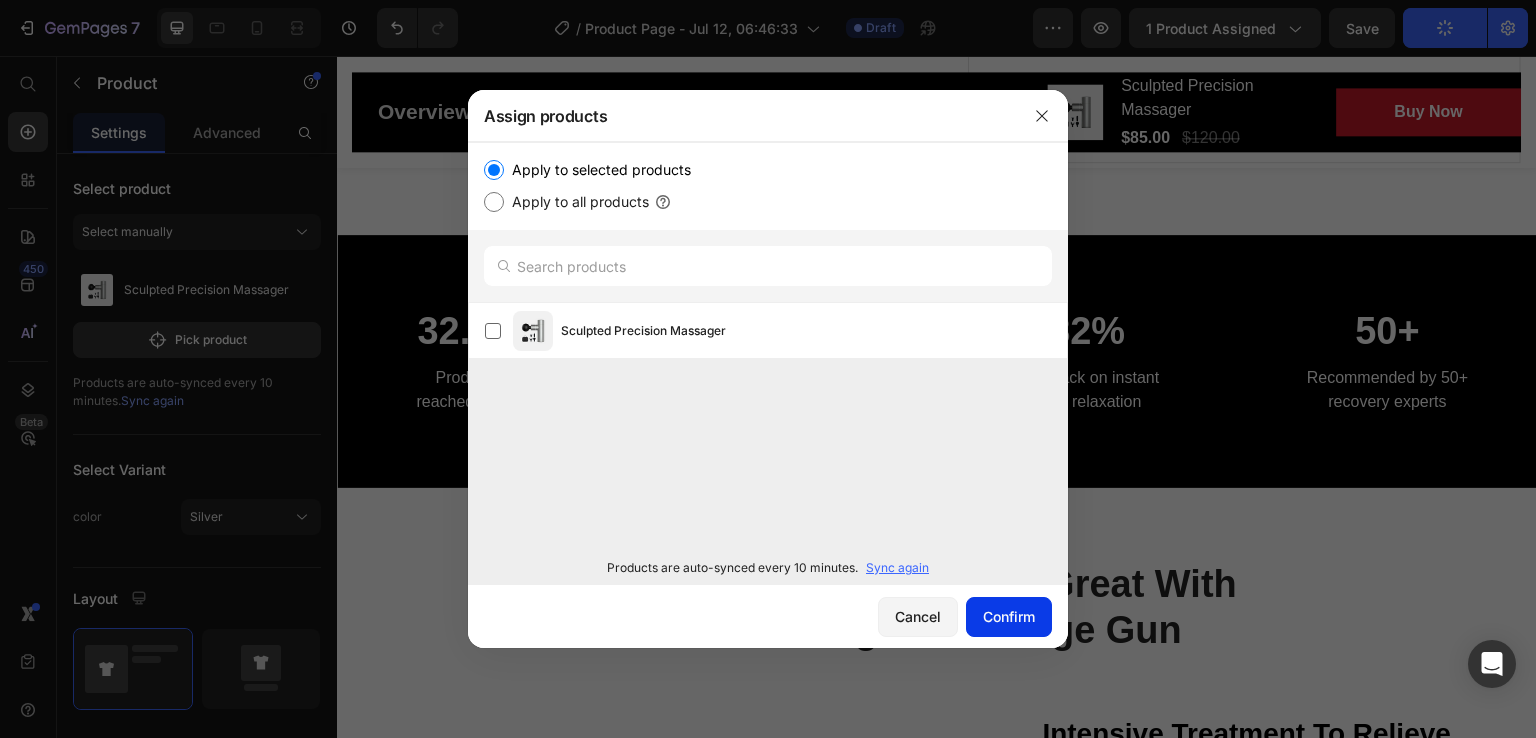 click on "Confirm" 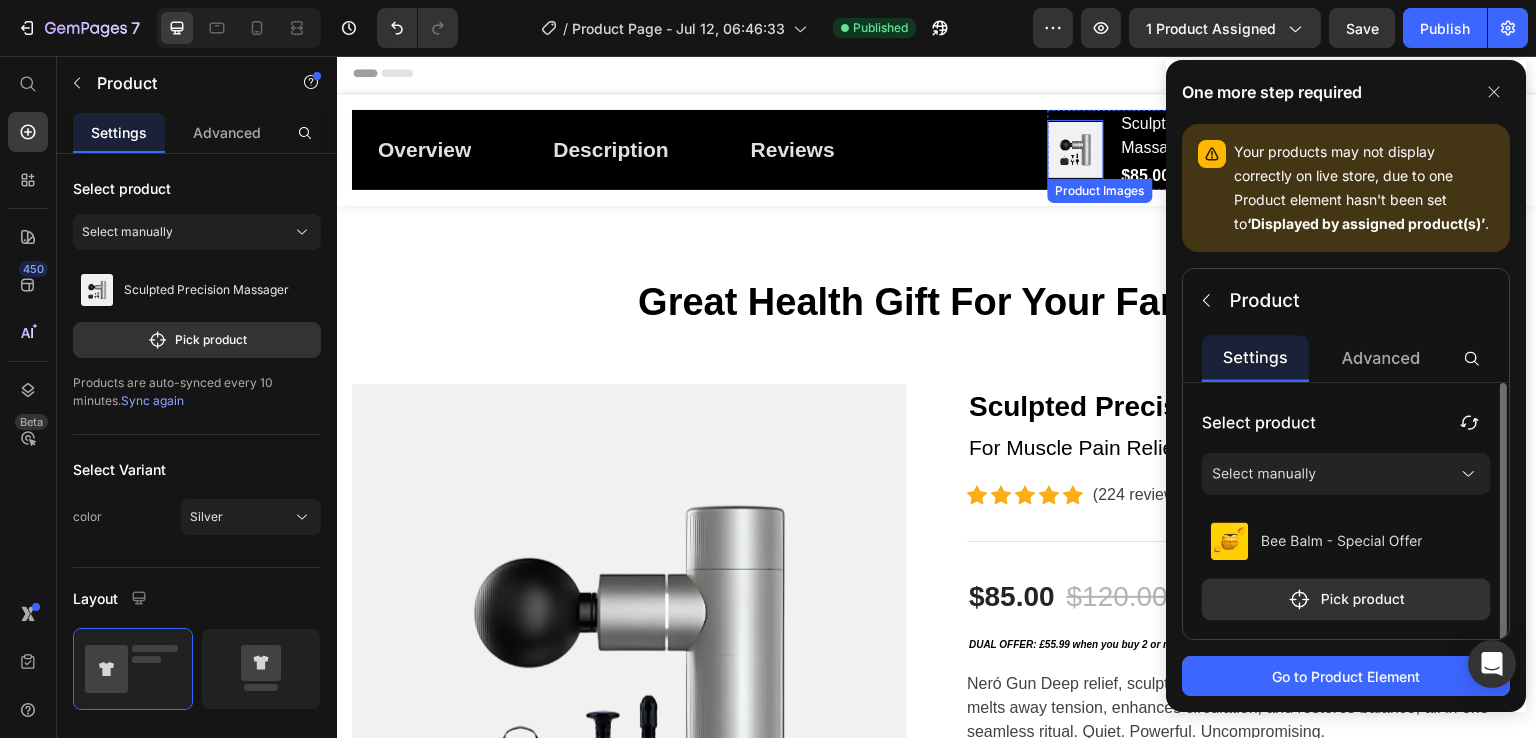 scroll, scrollTop: 0, scrollLeft: 0, axis: both 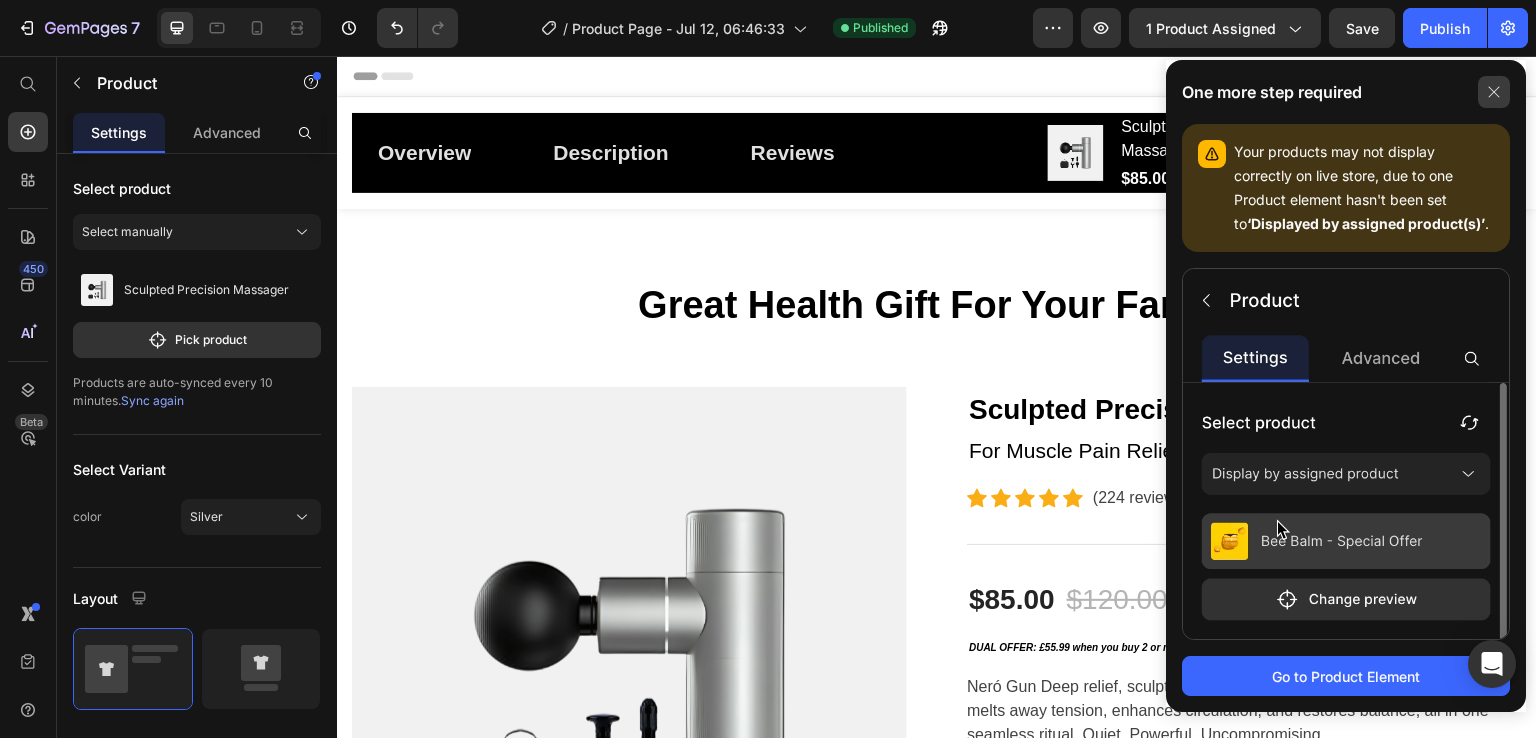 click 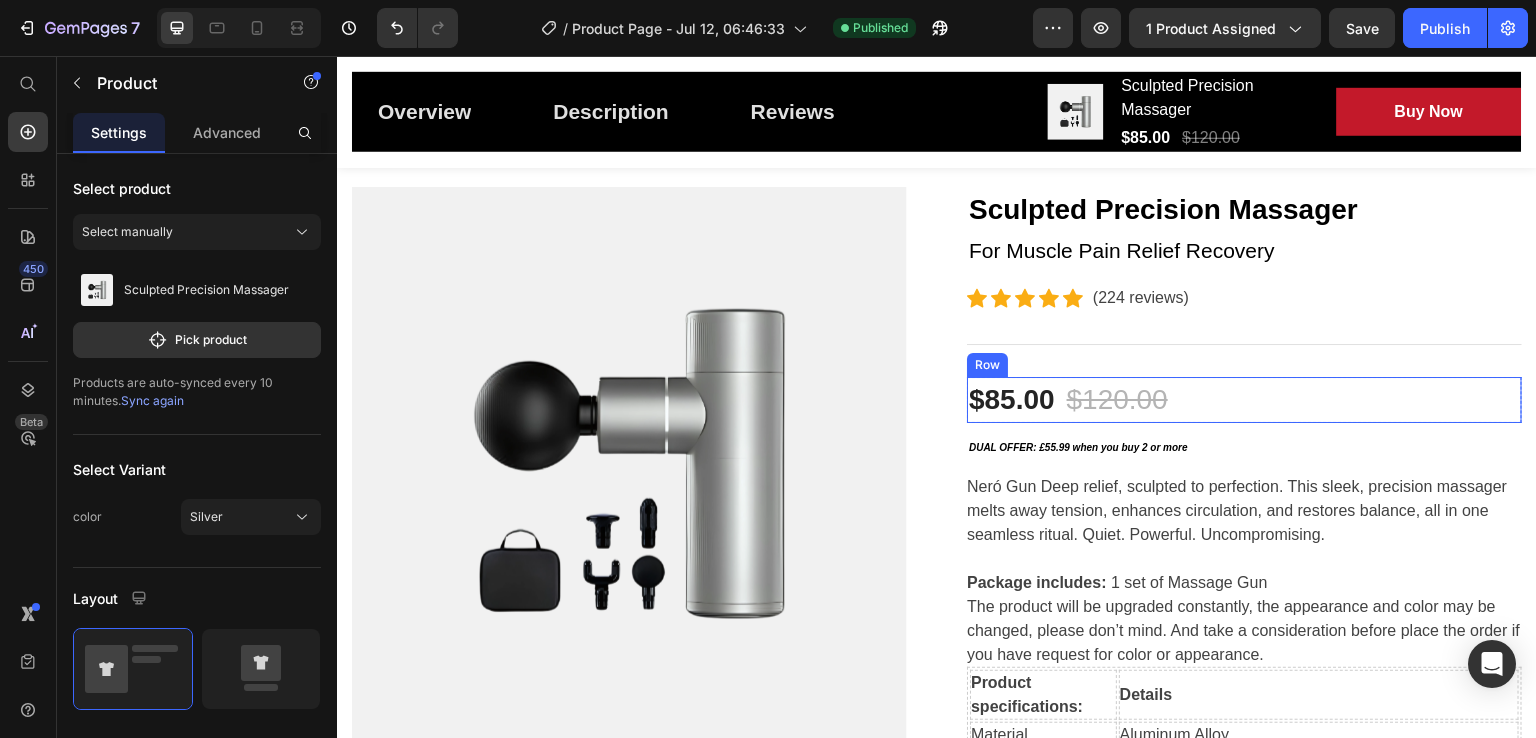 scroll, scrollTop: 0, scrollLeft: 0, axis: both 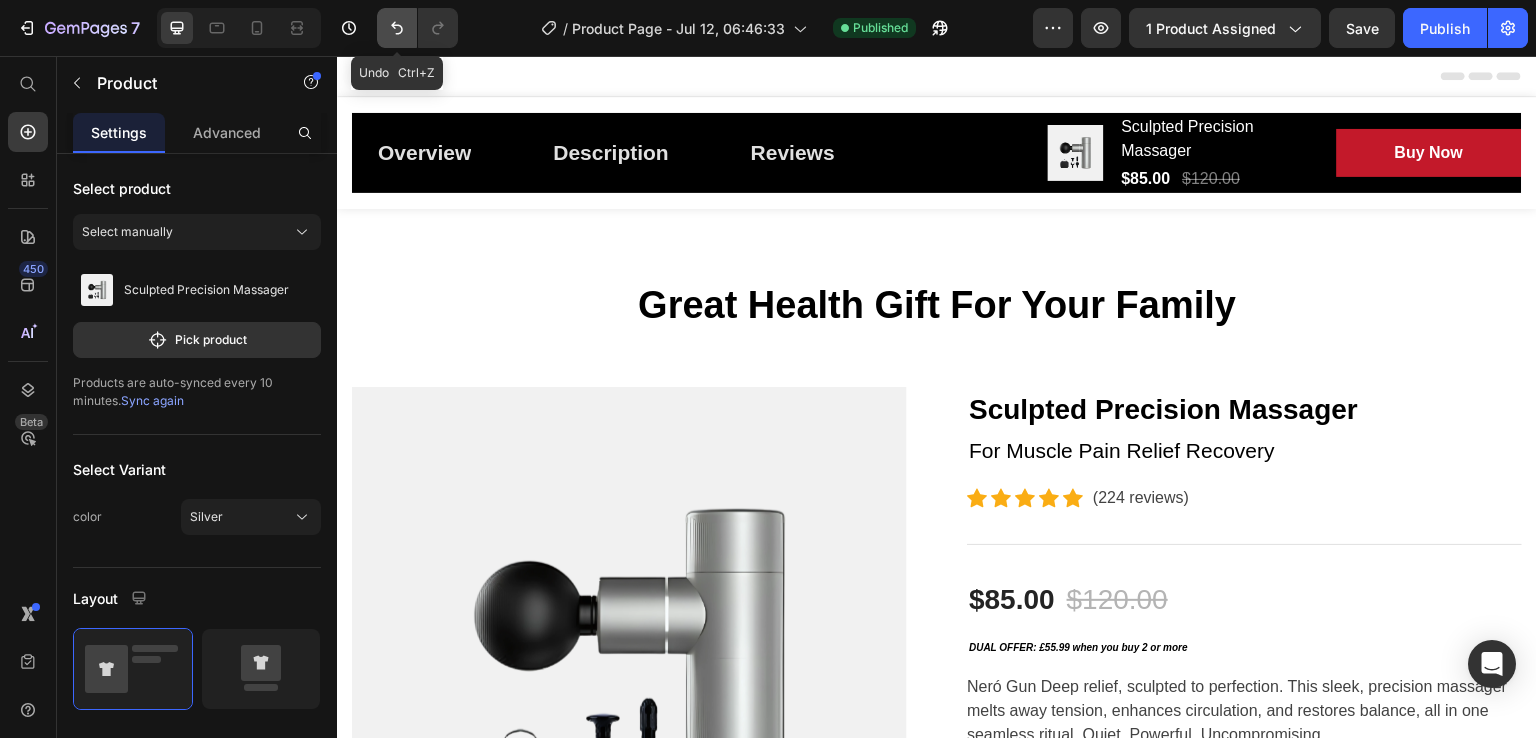 click 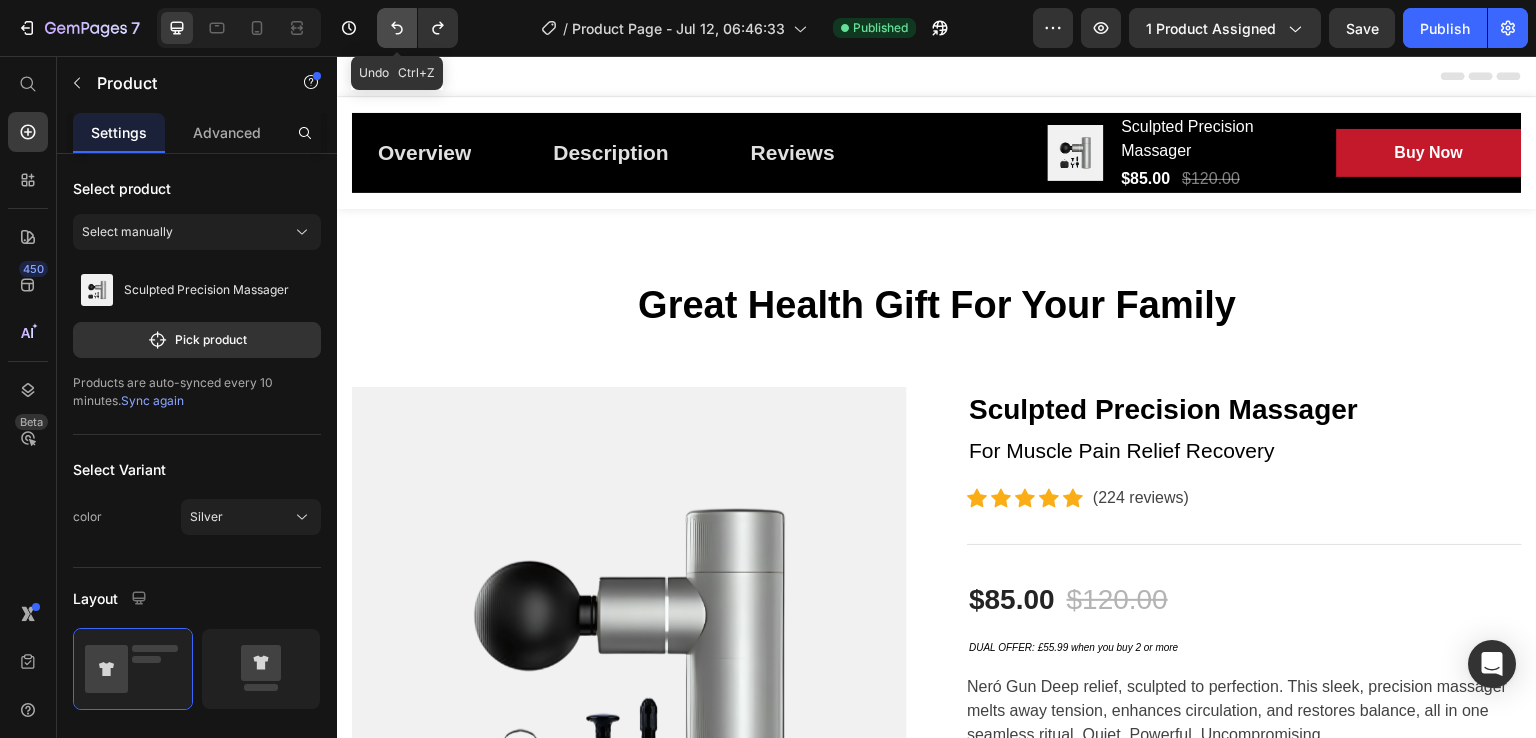 click 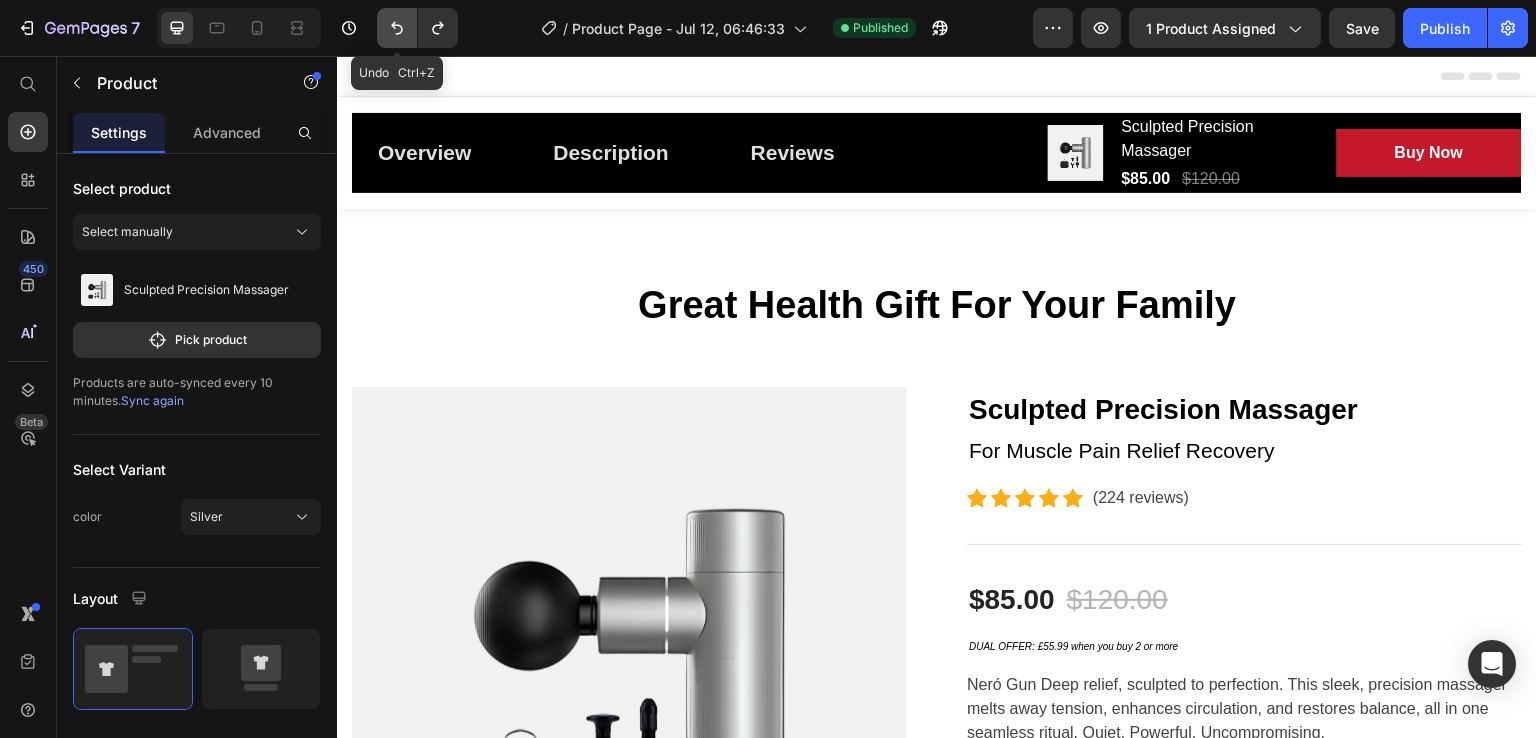 click 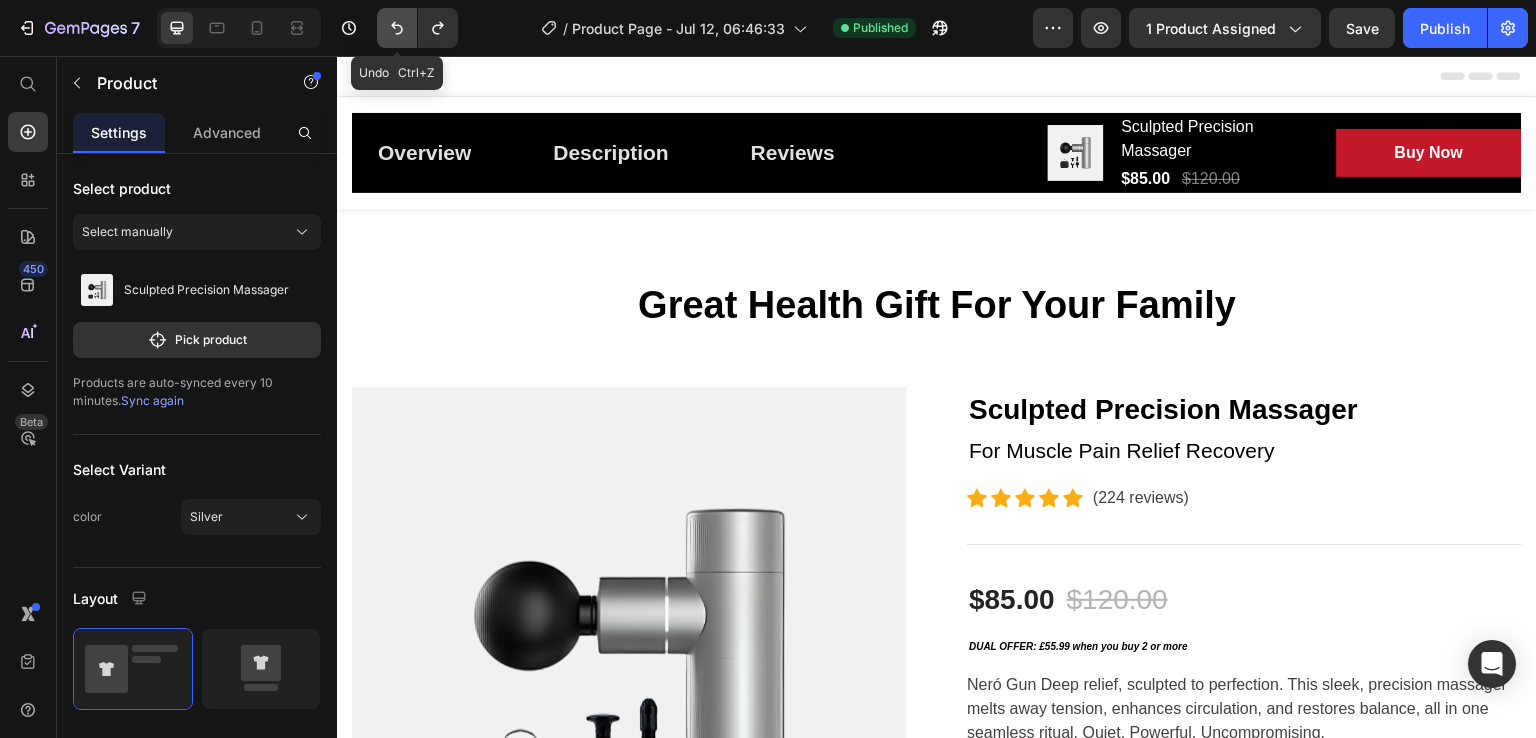 click 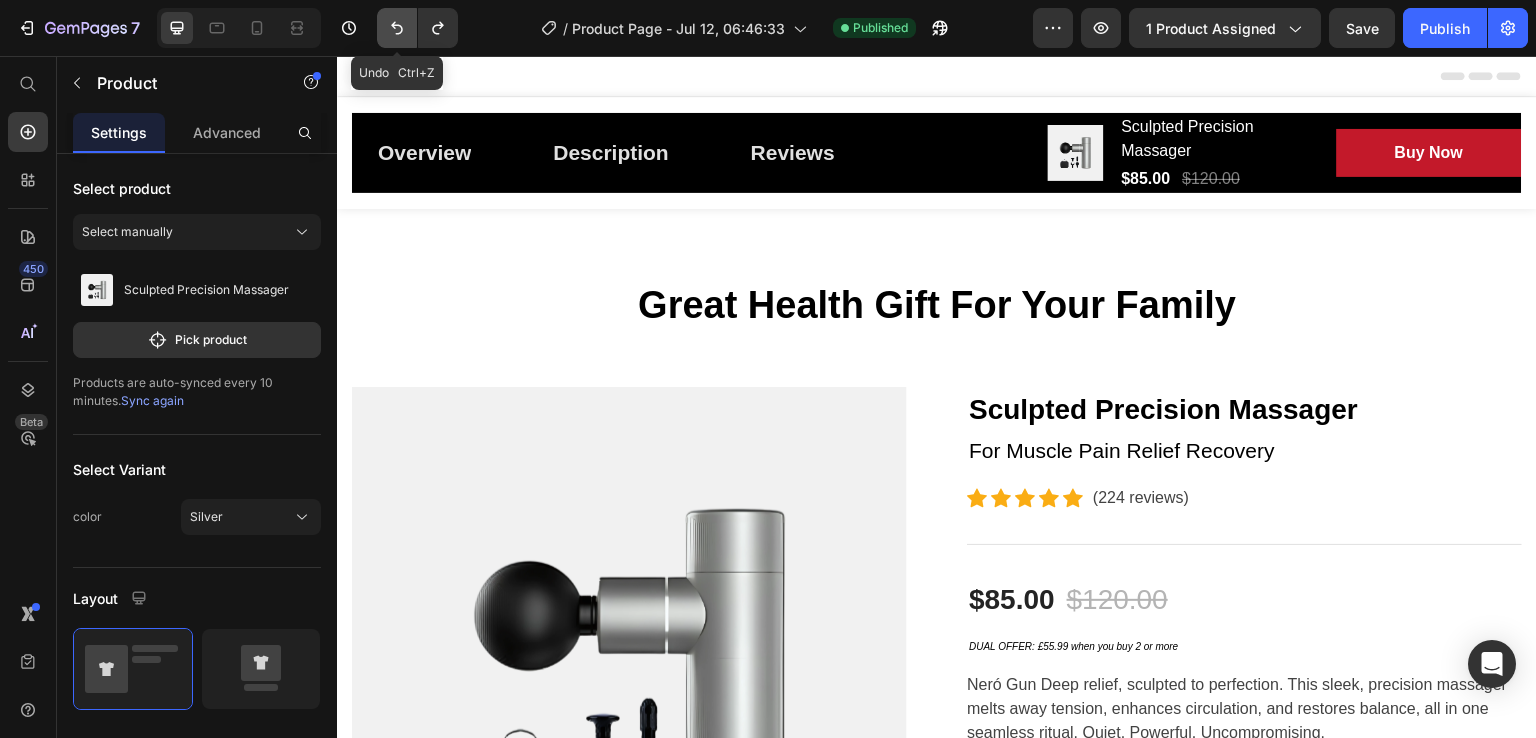click 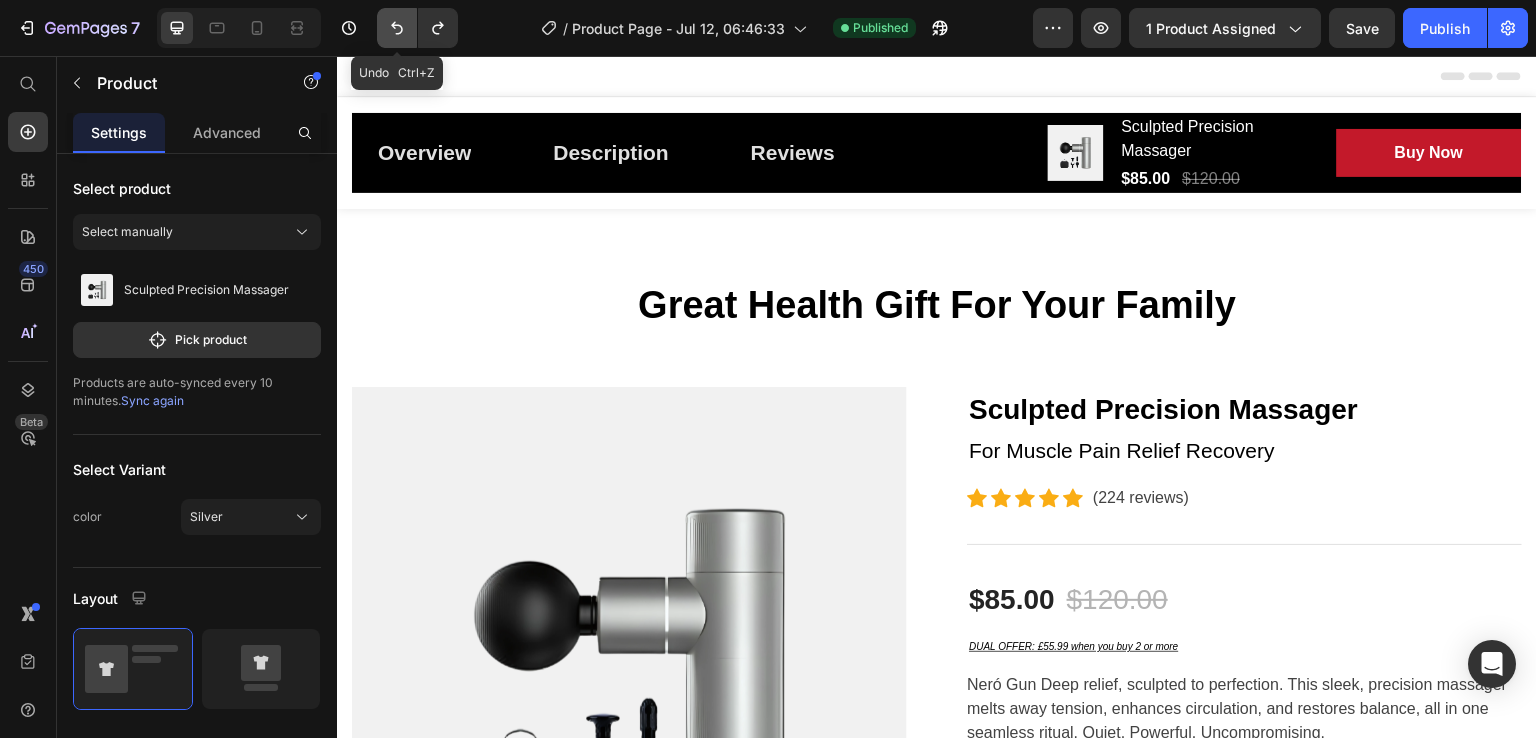 click 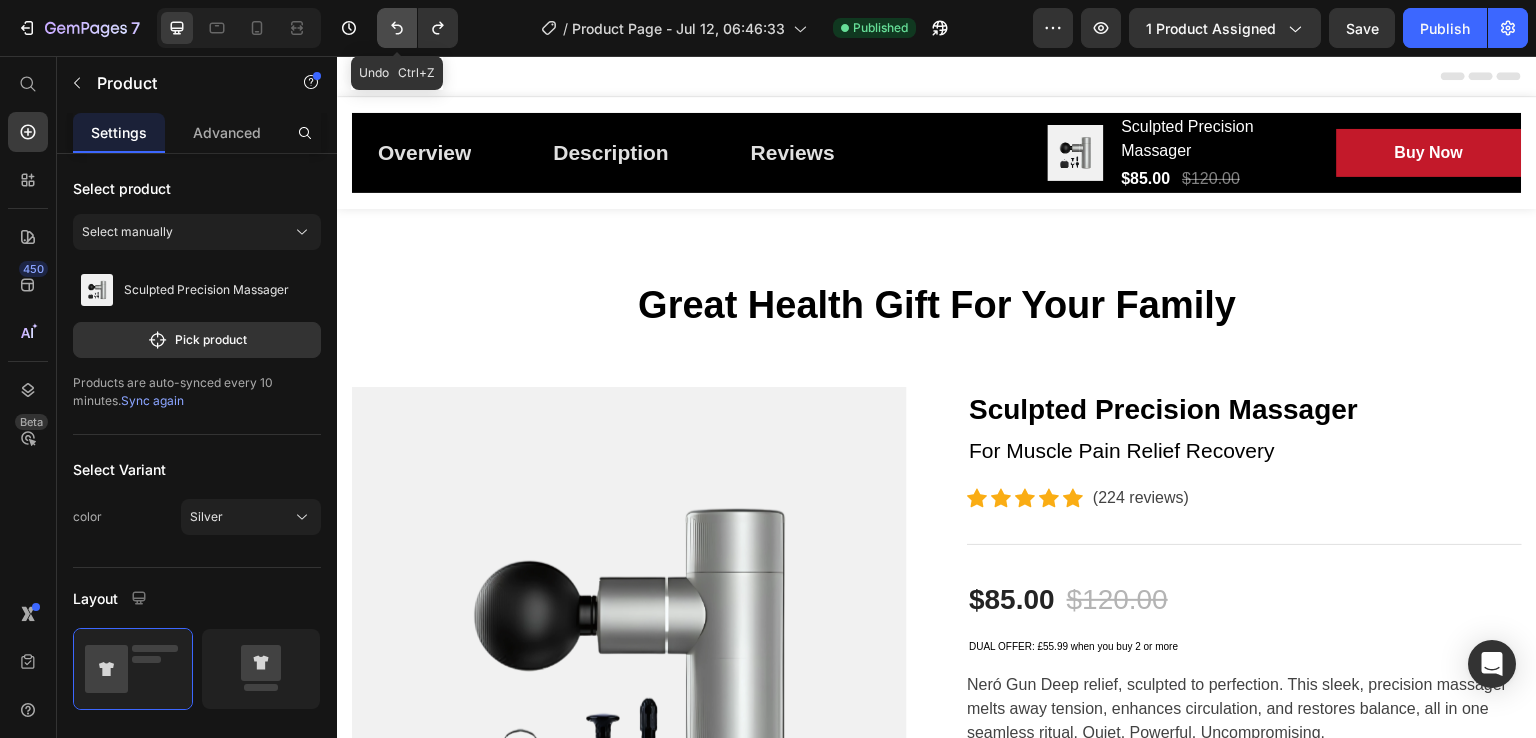 click 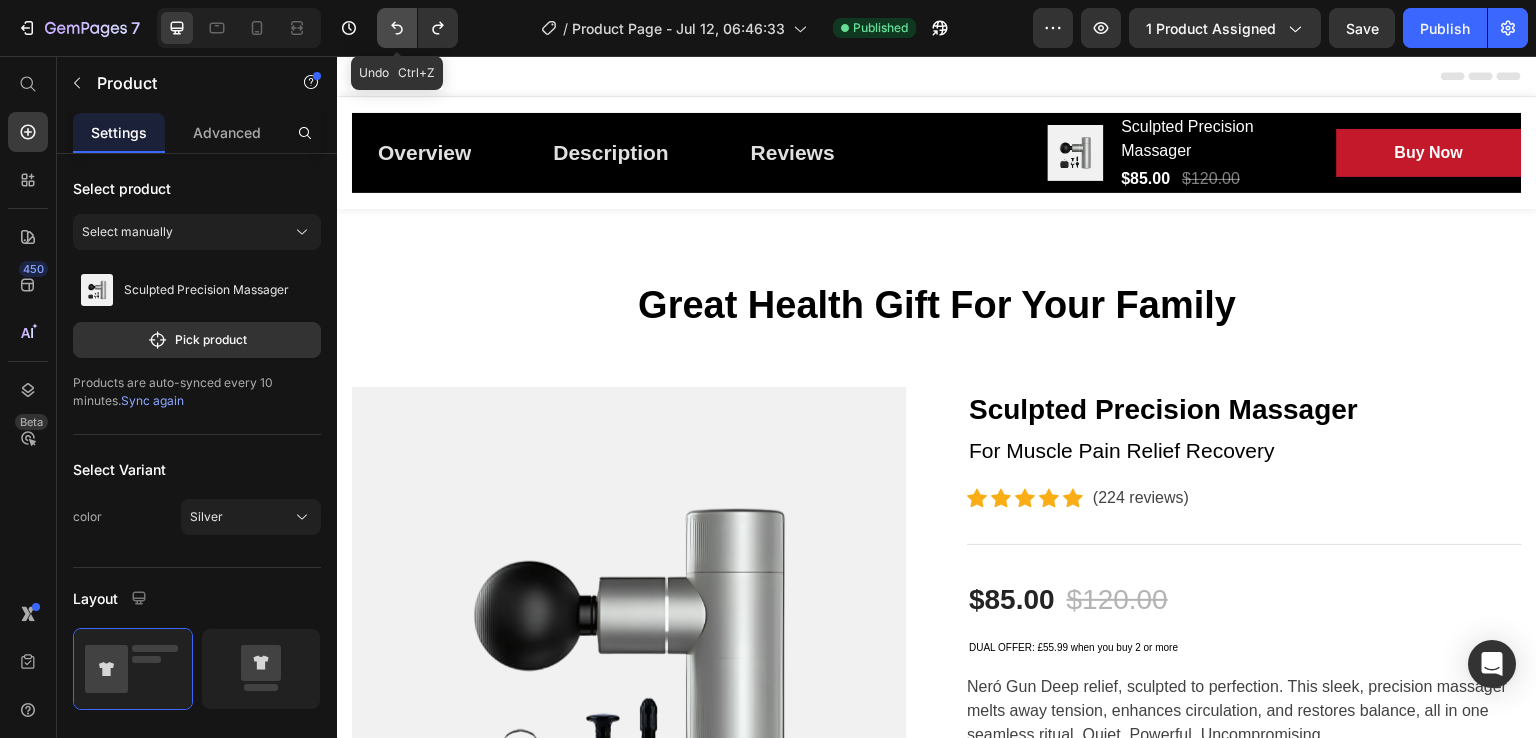 click 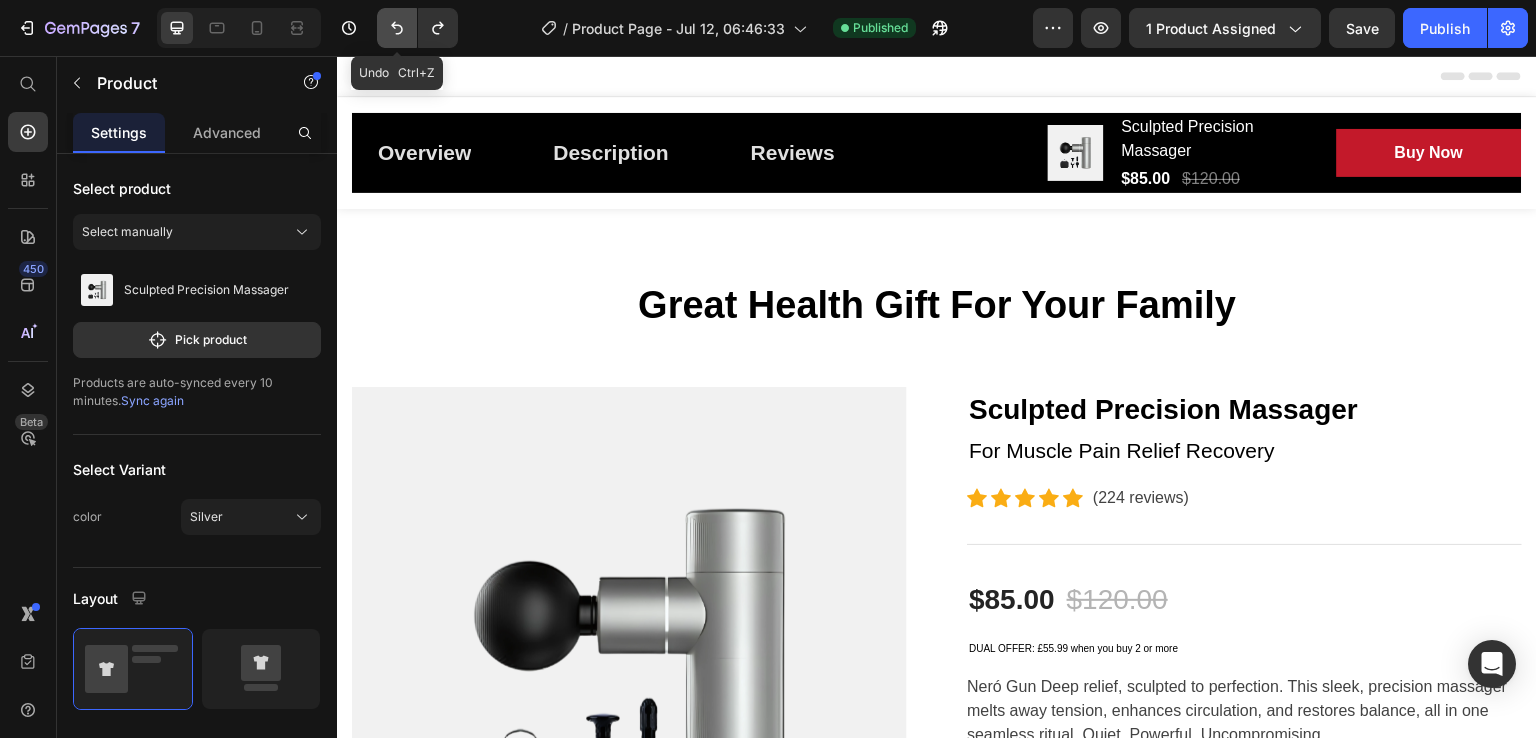 click 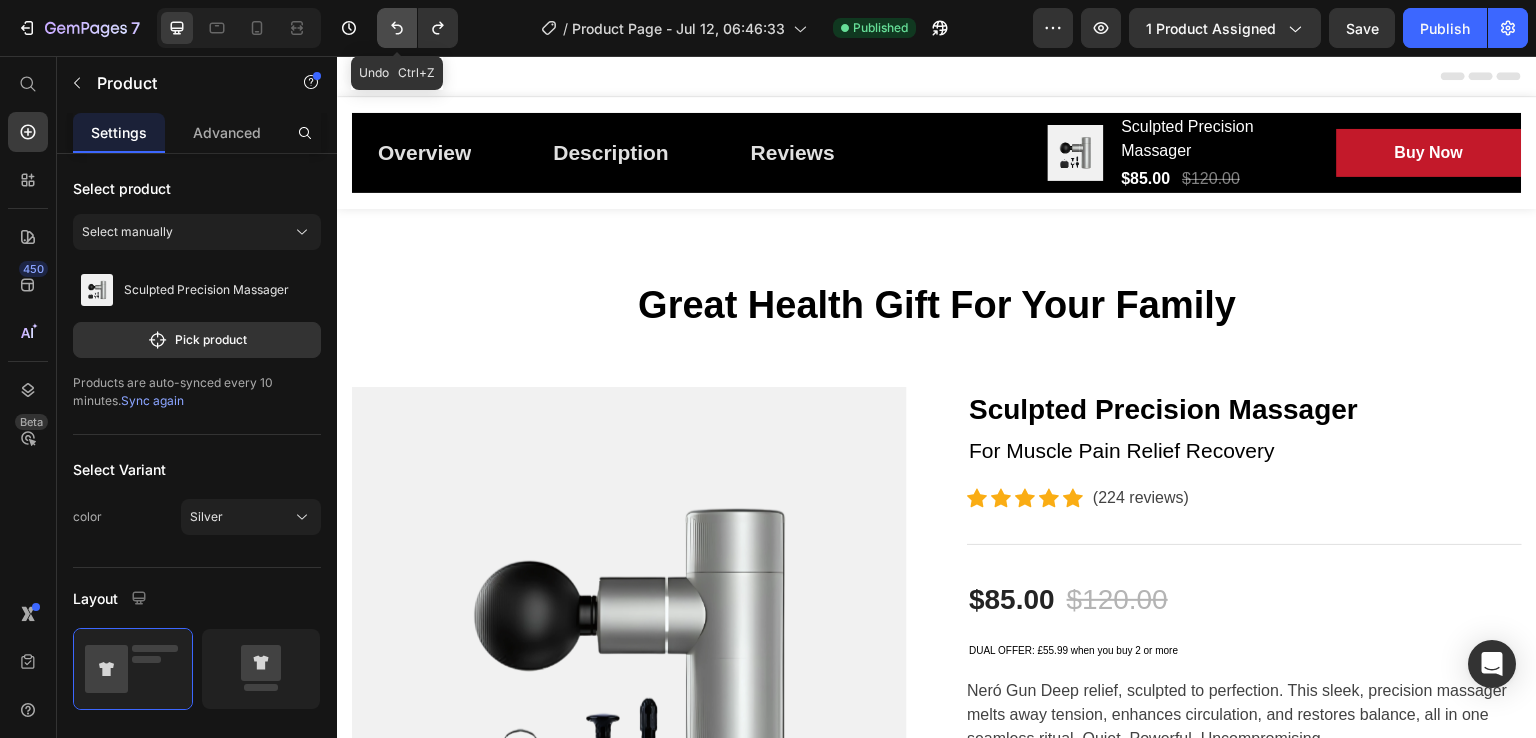 click 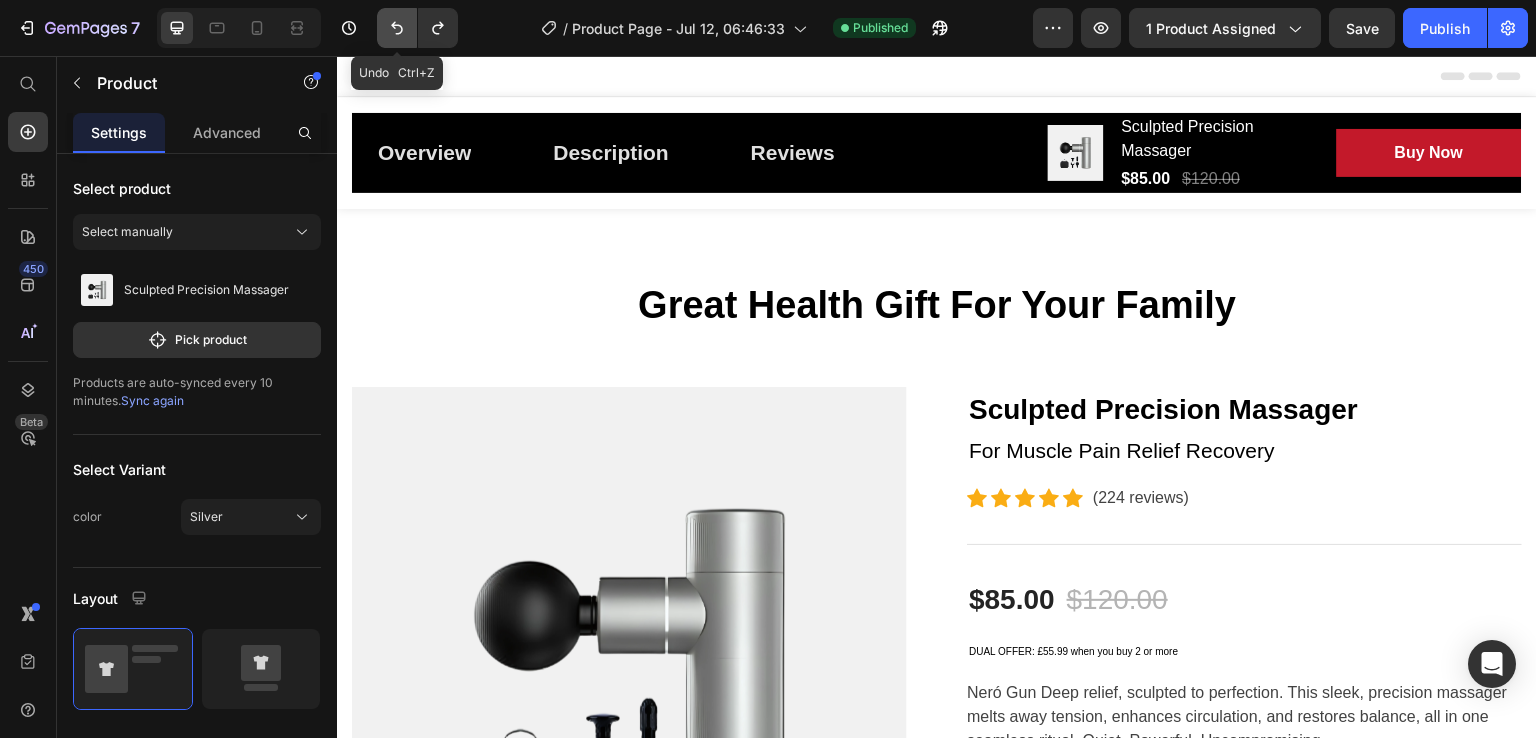 click 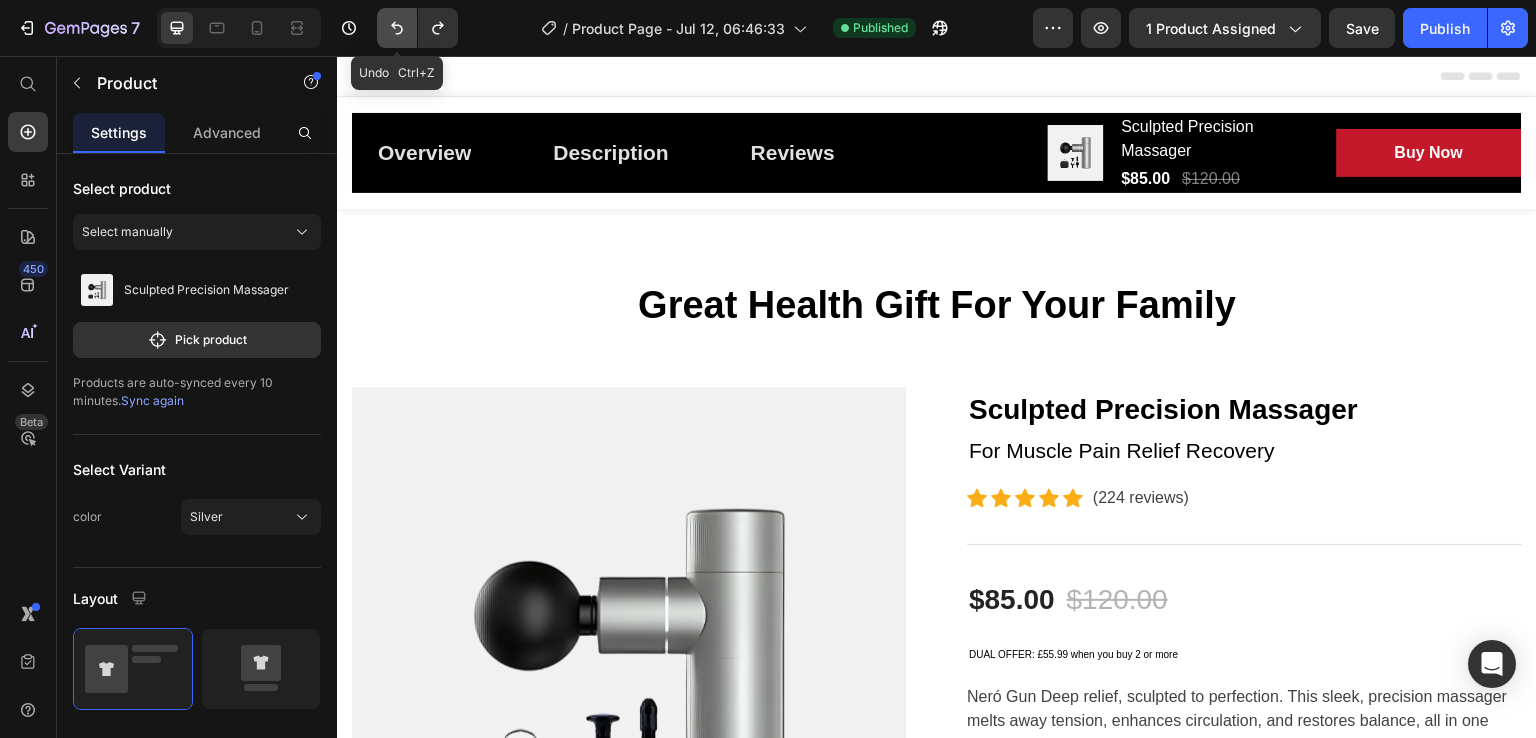 click 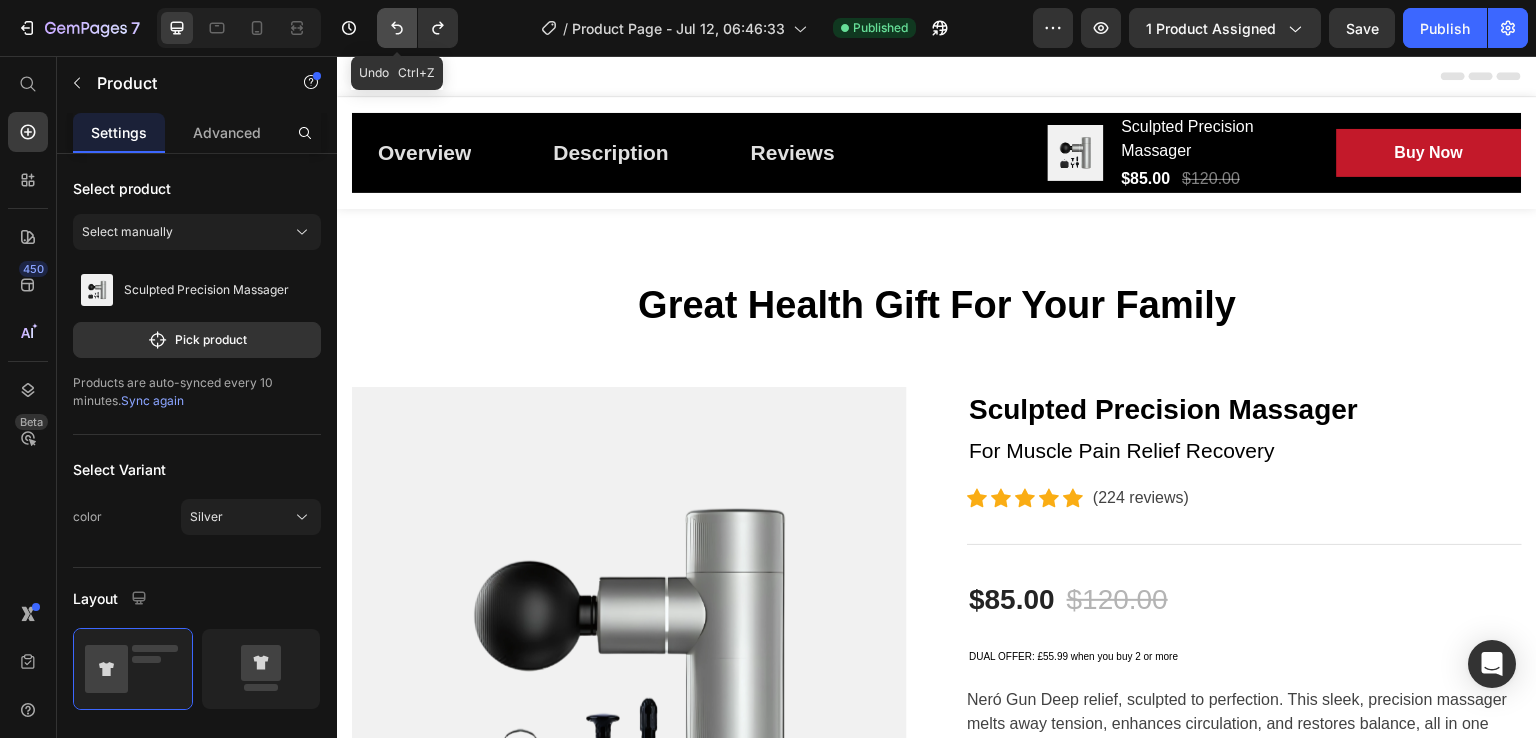 click 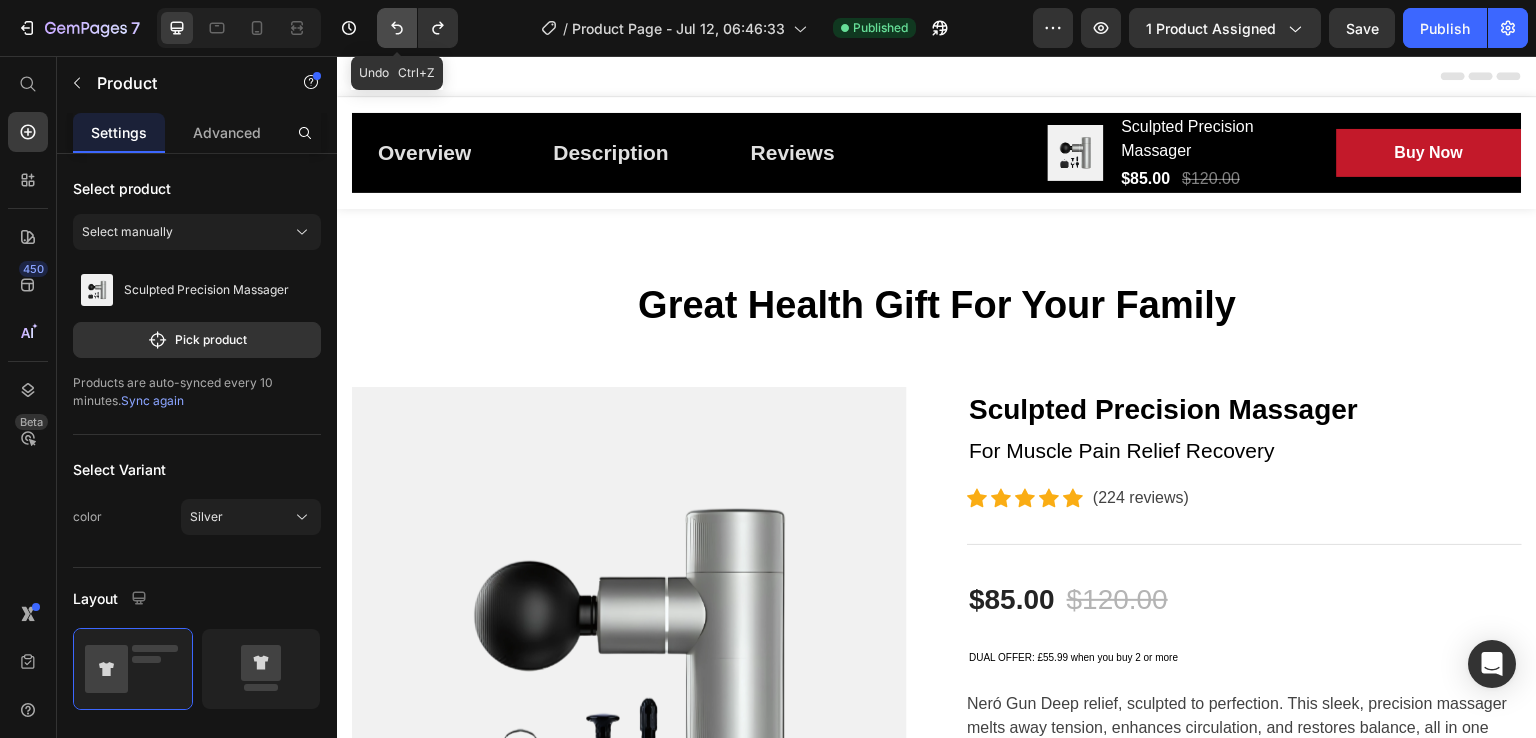 click 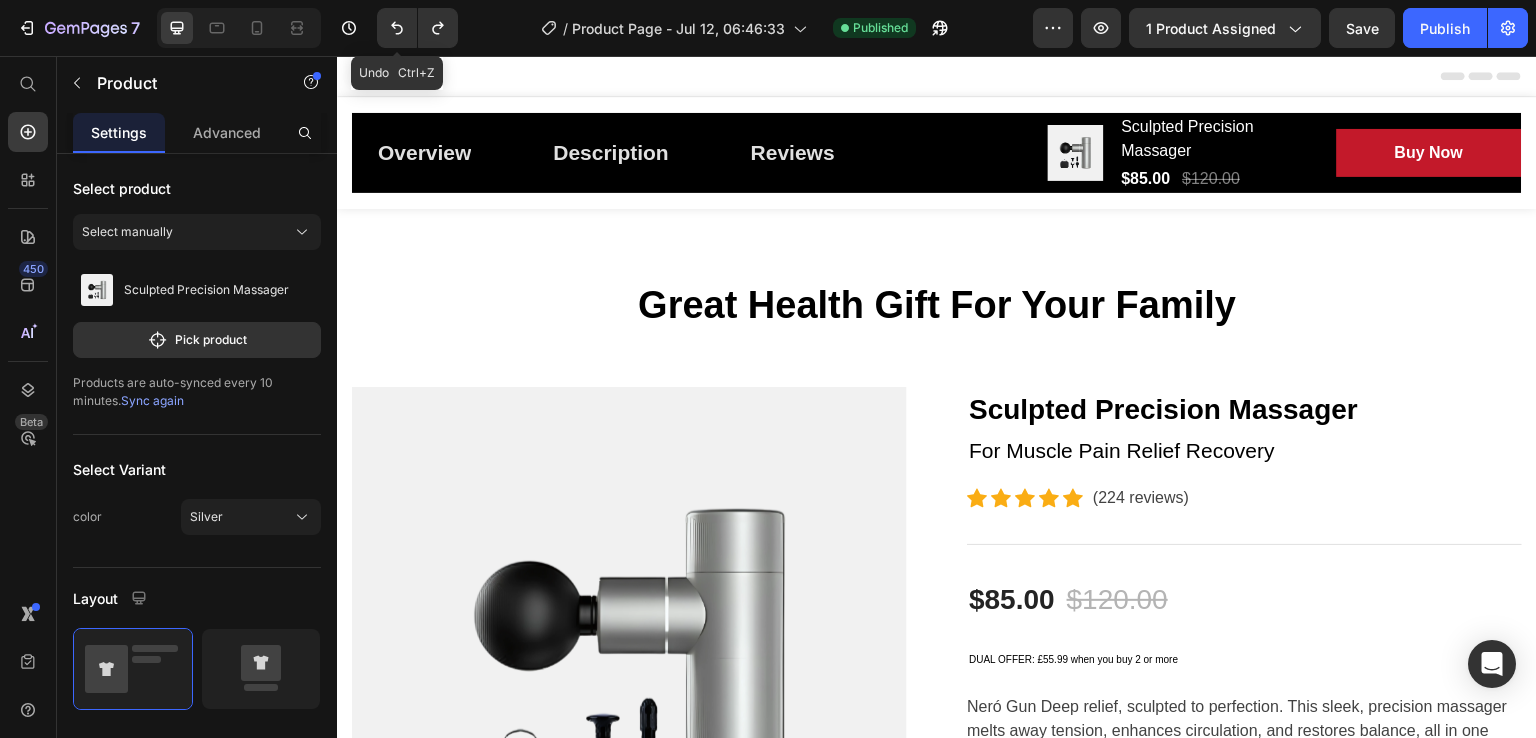 drag, startPoint x: 400, startPoint y: 25, endPoint x: 503, endPoint y: 31, distance: 103.17461 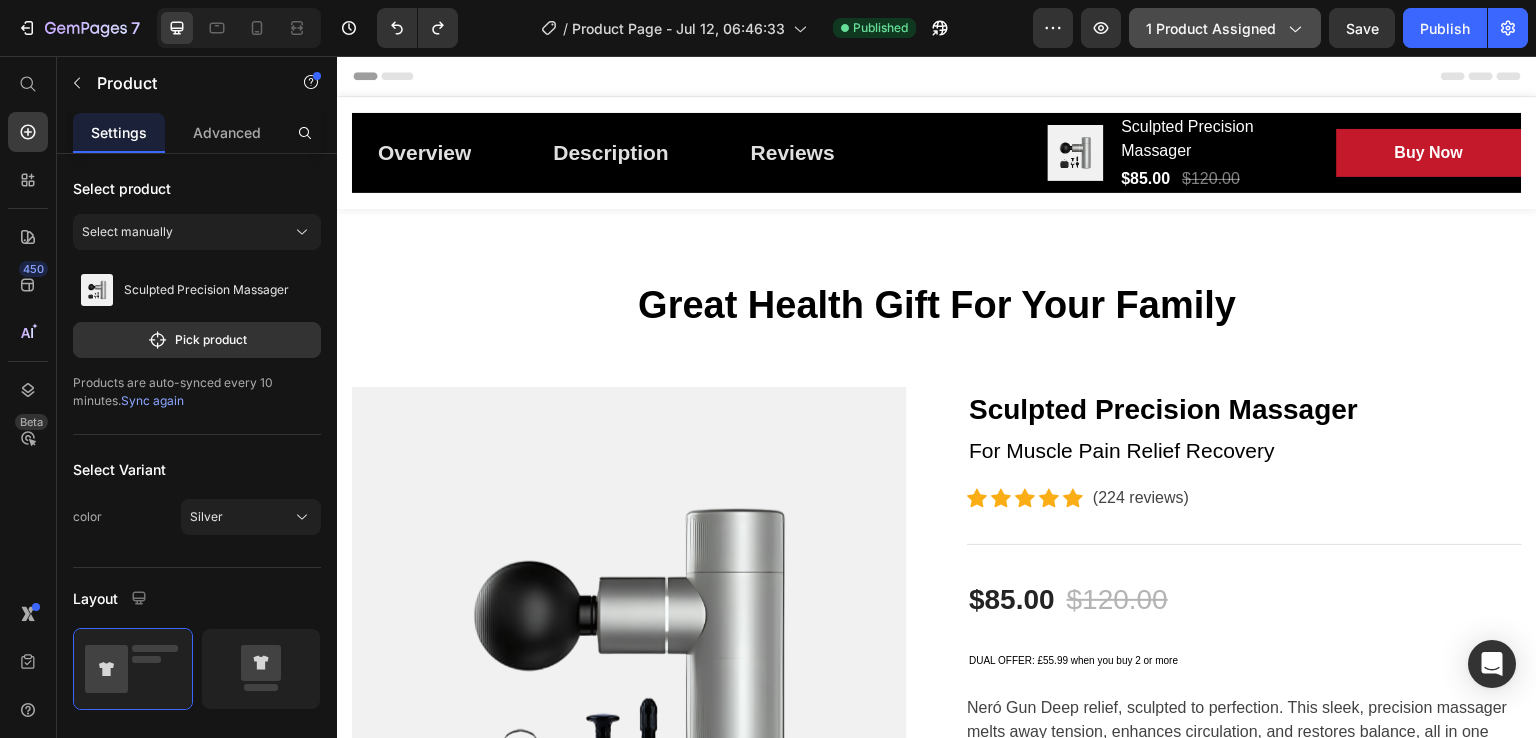 click on "1 product assigned" 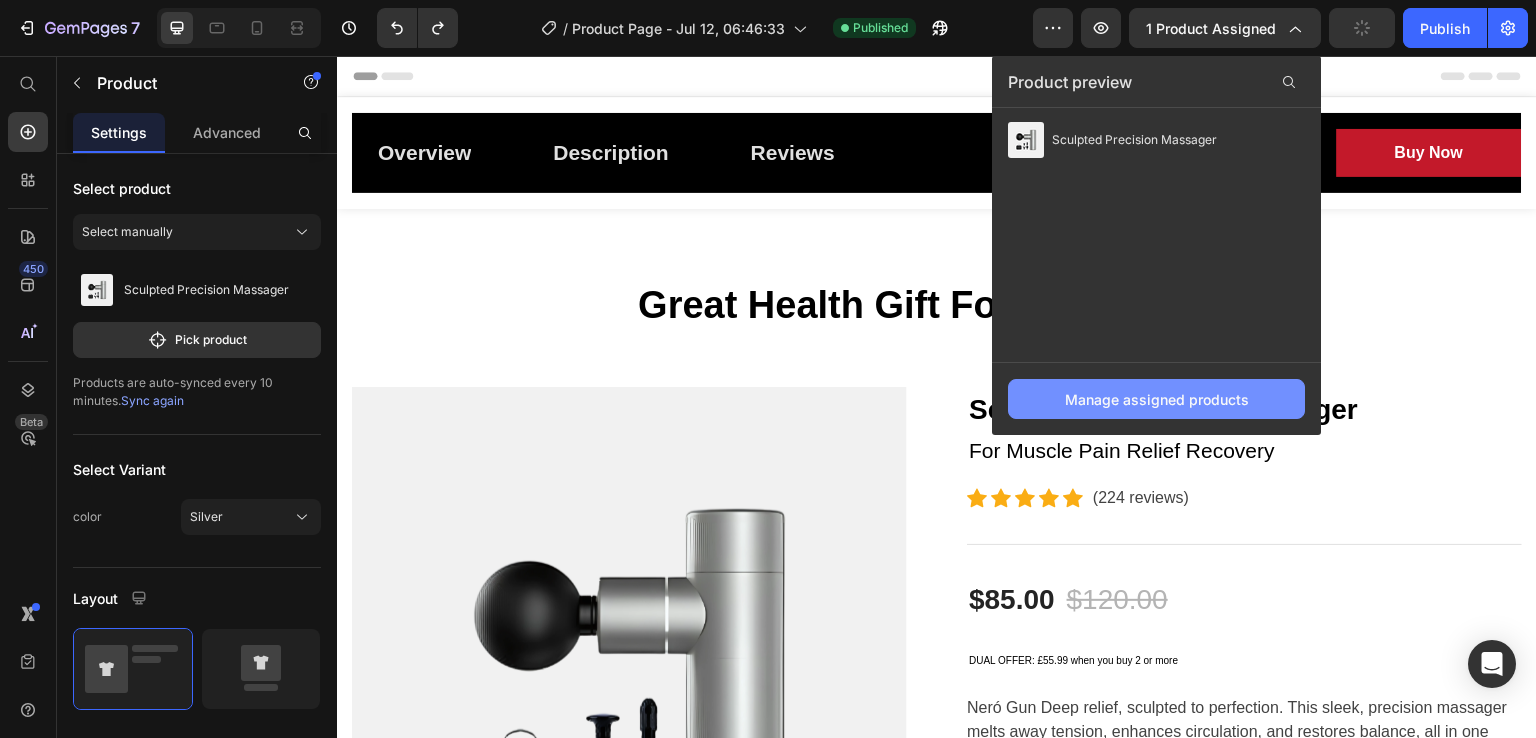 click on "Manage assigned products" at bounding box center (1156, 399) 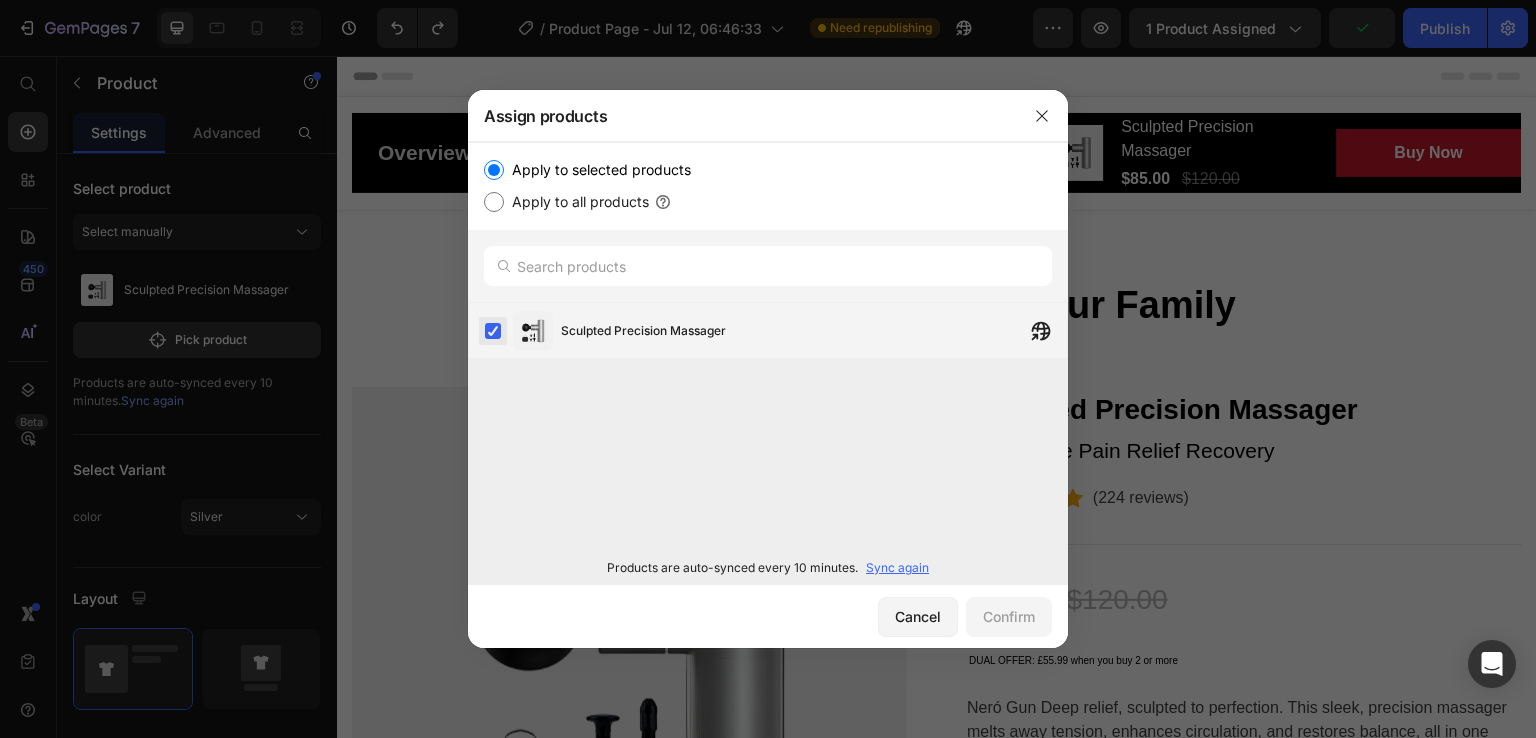 click at bounding box center [493, 331] 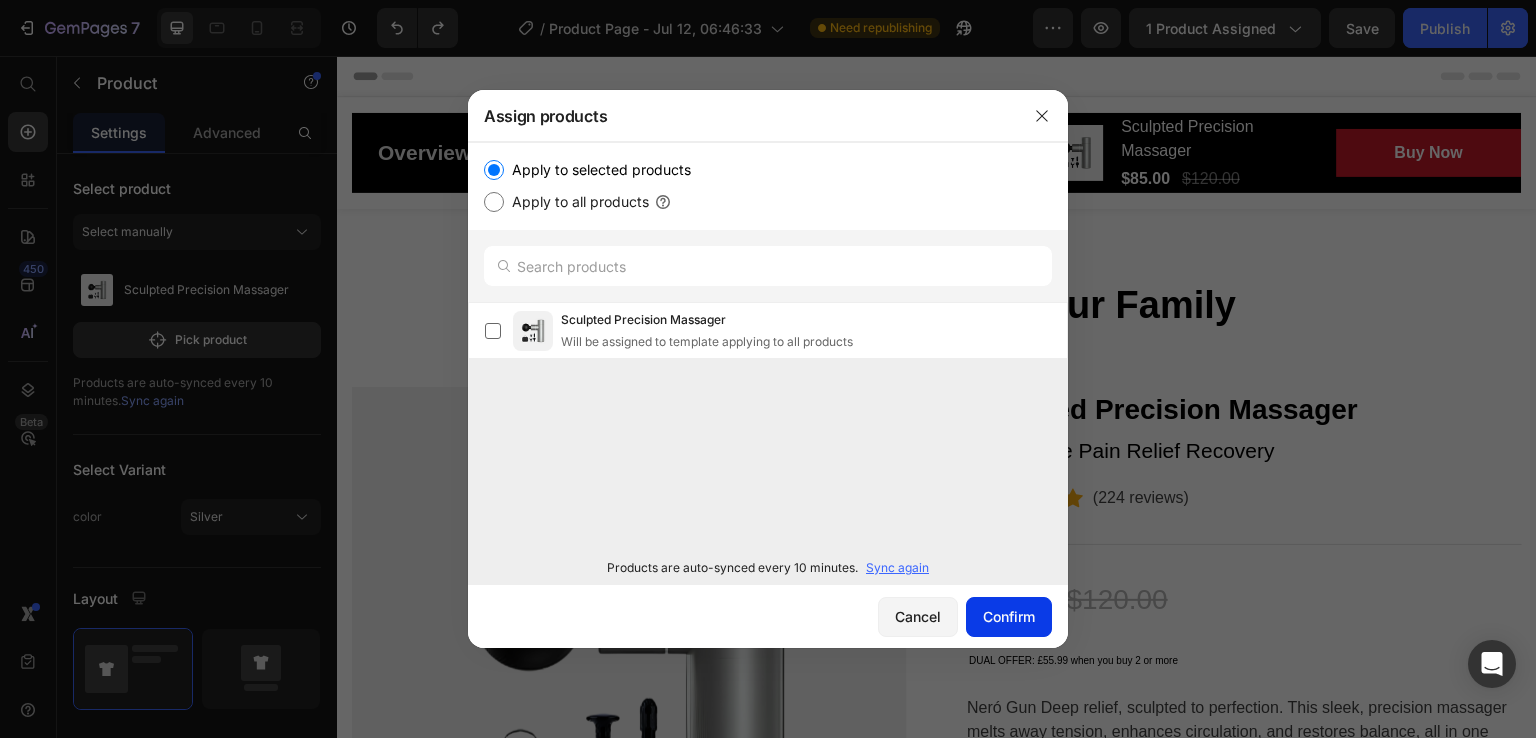 click on "Confirm" 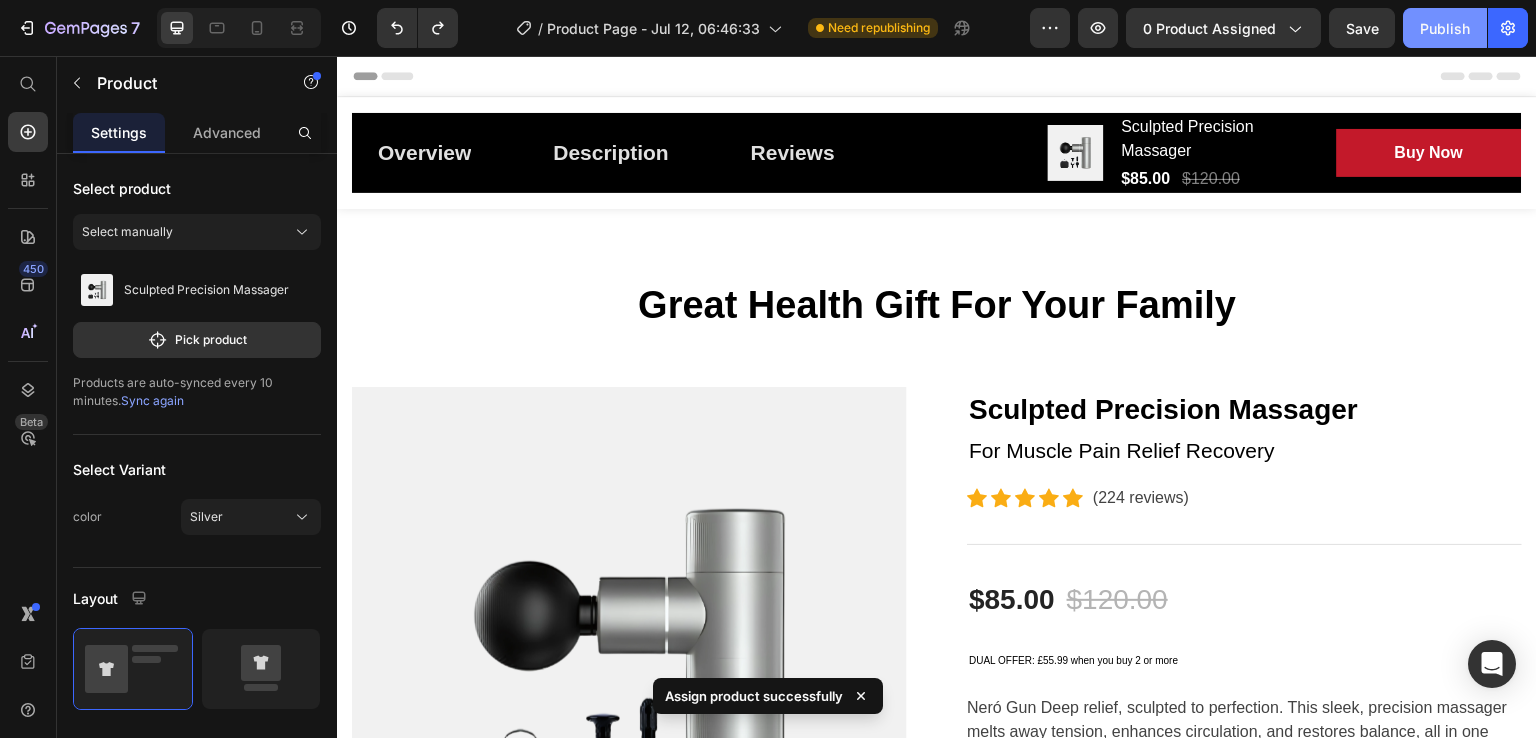 click on "Publish" at bounding box center (1445, 28) 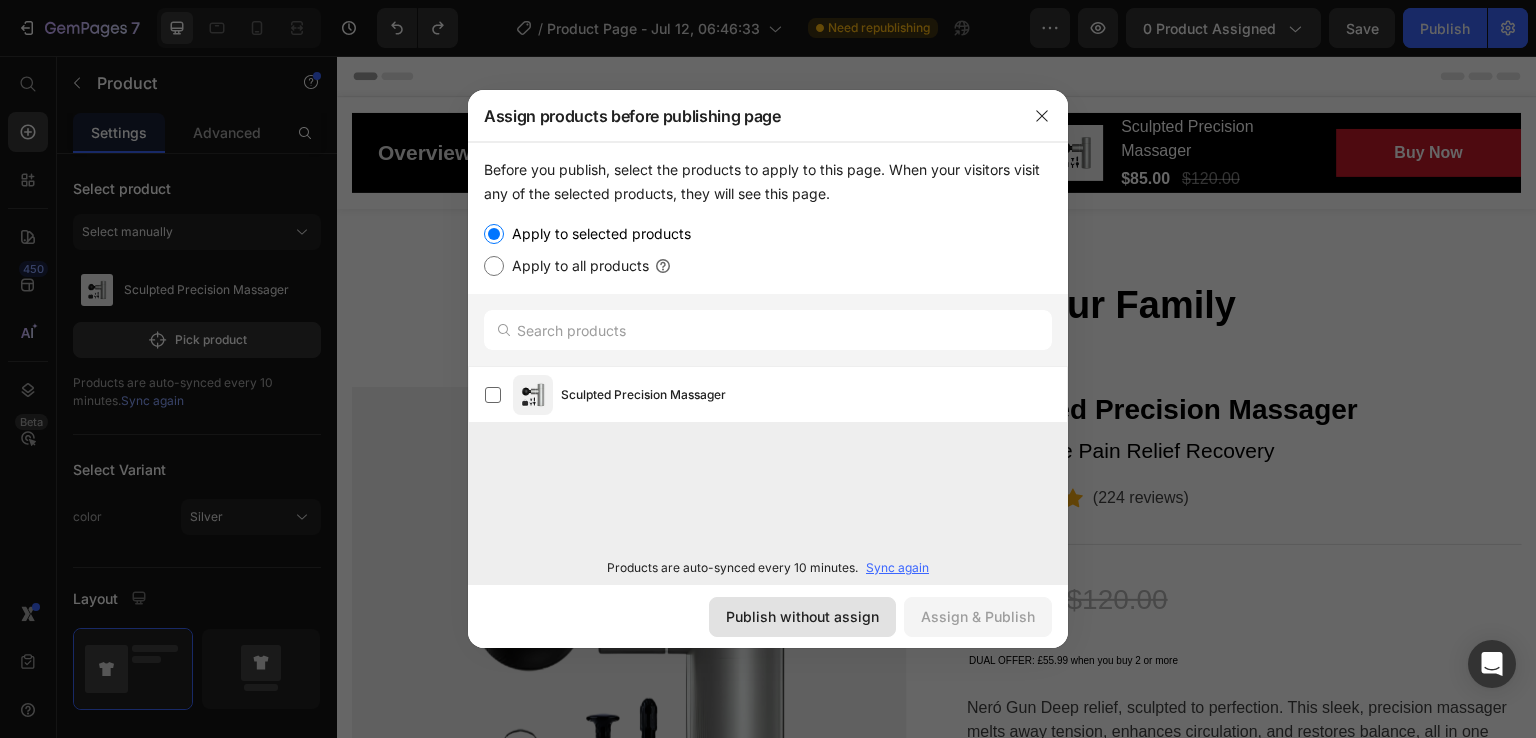 click on "Publish without assign" at bounding box center [802, 616] 